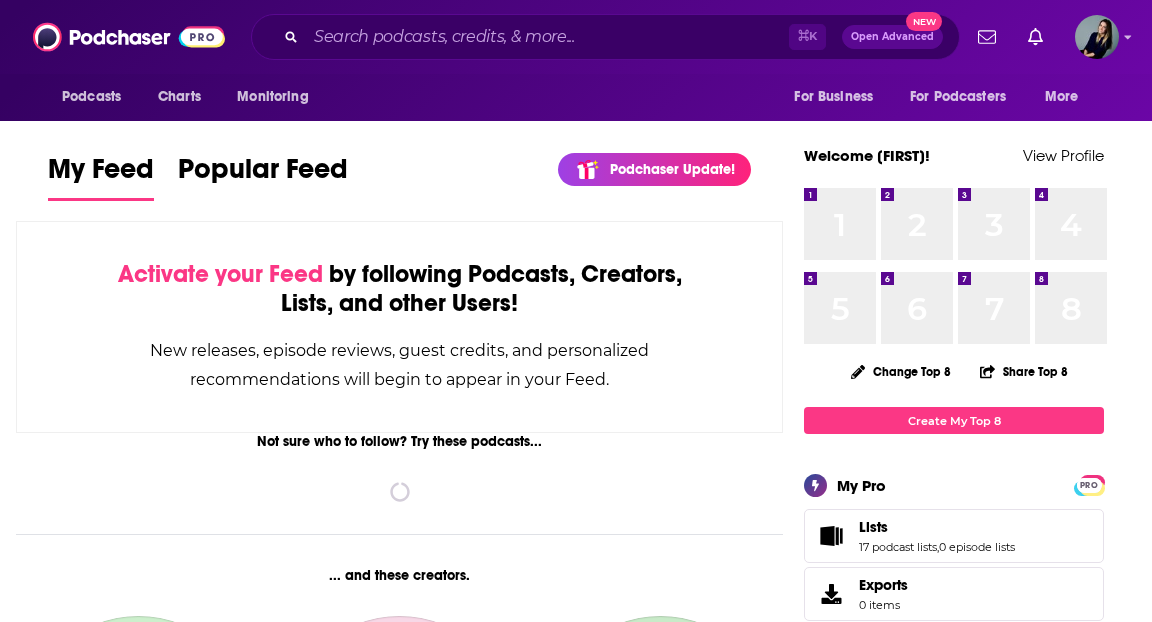 scroll, scrollTop: 0, scrollLeft: 0, axis: both 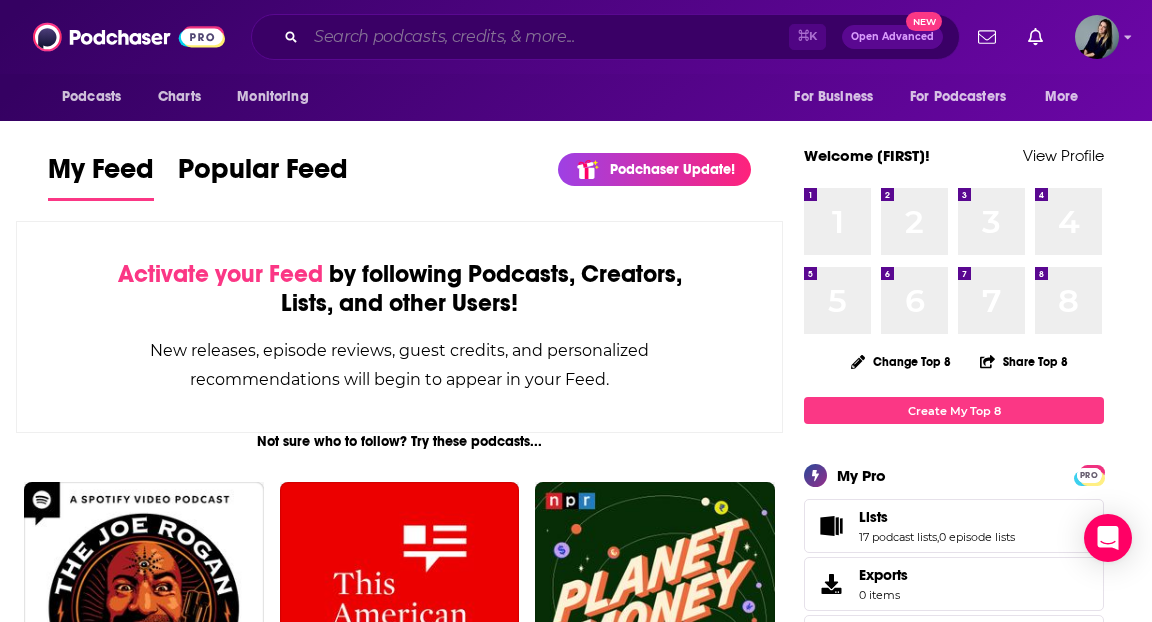 click at bounding box center [547, 37] 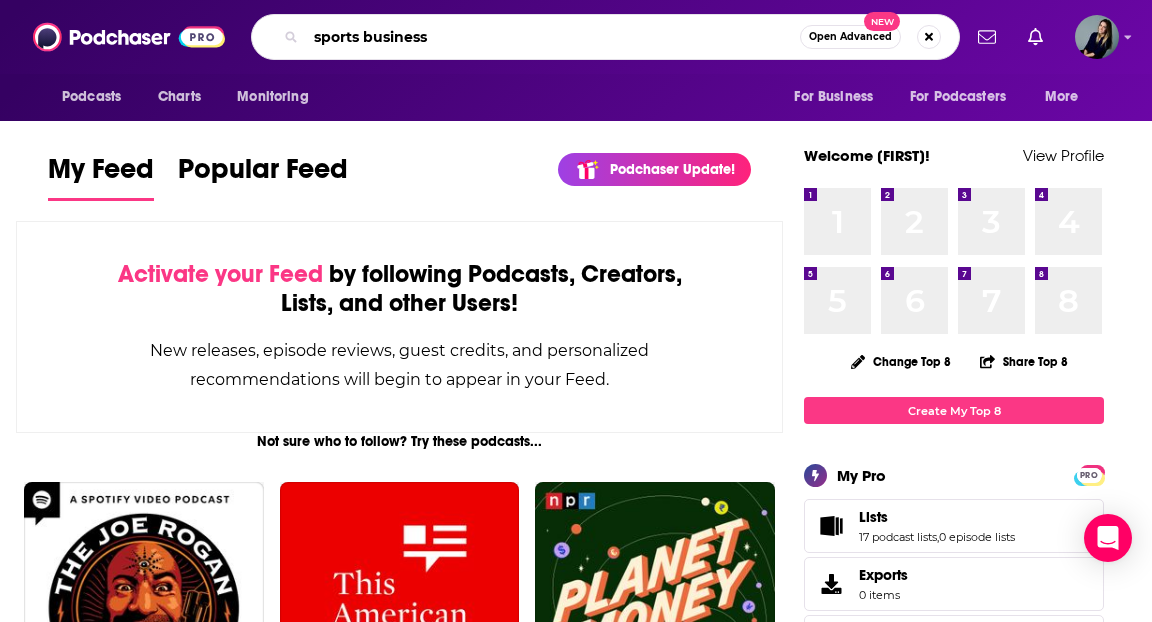 type on "sports business" 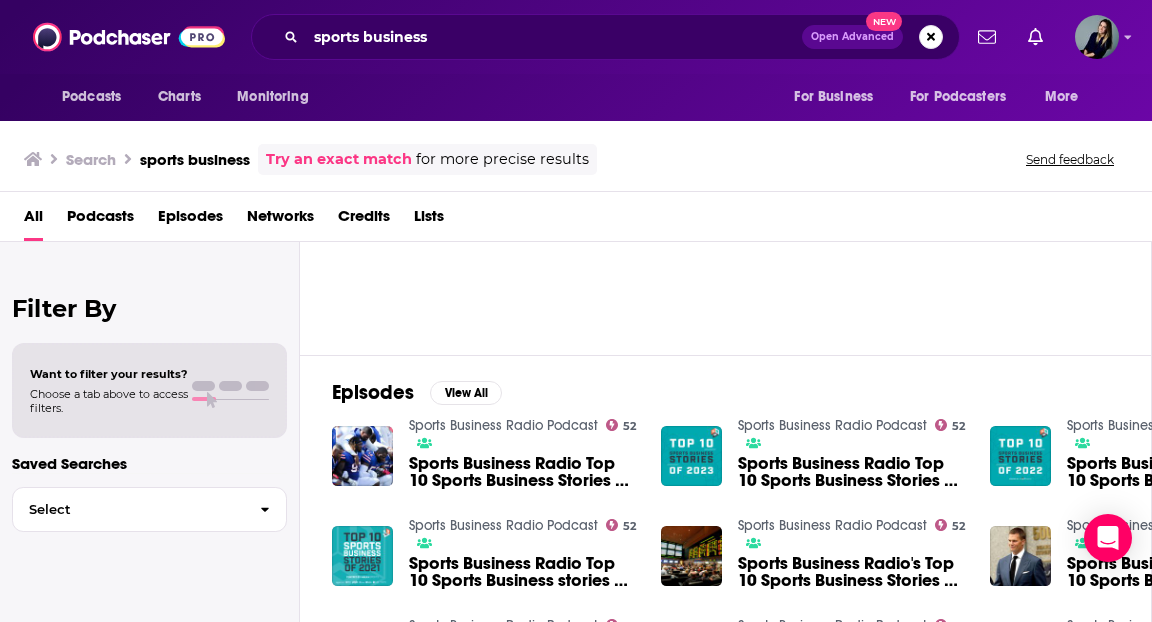scroll, scrollTop: 66, scrollLeft: 0, axis: vertical 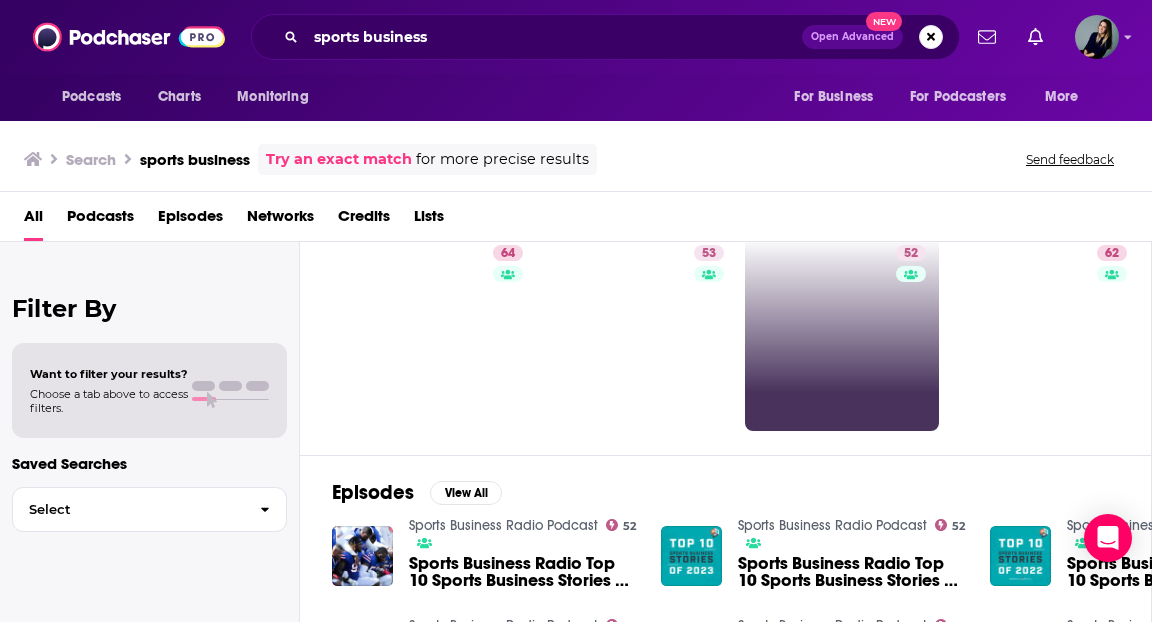 click on "52" at bounding box center (842, 334) 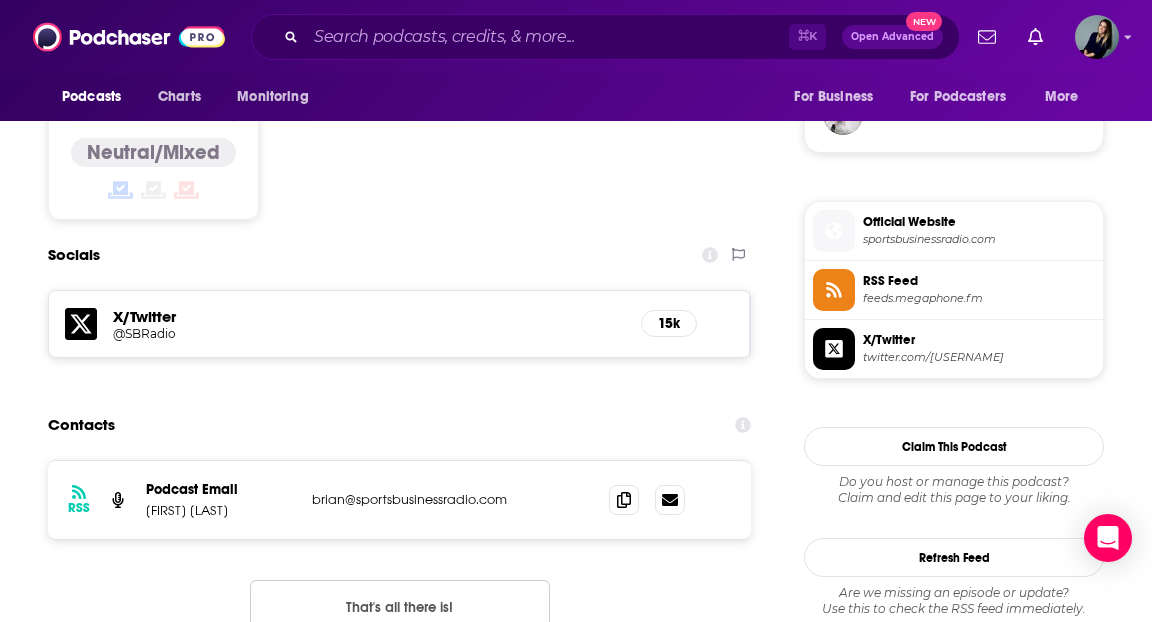 scroll, scrollTop: 1565, scrollLeft: 0, axis: vertical 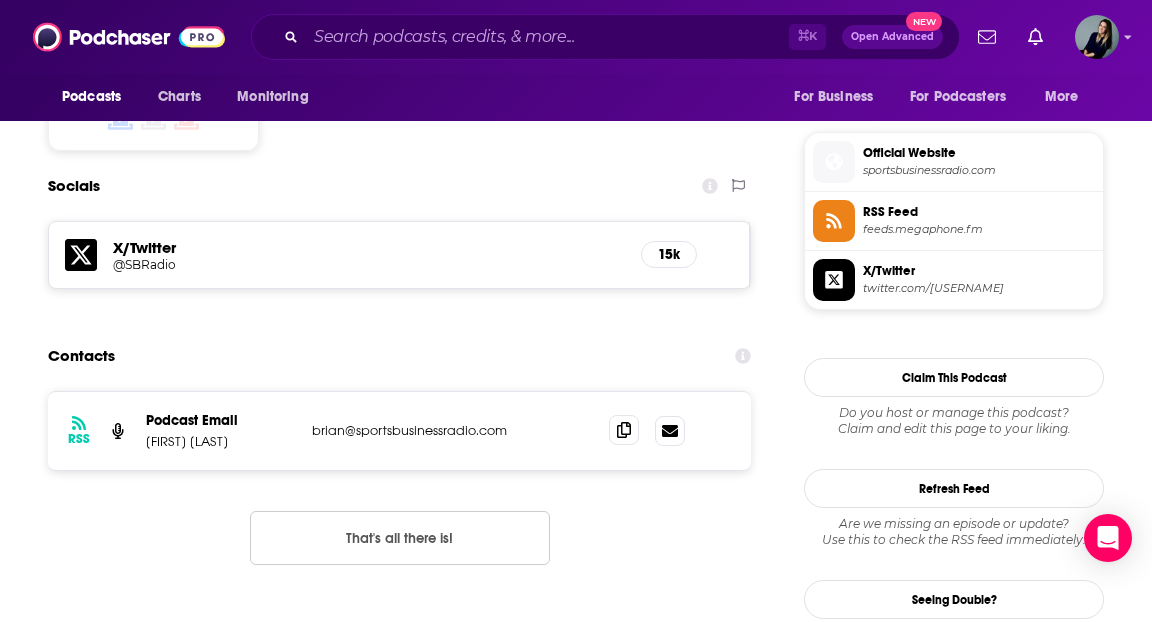 click 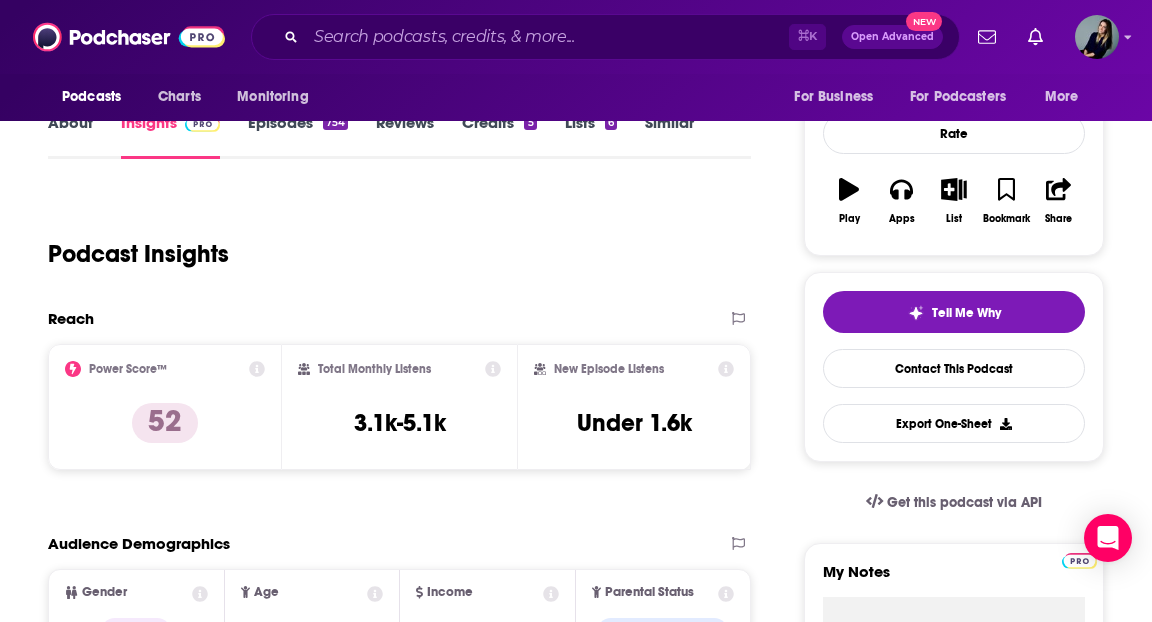 scroll, scrollTop: 0, scrollLeft: 0, axis: both 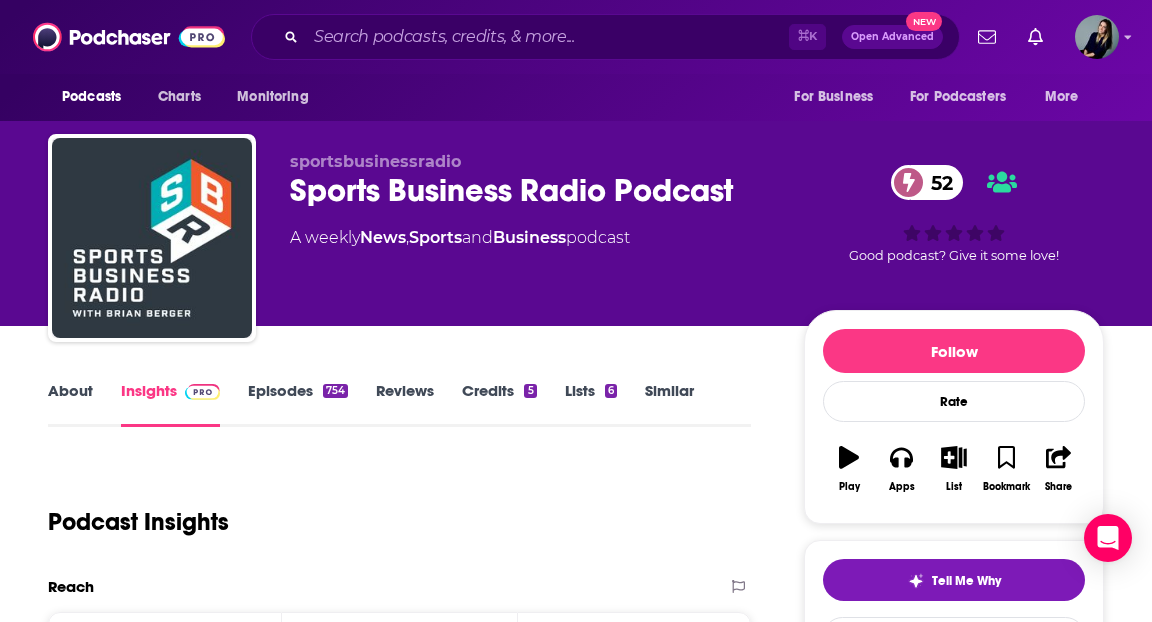 click on "Similar" at bounding box center (669, 404) 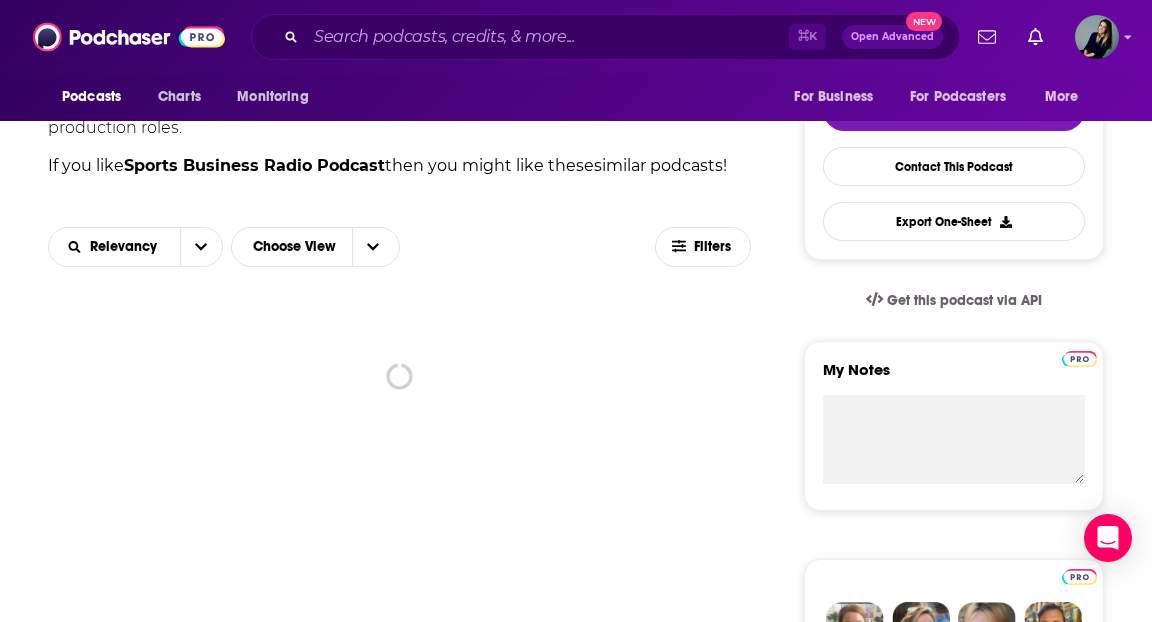 scroll, scrollTop: 632, scrollLeft: 0, axis: vertical 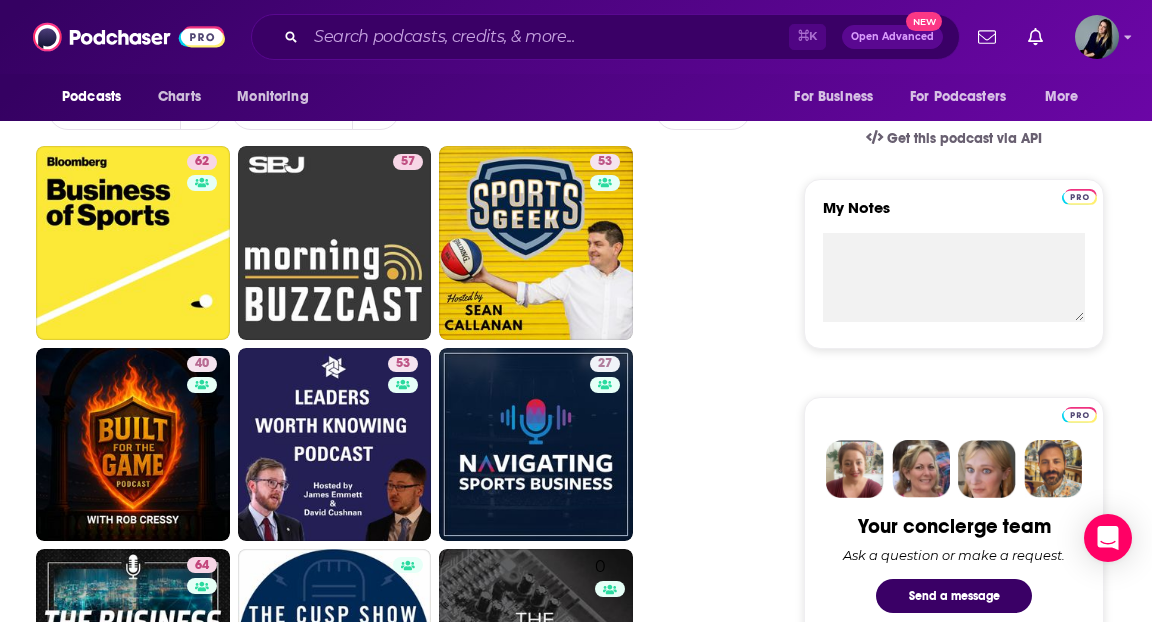 click on "About Insights Episodes 754 Reviews Credits 5 Lists 6 Similar Podcasts like Sports Business Radio Podcast Explore similar podcast featuring your favorite guest interviews, hosted podcasts, and production roles. If you like Sports Business Radio Podcast then you might like these 100 similar podcasts ! Relevancy Choose View Filters Bloomberg Business of Sports 62 62 SBJ Morning Buzzcast 57 57 Sports Geek - A look into the world of Sports Marketing, Sports Business and Digital Marketing 53 53 Built For The Game with Rob Cressy 40 40 Leaders Worth Knowing Podcast 53 53 Navigating Sports Business 27 27 Business of Sports: NFL Business Podcast 64 64 The CUSP Show SportTechie 0 Wharton Sports Business Initiative 1 1 SportsPro Podcast 43 43 SBJ Unpacks Sports Business Classroom Audio Experience 2 2 The Sports Shop Interviews 4 4 Additional Programming 47 47 Forbes Sports Money 5 5 Social on the Sidelines Hot Coffee, Cold Beer - Career Growth and Sports Stories Podcast. 7 7" at bounding box center [410, 3159] 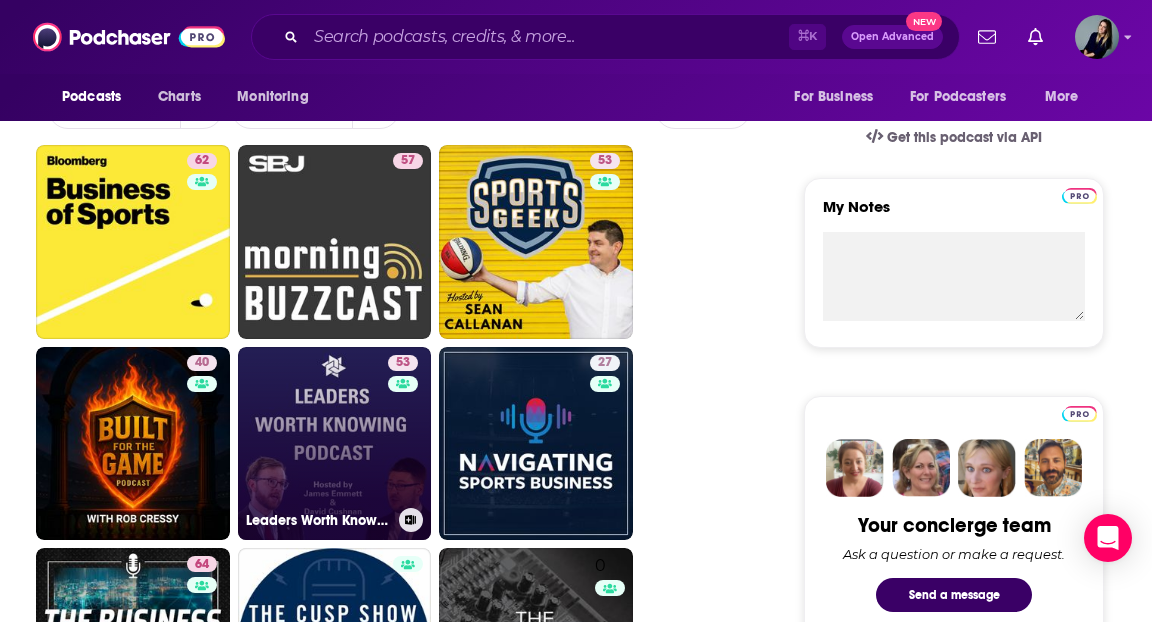 scroll, scrollTop: 795, scrollLeft: 0, axis: vertical 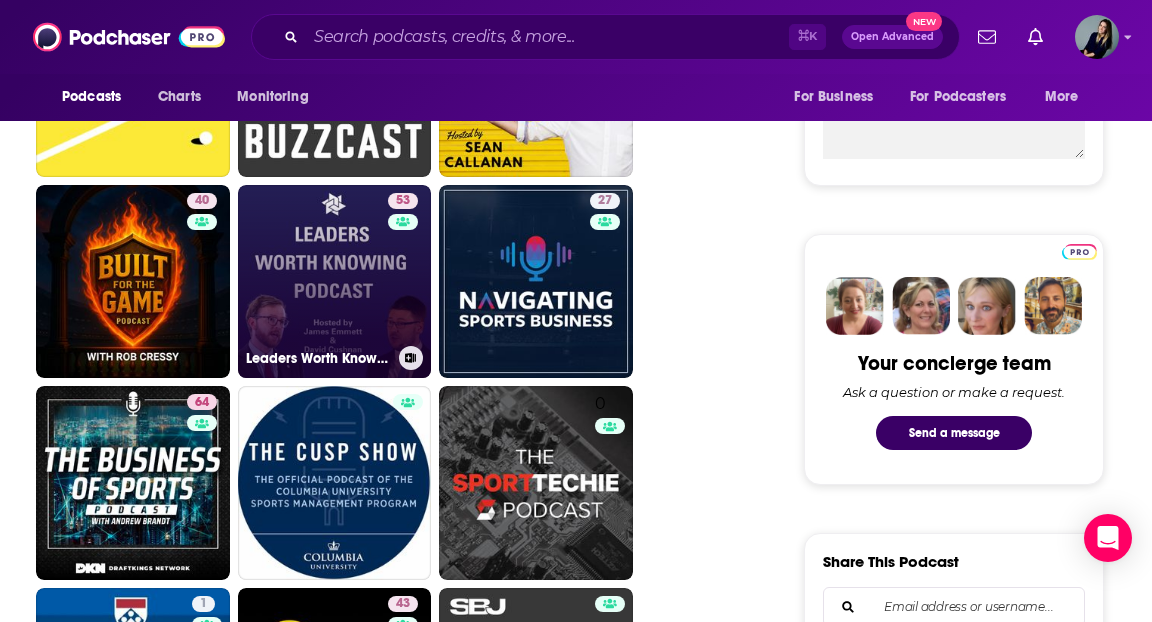 click on "53" at bounding box center (405, 270) 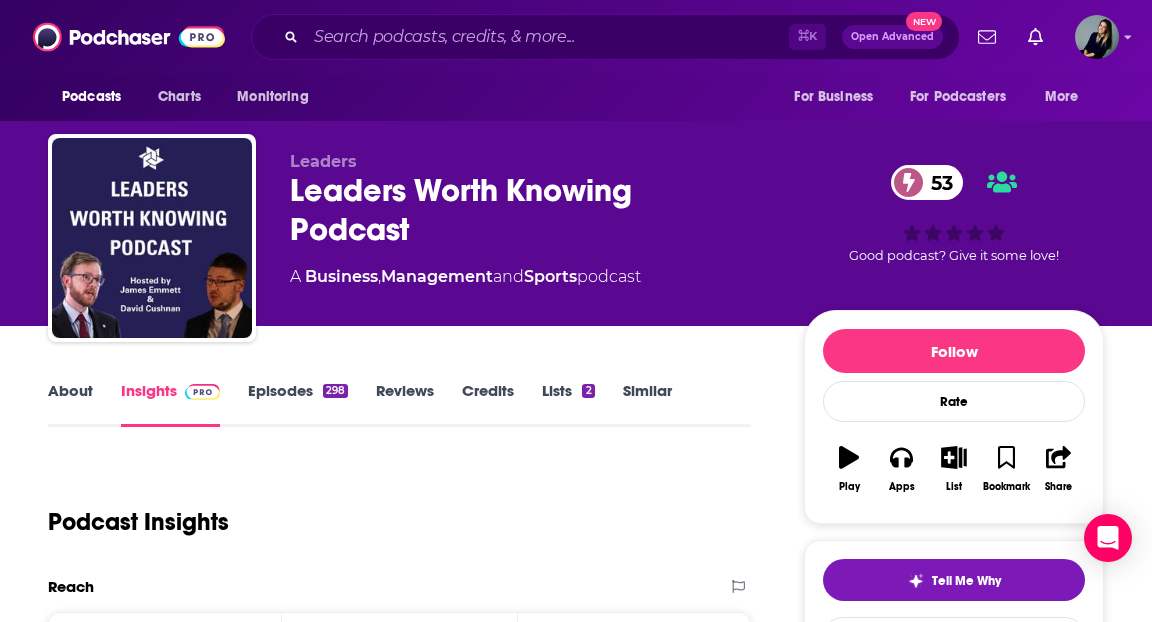 click on "About" at bounding box center [70, 404] 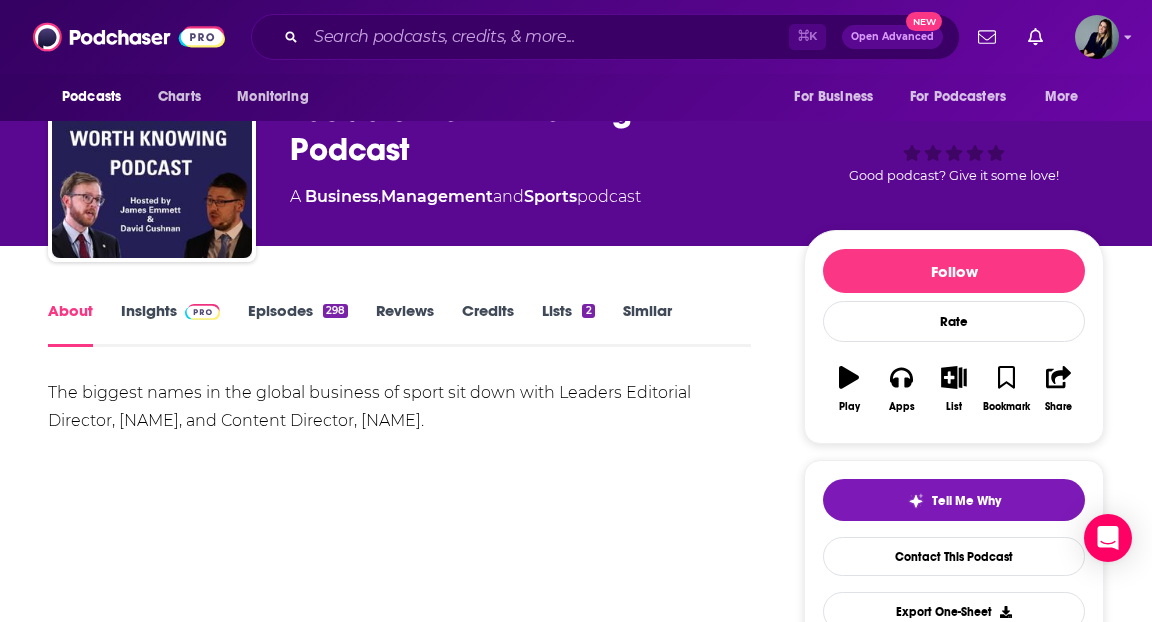 scroll, scrollTop: 210, scrollLeft: 0, axis: vertical 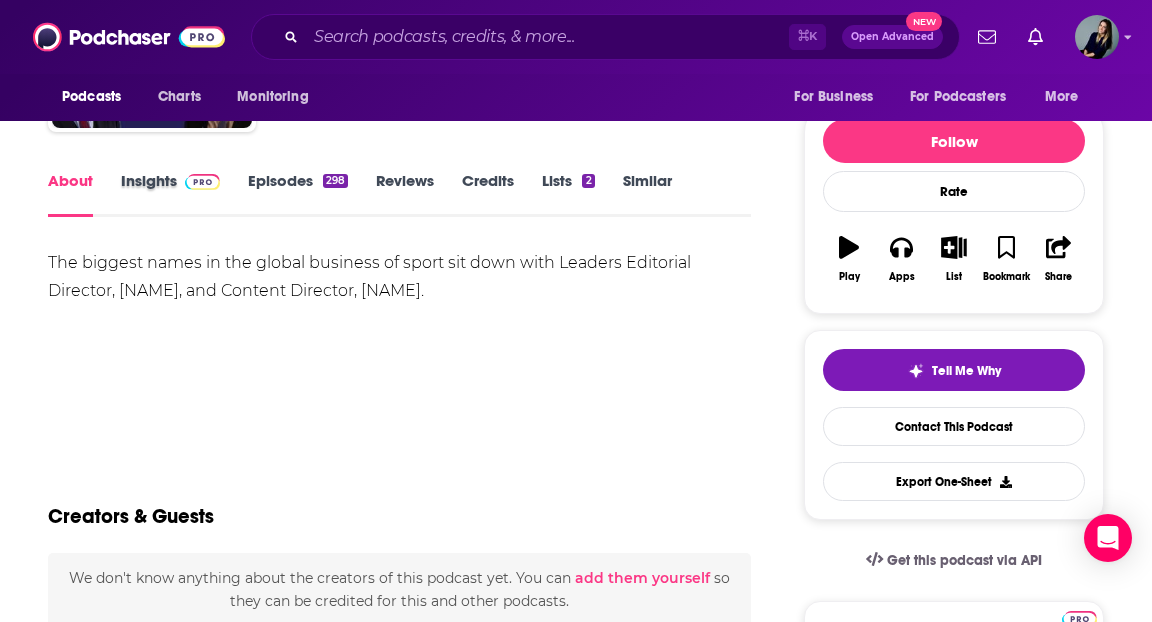 click on "Insights" at bounding box center (184, 194) 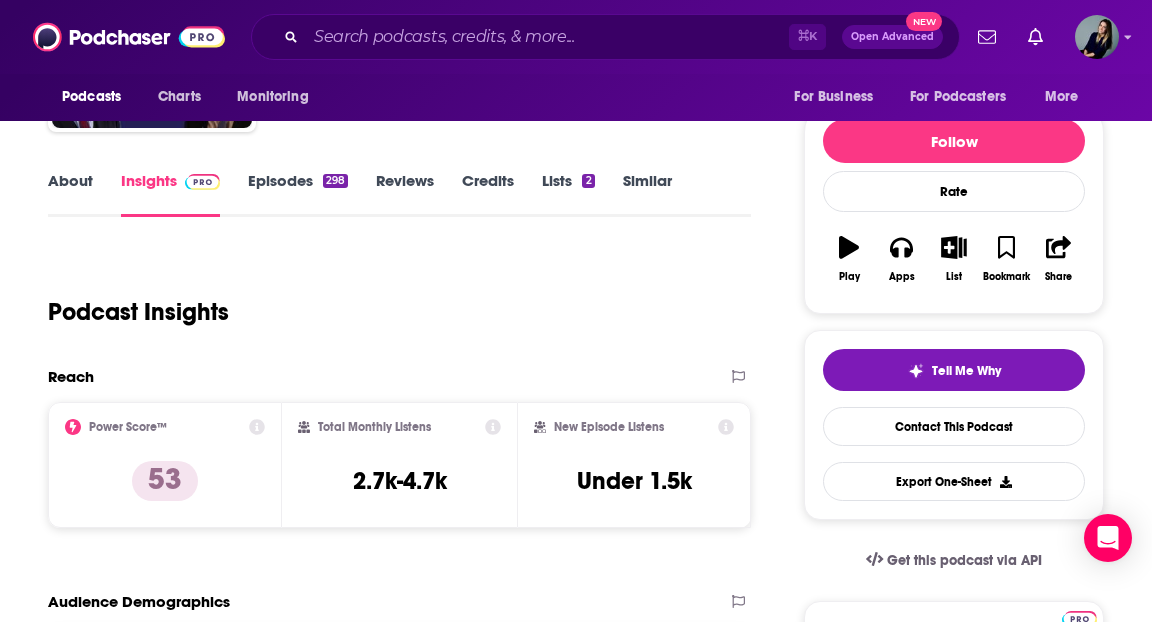 scroll, scrollTop: 0, scrollLeft: 0, axis: both 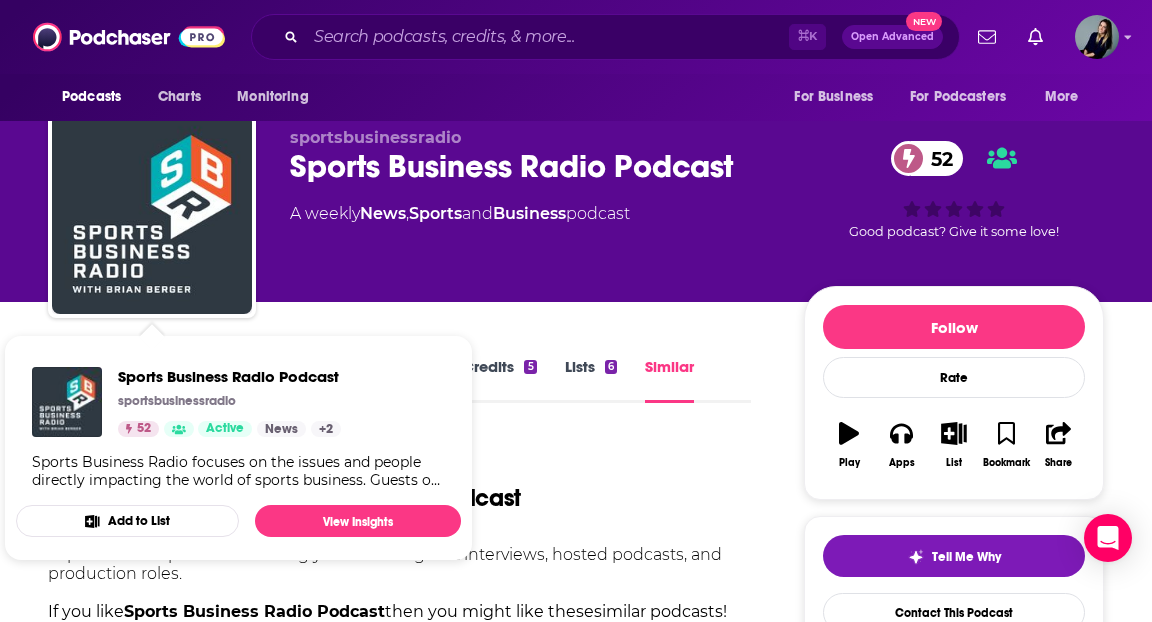 click on "About Insights Episodes 754 Reviews Credits 5 Lists 6 Similar Podcasts like Sports Business Radio Podcast Explore similar podcast featuring your favorite guest interviews, hosted podcasts, and production roles. If you like Sports Business Radio Podcast then you might like these similar podcasts ! Relevancy Choose View Filters spinner" at bounding box center (399, 1207) 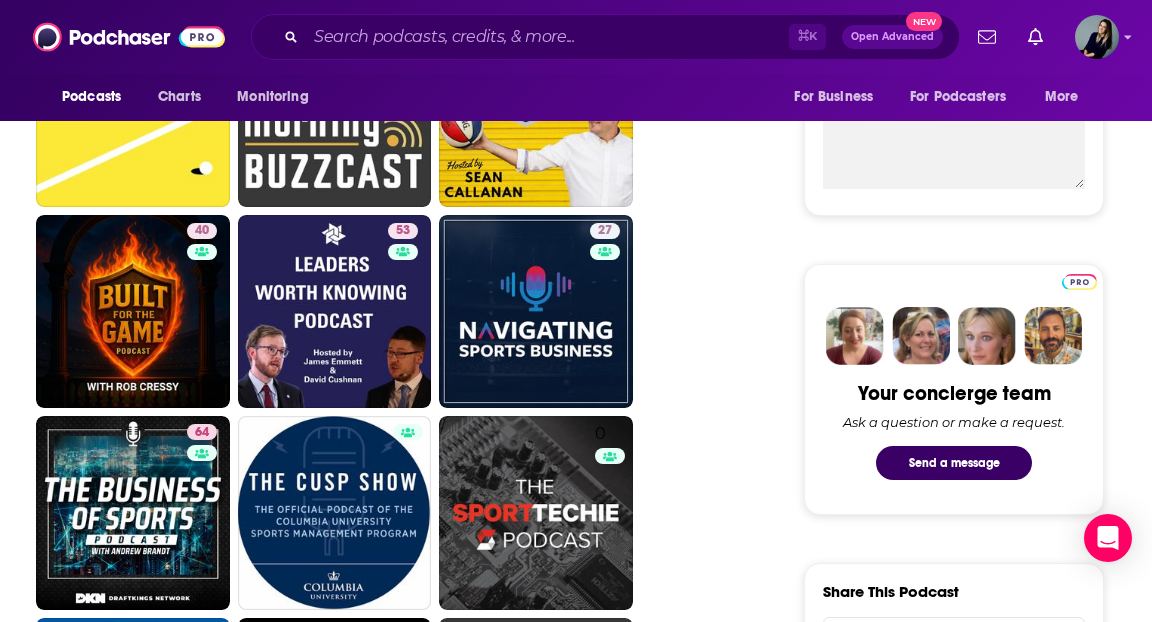 scroll, scrollTop: 863, scrollLeft: 0, axis: vertical 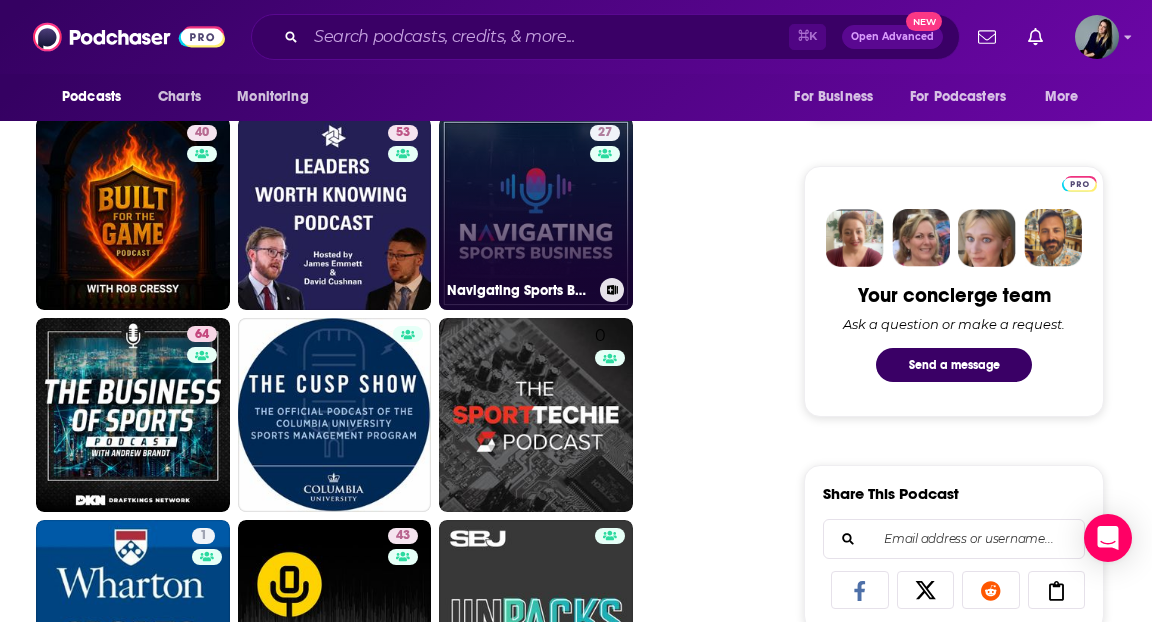 click on "27 Navigating Sports Business" at bounding box center [536, 214] 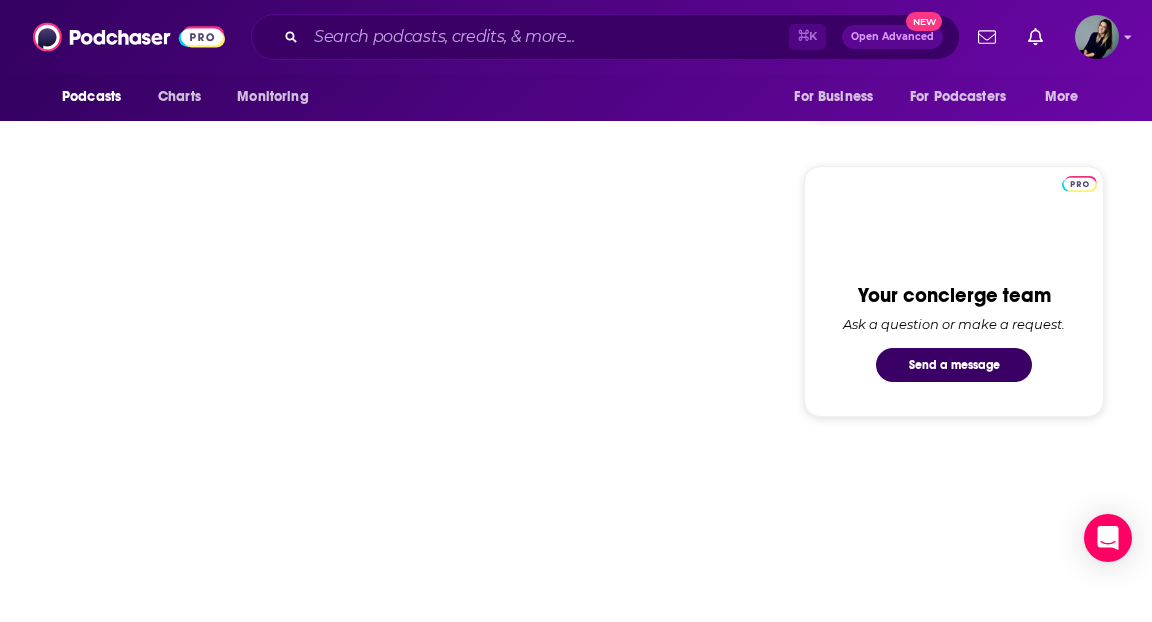 scroll, scrollTop: 0, scrollLeft: 0, axis: both 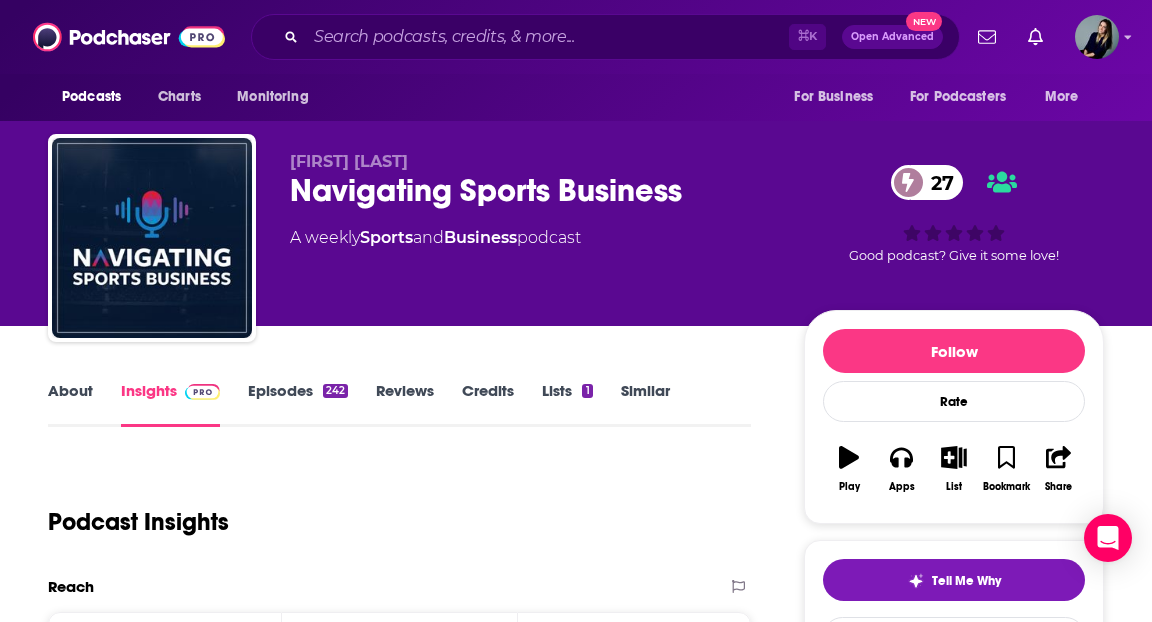 click on "Episodes 242" at bounding box center (298, 404) 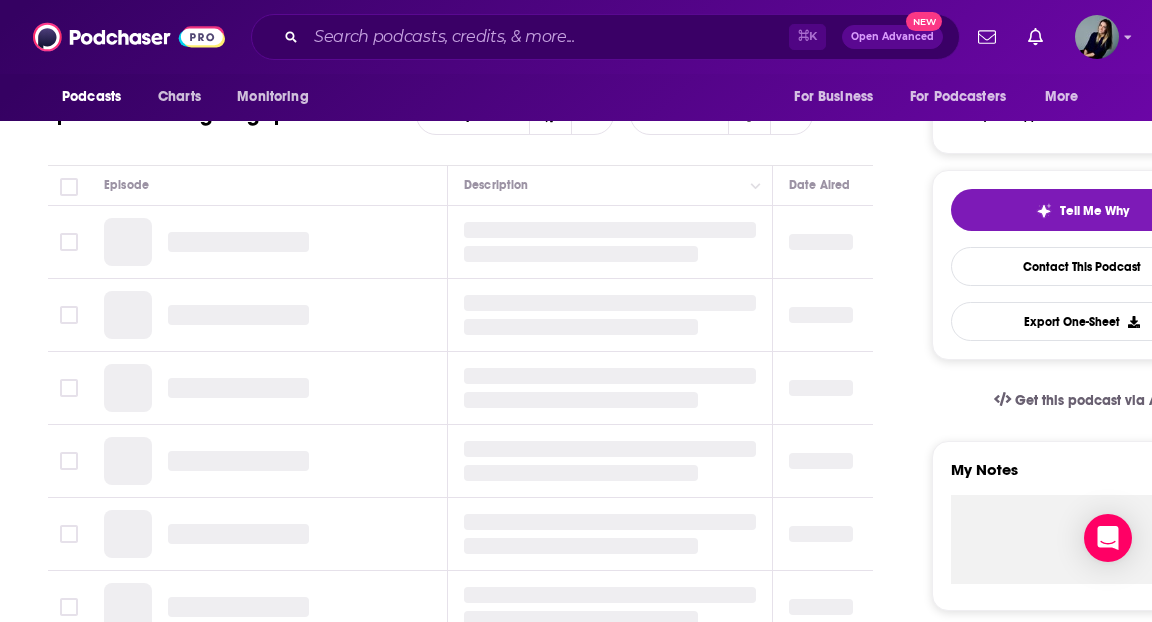 scroll, scrollTop: 385, scrollLeft: 0, axis: vertical 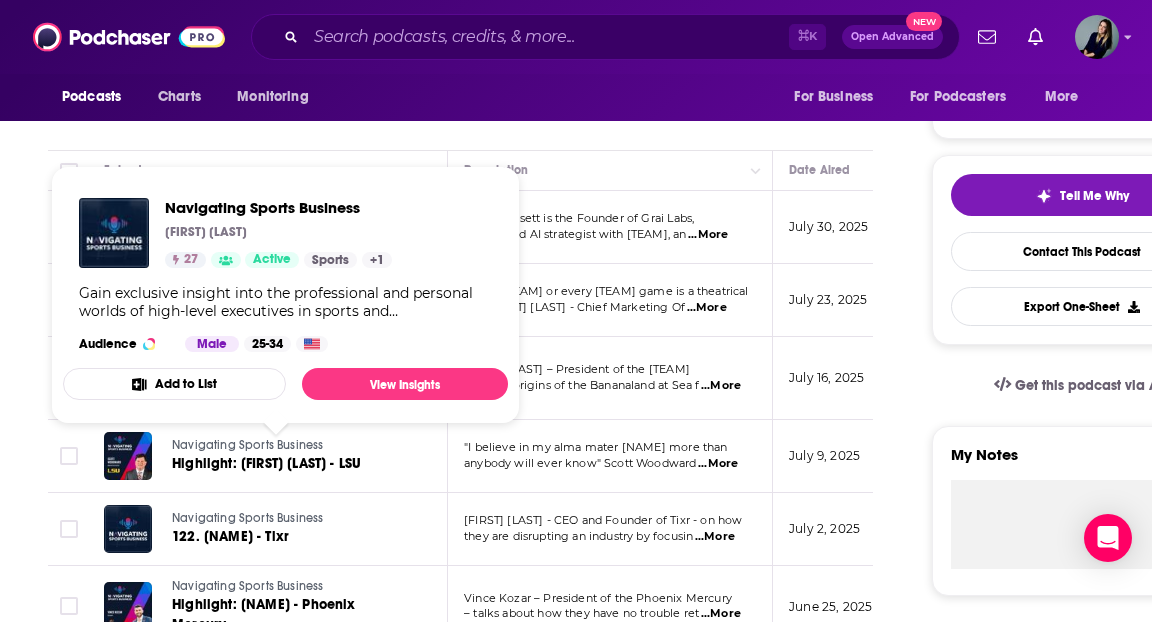 click on "About Insights Episodes 242 Reviews Credits Lists 1 Similar Episodes of Navigating Sports Business By Date Table Episode Description Date Aired Reach Episode Guests Length Navigating Sports Business 123. [NAME] - AI Expert [NAME] is the Founder of Grai Labs, embedded AI strategist with Navigate, an  ...More July 30, 2025 Under 1k -- 28:02 s Navigating Sports Business Highlight: [NAME] - NESN "Every Red Sox or every Bruins game is a theatrical hit." [NAME] - Chief Marketing Of  ...More July 23, 2025 Under 1k -- 1:34 s Navigating Sports Business Highlight: [NAME] - Savannah Bananas [NAME] – President of the Savannah Bananas – on the origins of the Bananaland at Sea f  ...More July 16, 2025 Under 1k -- 2:53 s Navigating Sports Business Highlight: [NAME] - LSU "I believe in my alma mater [NAME] more than anybody will ever know" [NAME]  ...More July 9, 2025 Under 1k -- 1:57 s Navigating Sports Business 122. [NAME] - Tixr  ...More July 2, 2025 Under 1k s" at bounding box center (640, 1279) 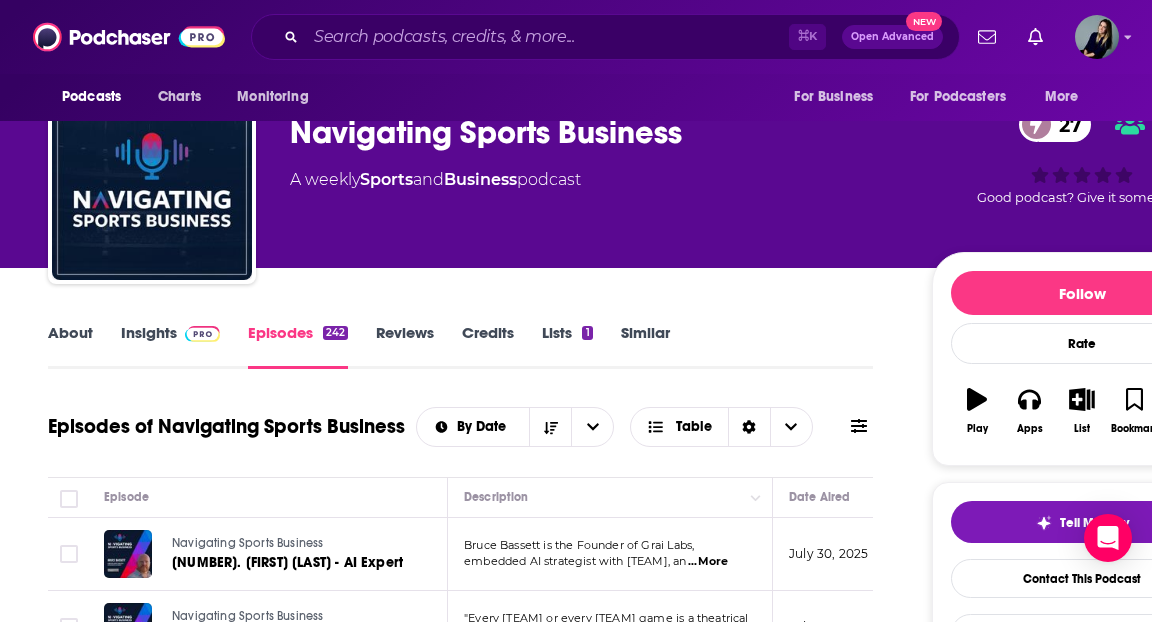 scroll, scrollTop: 0, scrollLeft: 0, axis: both 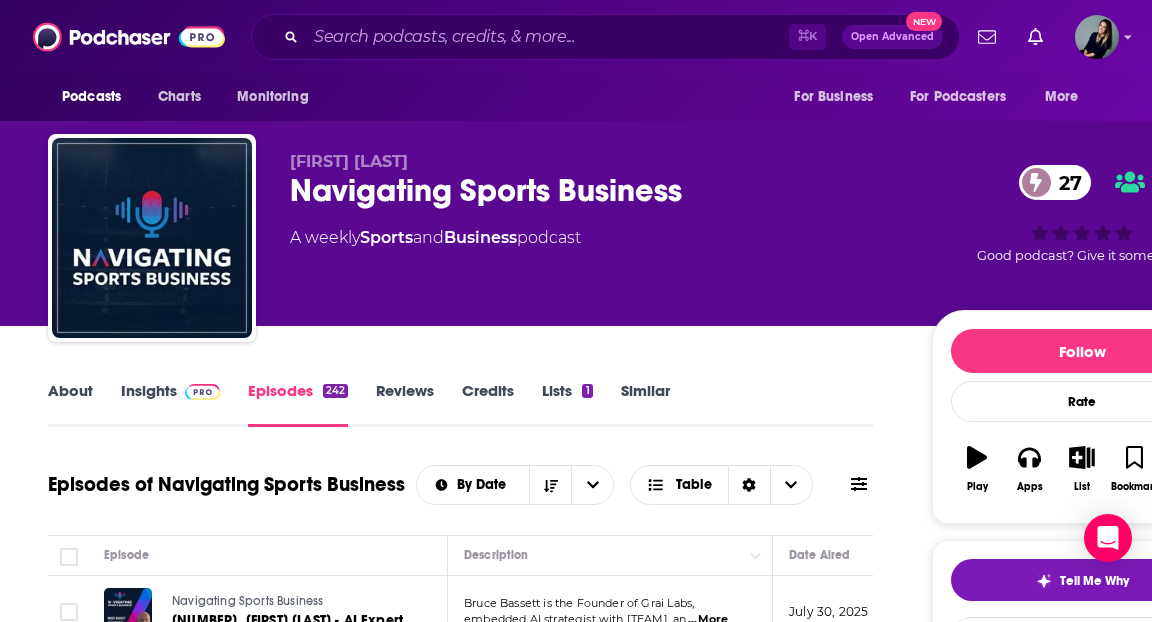 click on "Insights" at bounding box center (170, 404) 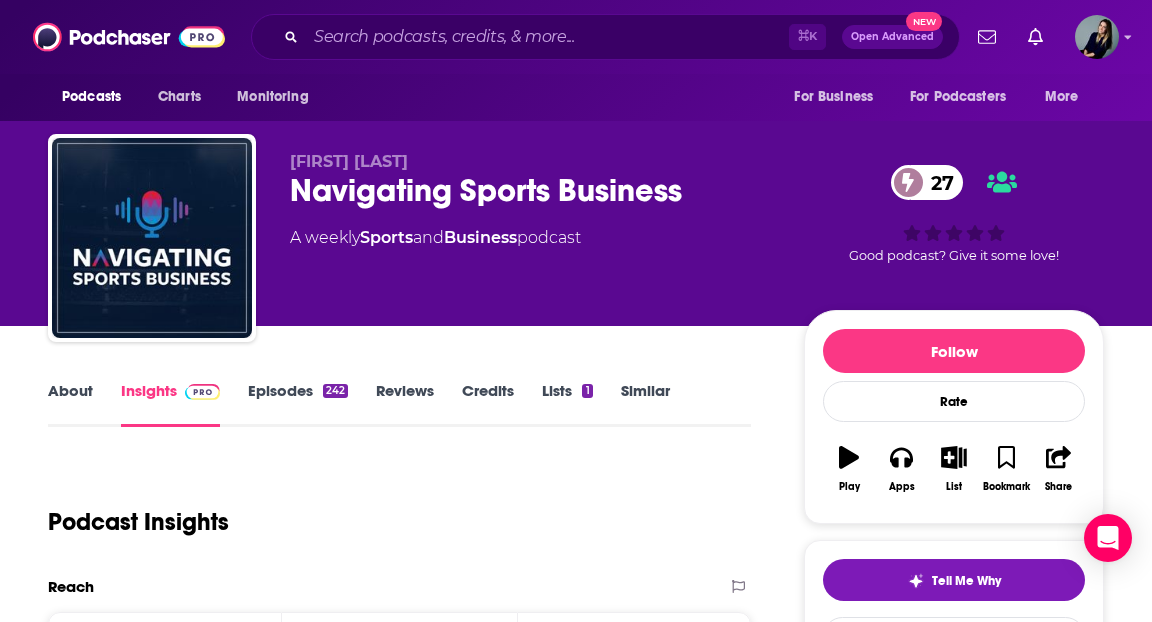click on "About" at bounding box center [70, 404] 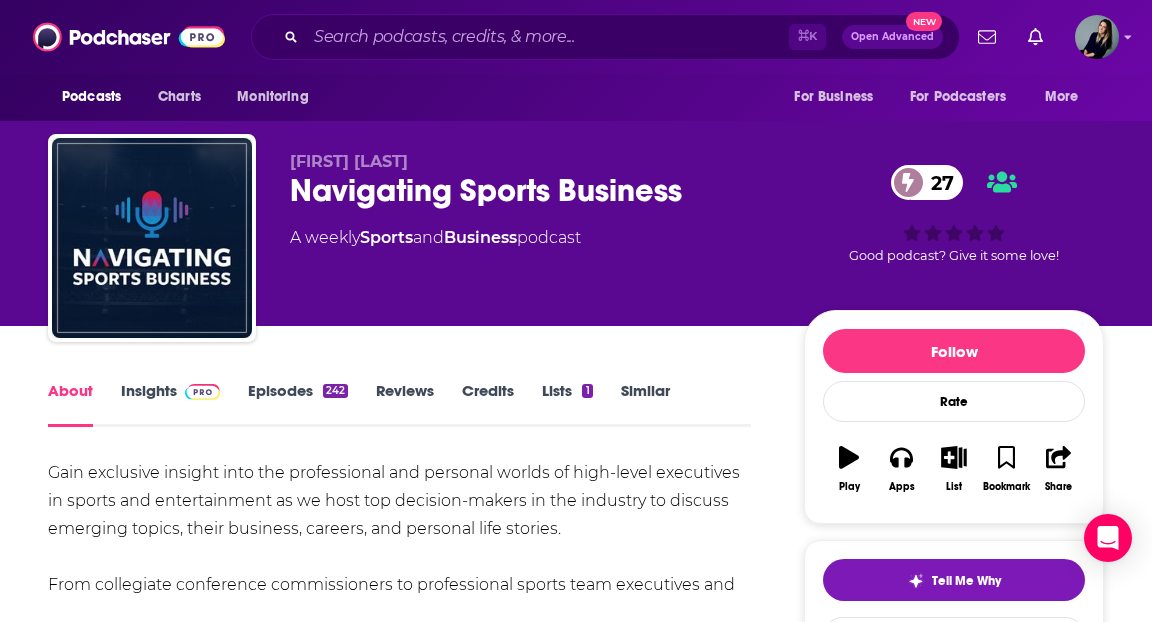 click on "Insights" at bounding box center [170, 404] 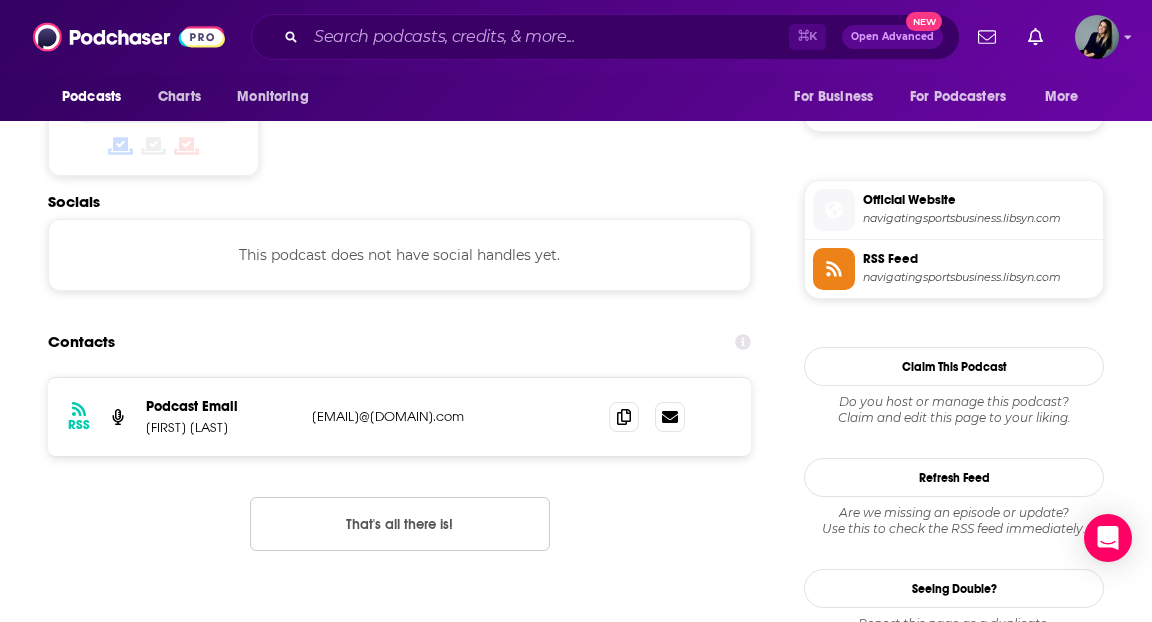 scroll, scrollTop: 1612, scrollLeft: 0, axis: vertical 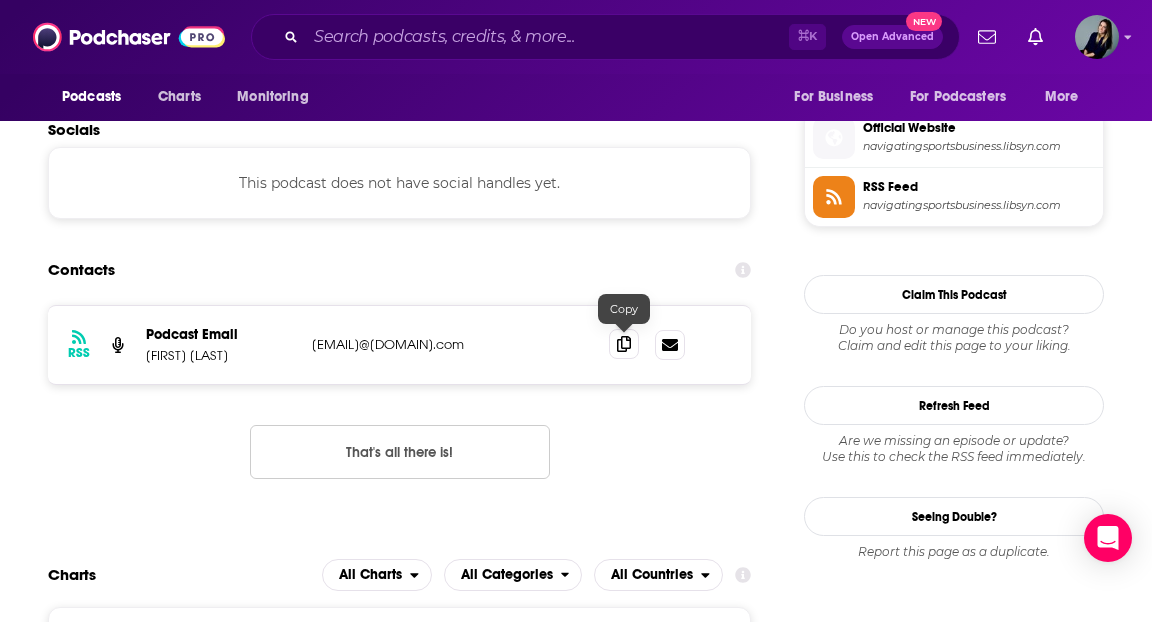 click 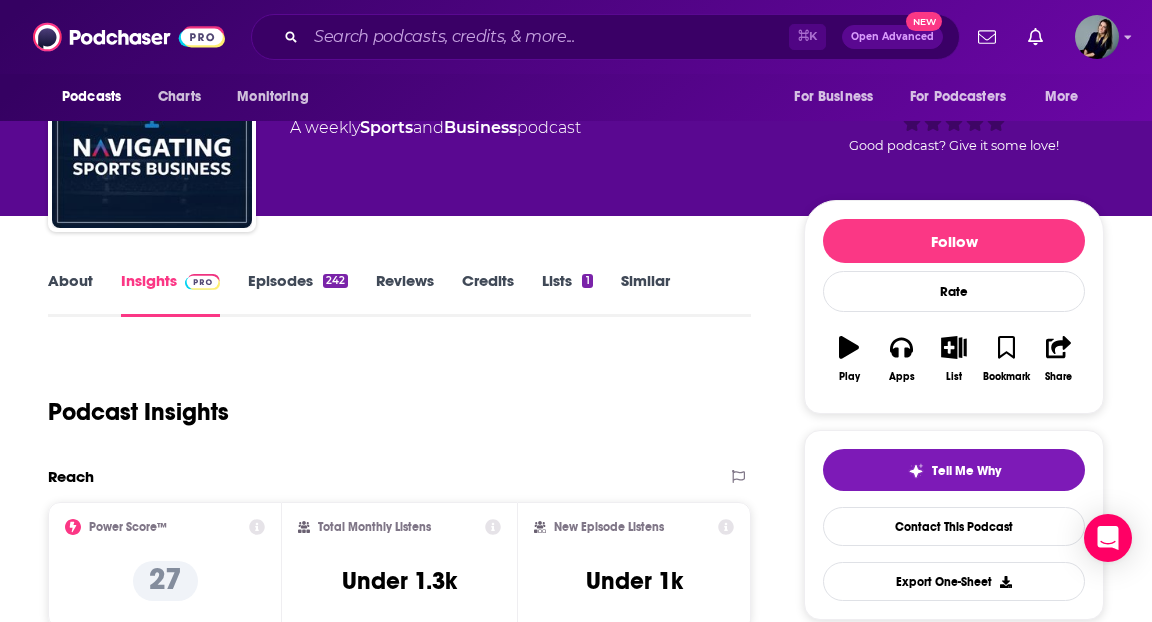 scroll, scrollTop: 0, scrollLeft: 0, axis: both 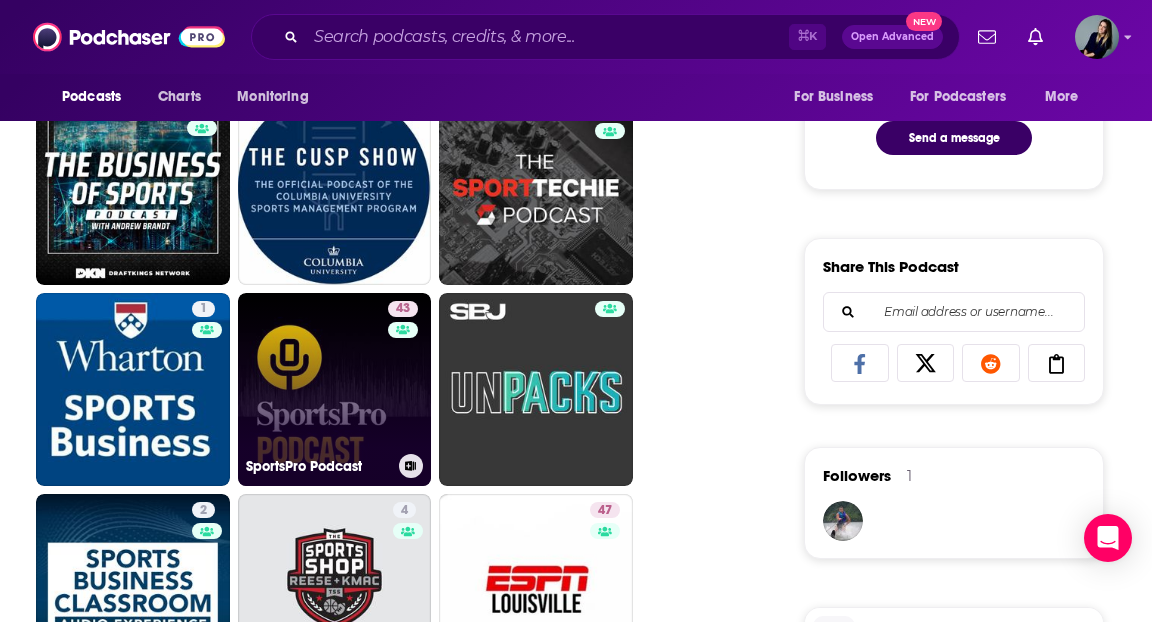 click on "43 SportsPro Podcast" at bounding box center [335, 390] 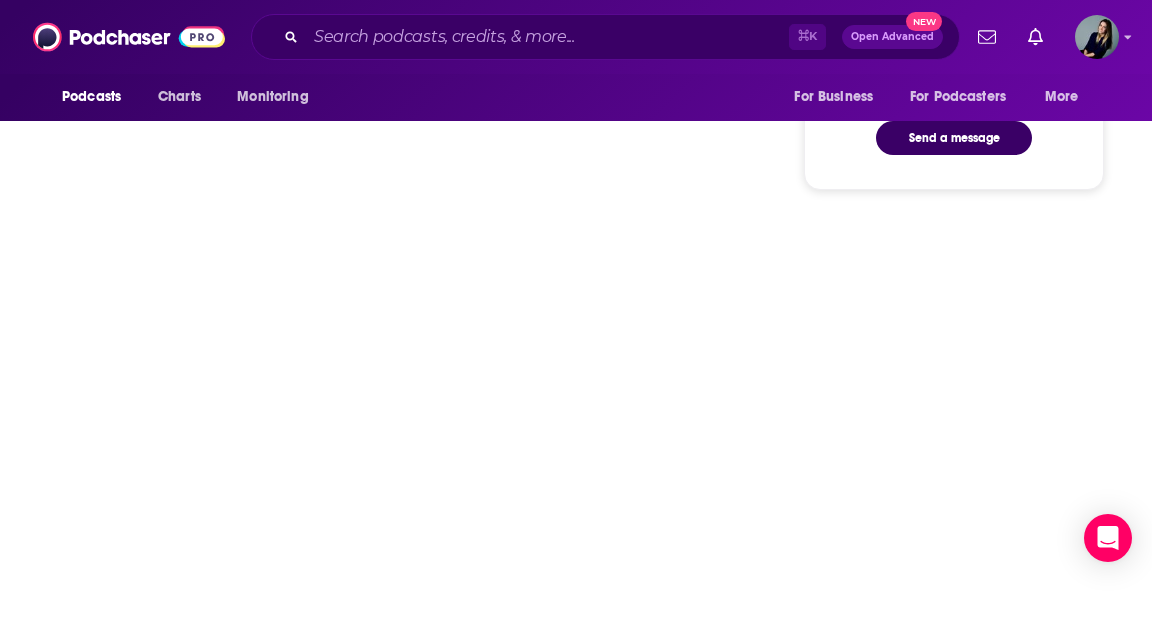 scroll, scrollTop: 0, scrollLeft: 0, axis: both 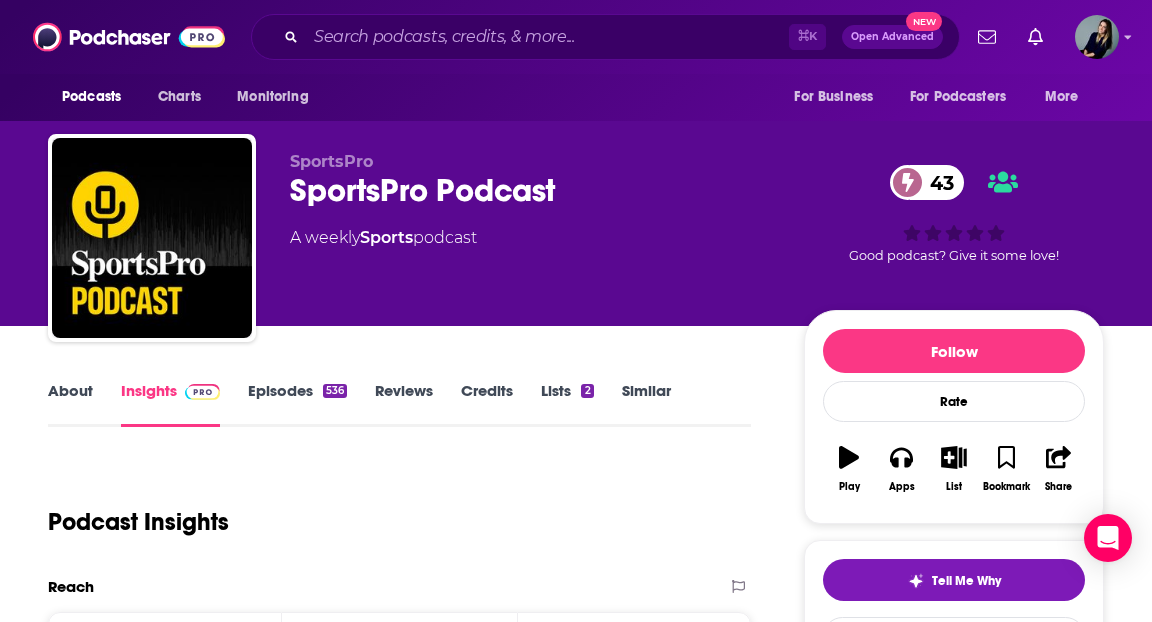click on "Similar" at bounding box center [646, 404] 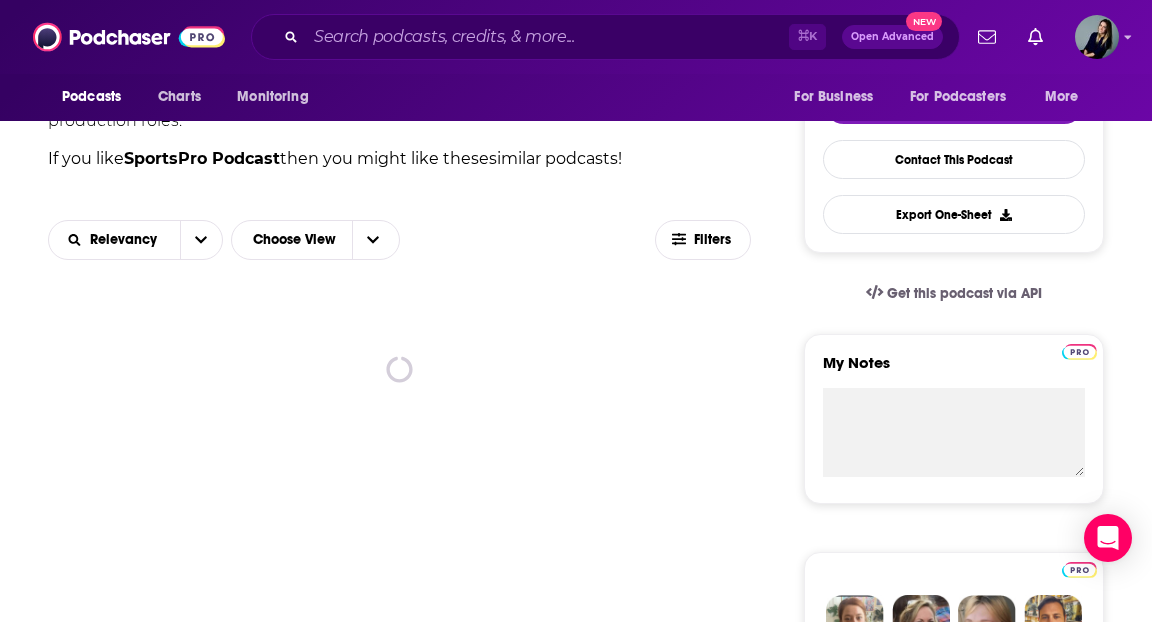 scroll, scrollTop: 484, scrollLeft: 0, axis: vertical 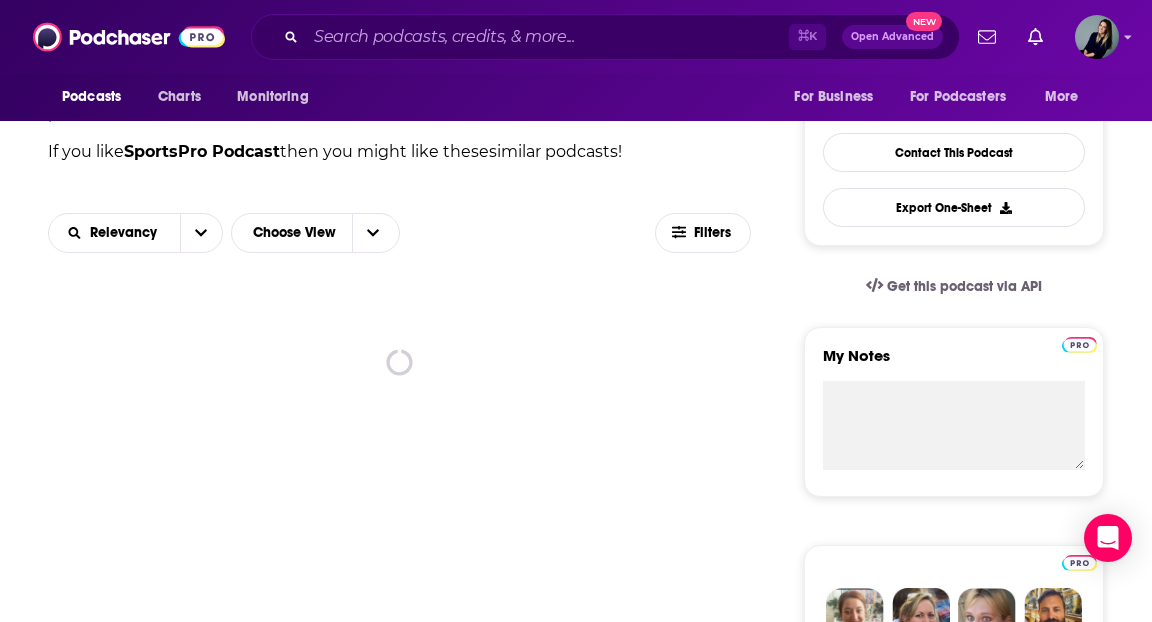 click on "Podcasts like  SportsPro Podcast | Podchaser" at bounding box center [399, 787] 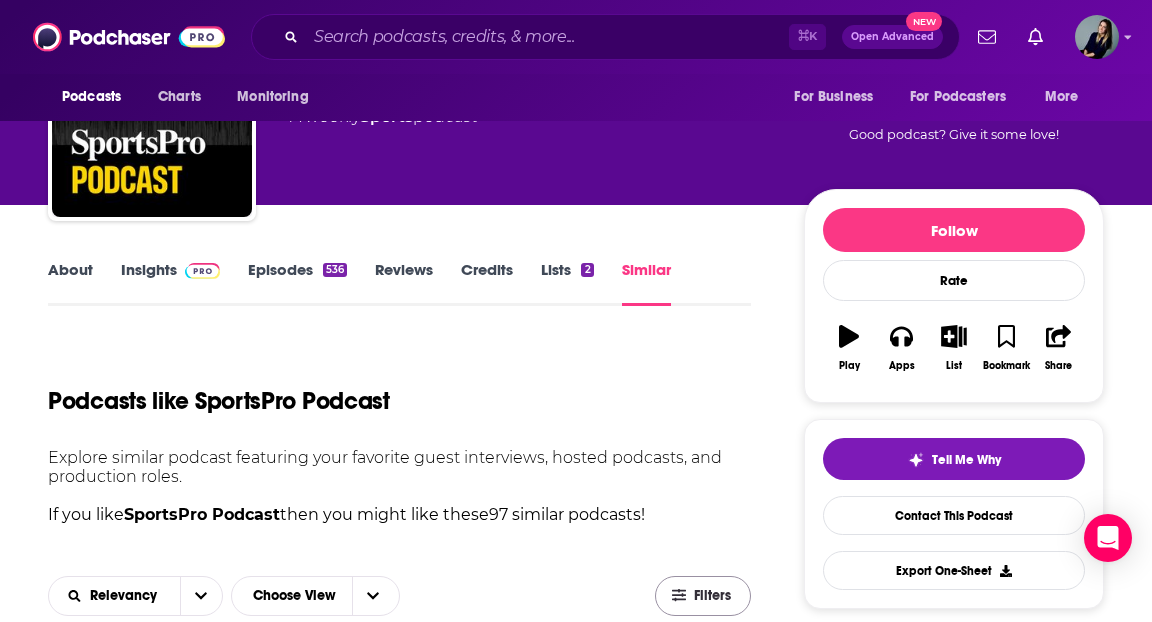 scroll, scrollTop: 41, scrollLeft: 0, axis: vertical 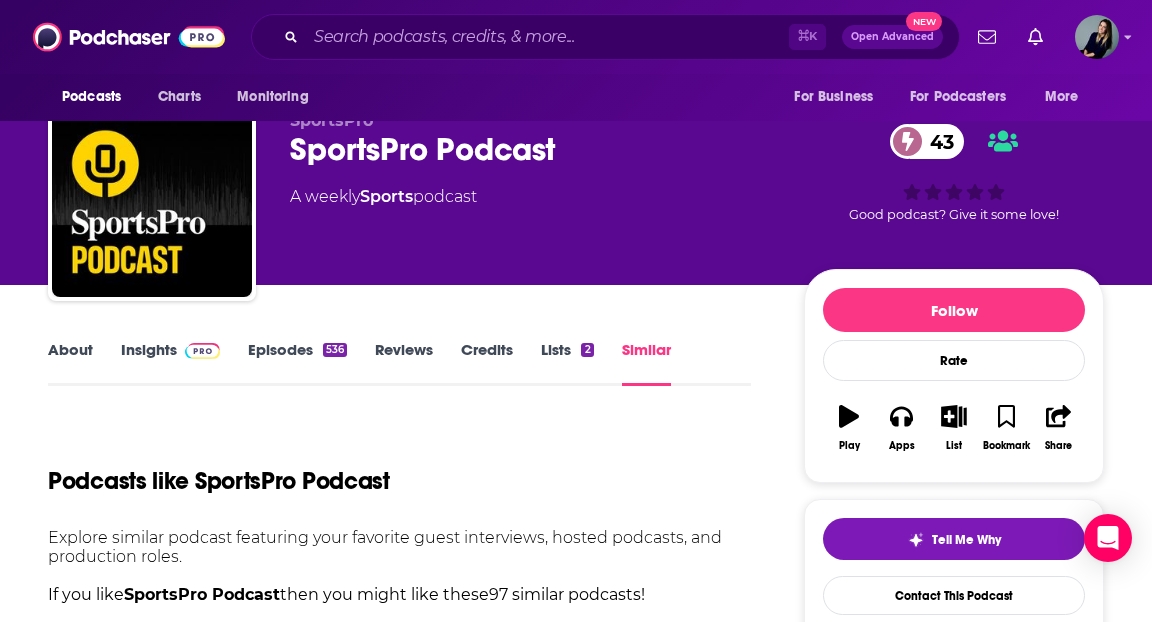 click on "Insights" at bounding box center (170, 363) 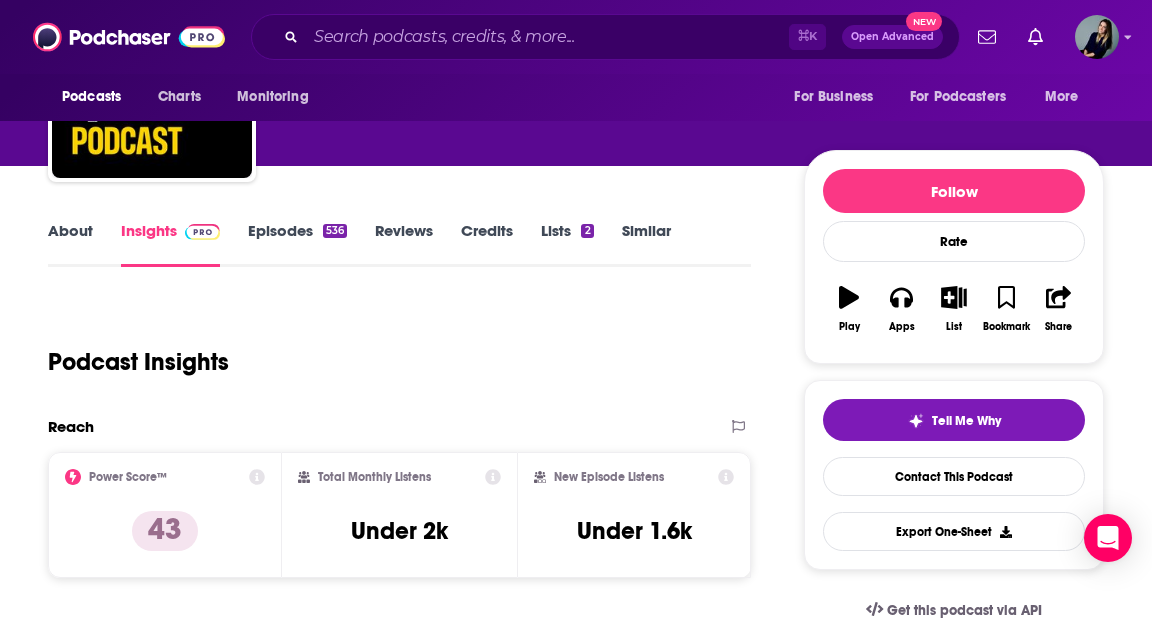 scroll, scrollTop: 0, scrollLeft: 0, axis: both 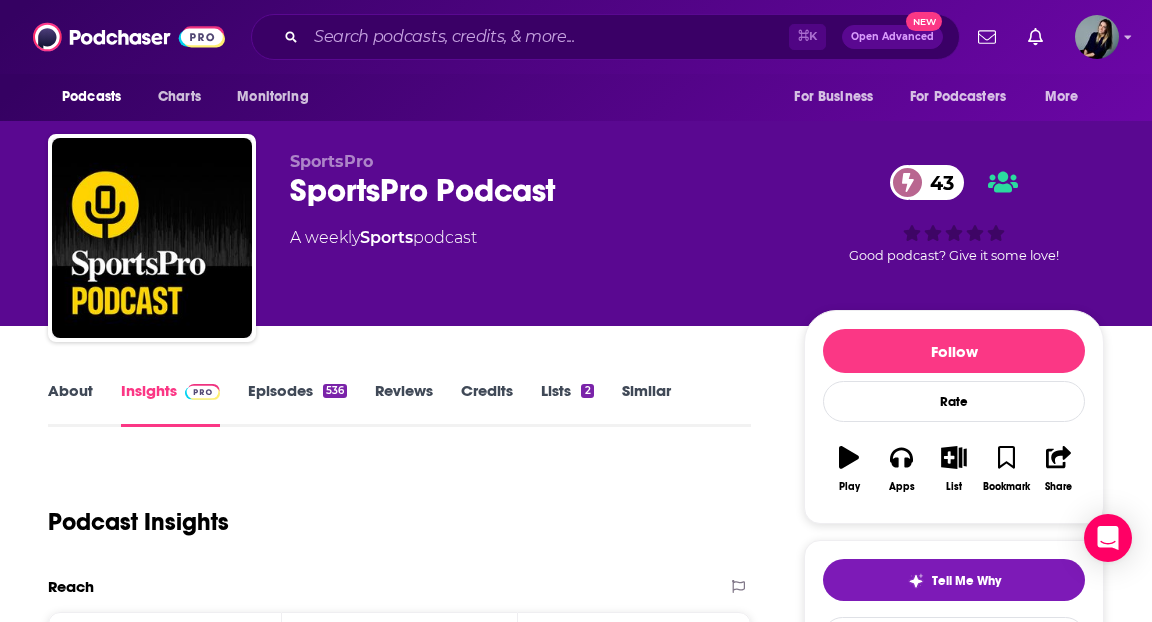 click on "Episodes 536" at bounding box center [297, 404] 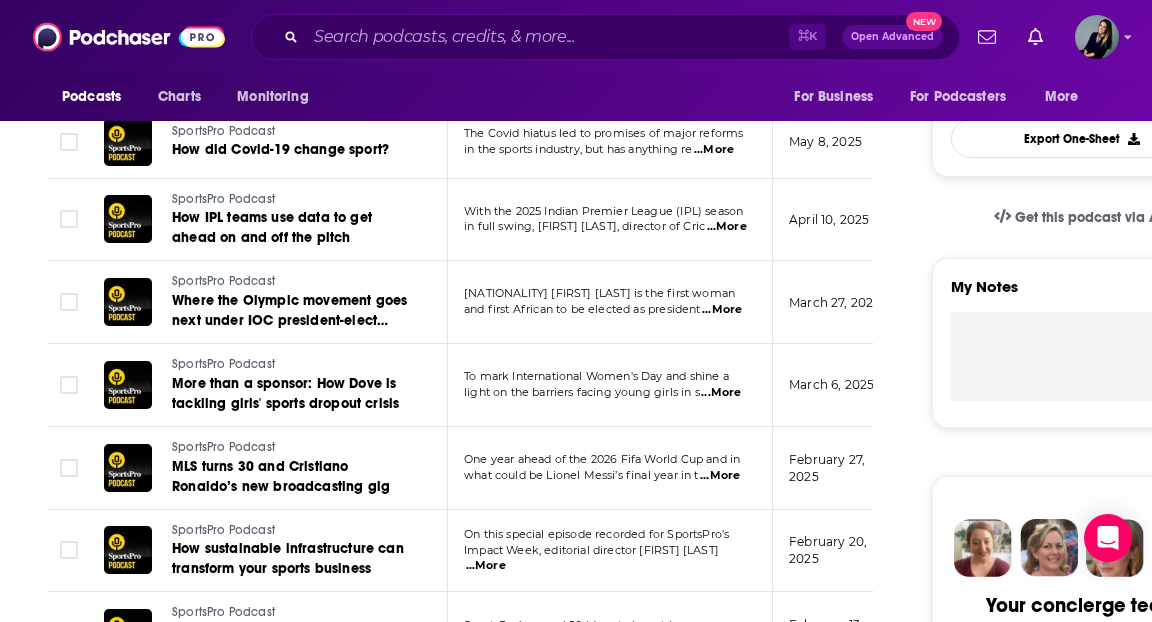 scroll, scrollTop: 0, scrollLeft: 0, axis: both 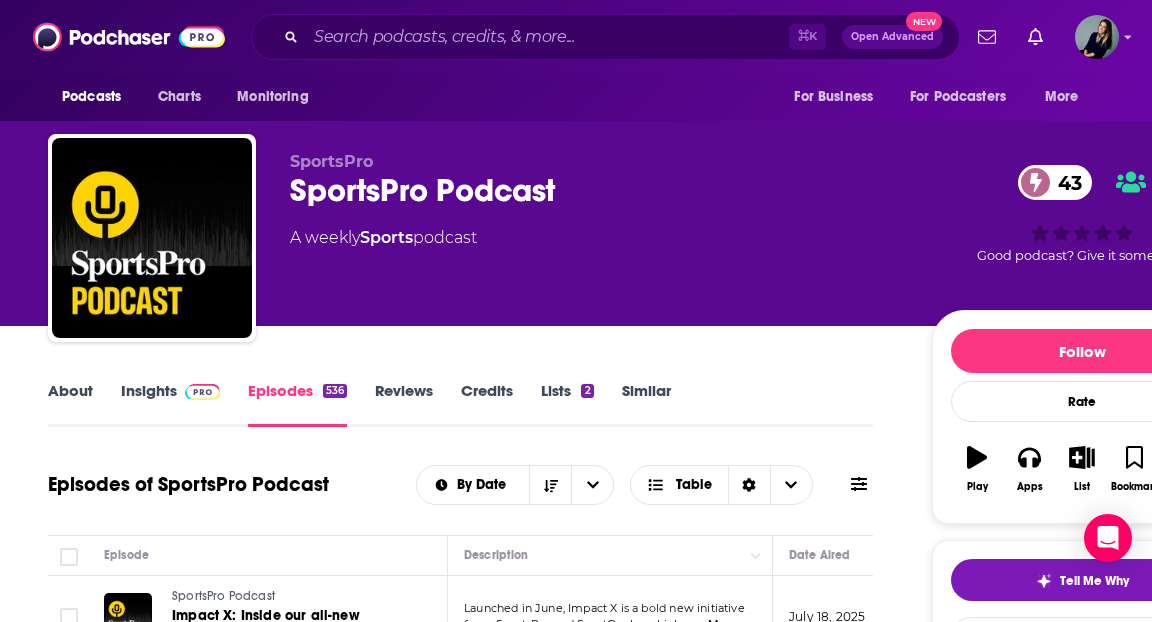 click on "About" at bounding box center [70, 404] 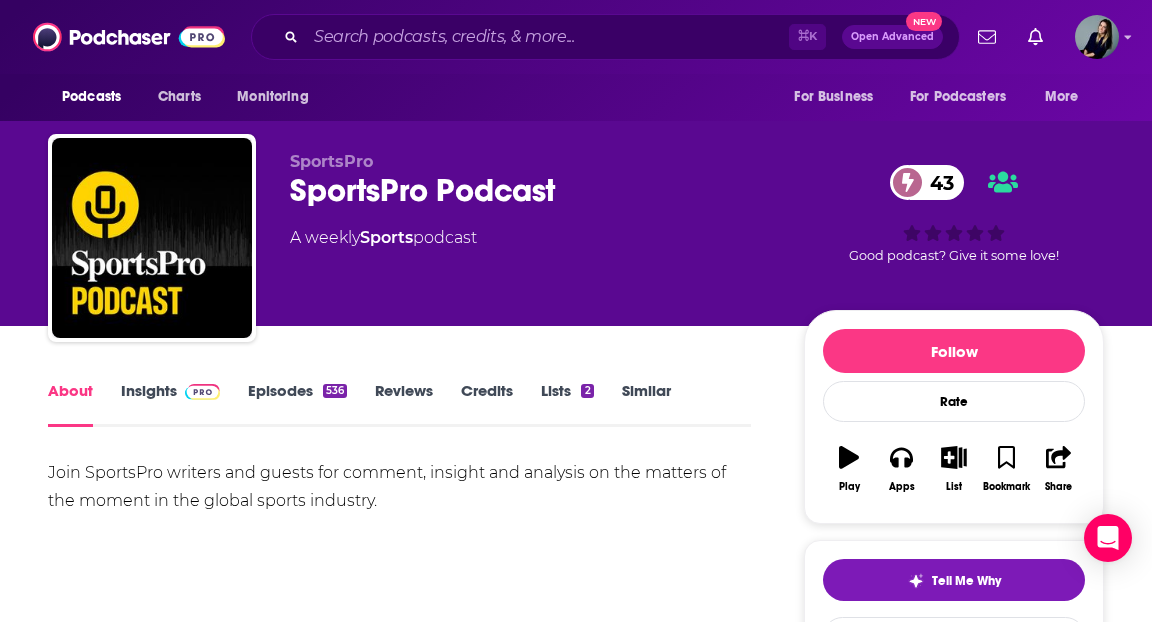 click on "Insights" at bounding box center (170, 404) 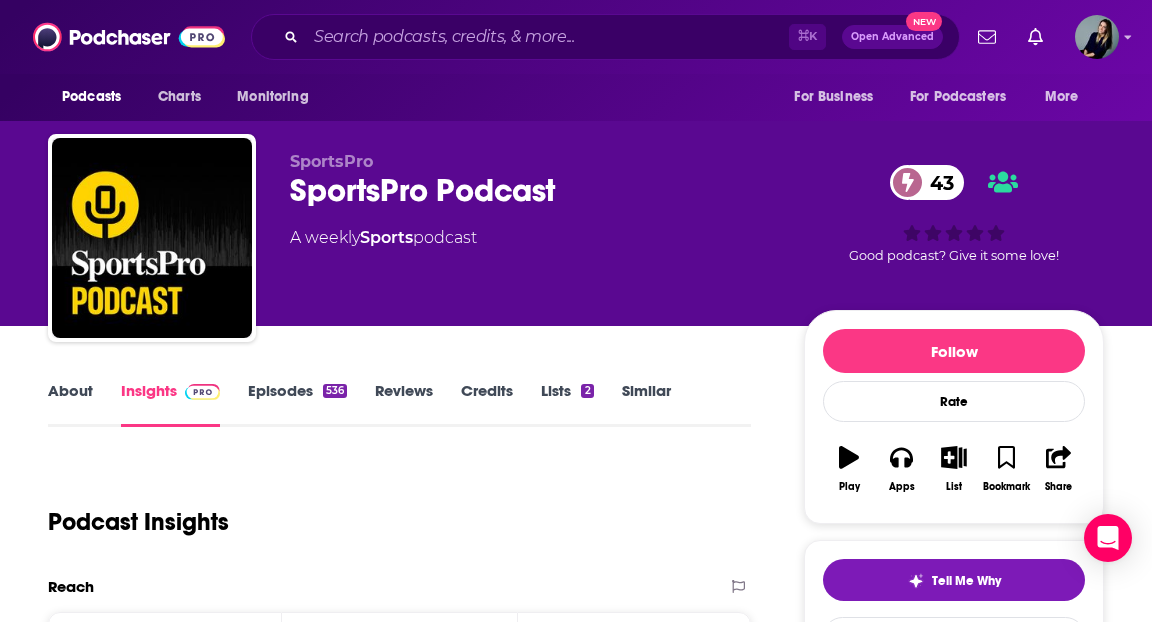 click on "About" at bounding box center [70, 404] 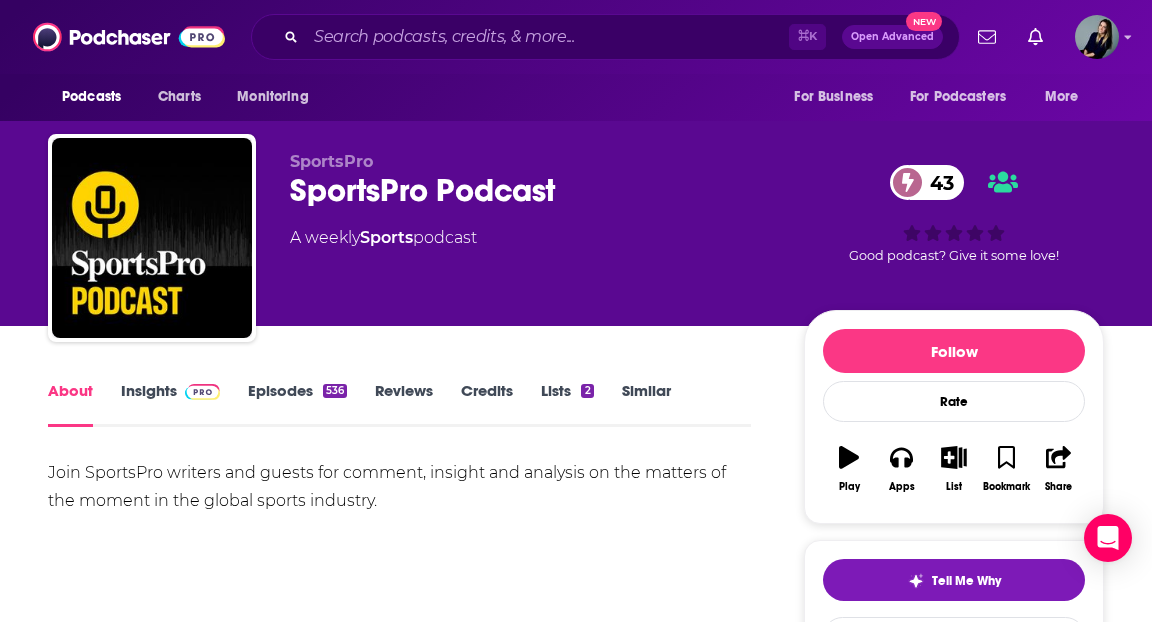 click on "Insights" at bounding box center [170, 404] 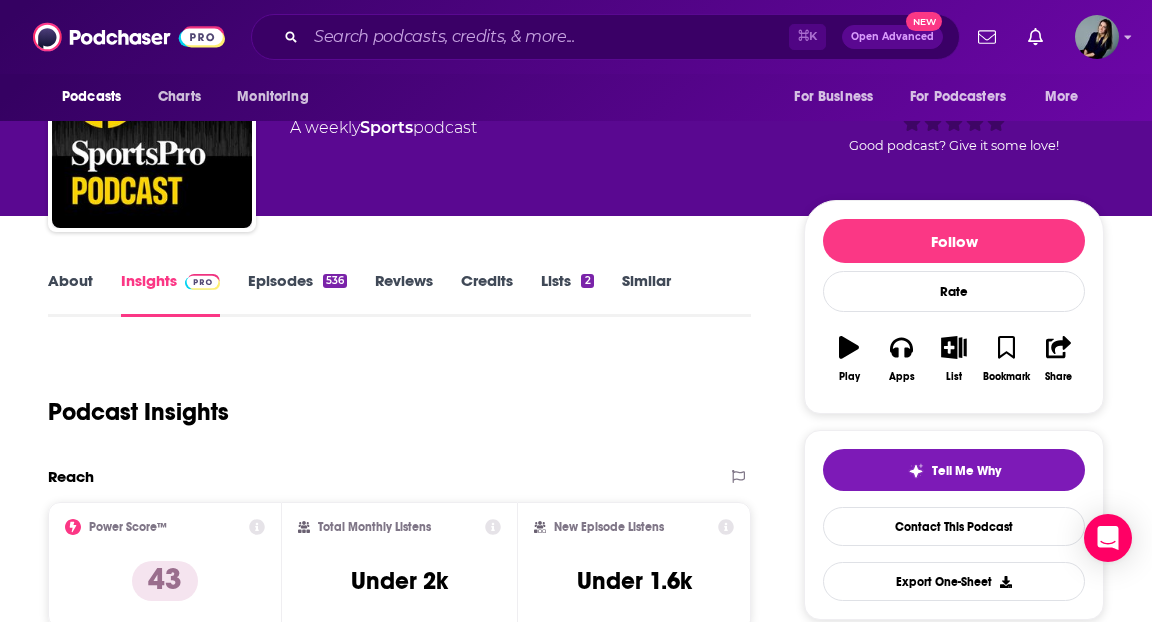 scroll, scrollTop: 89, scrollLeft: 0, axis: vertical 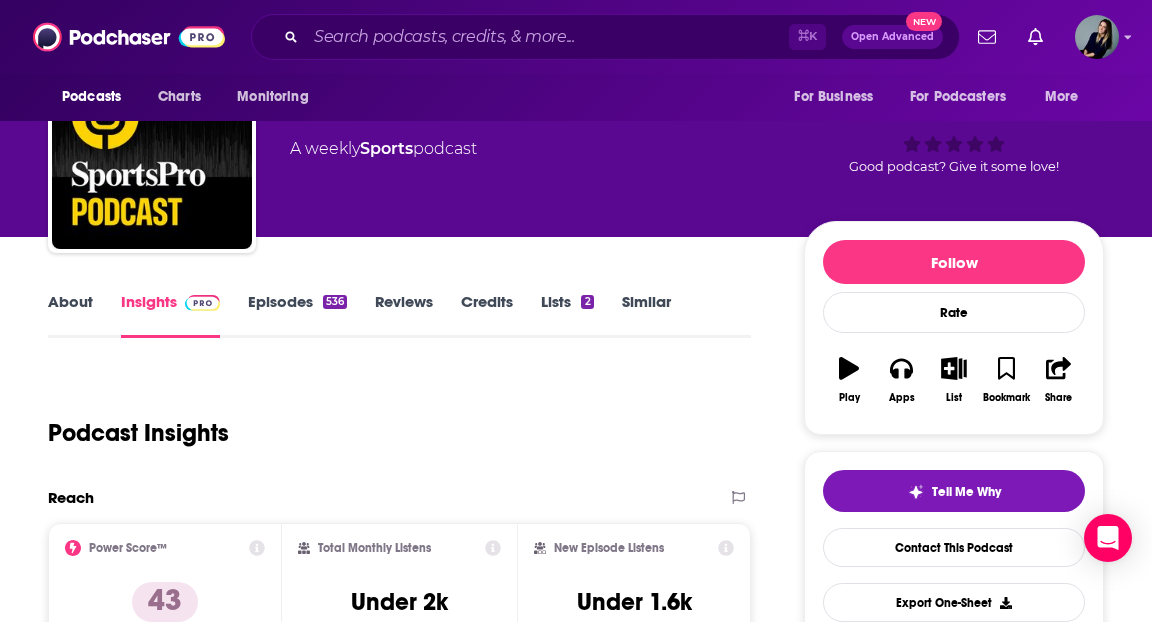 click on "Episodes 536" at bounding box center [297, 315] 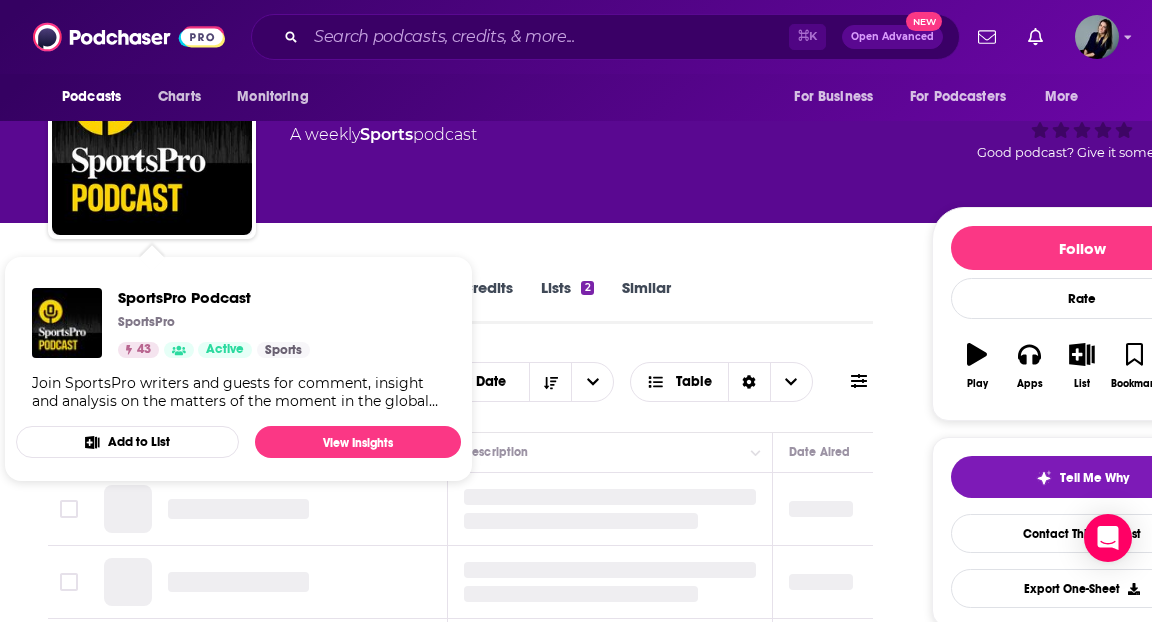 scroll, scrollTop: 281, scrollLeft: 0, axis: vertical 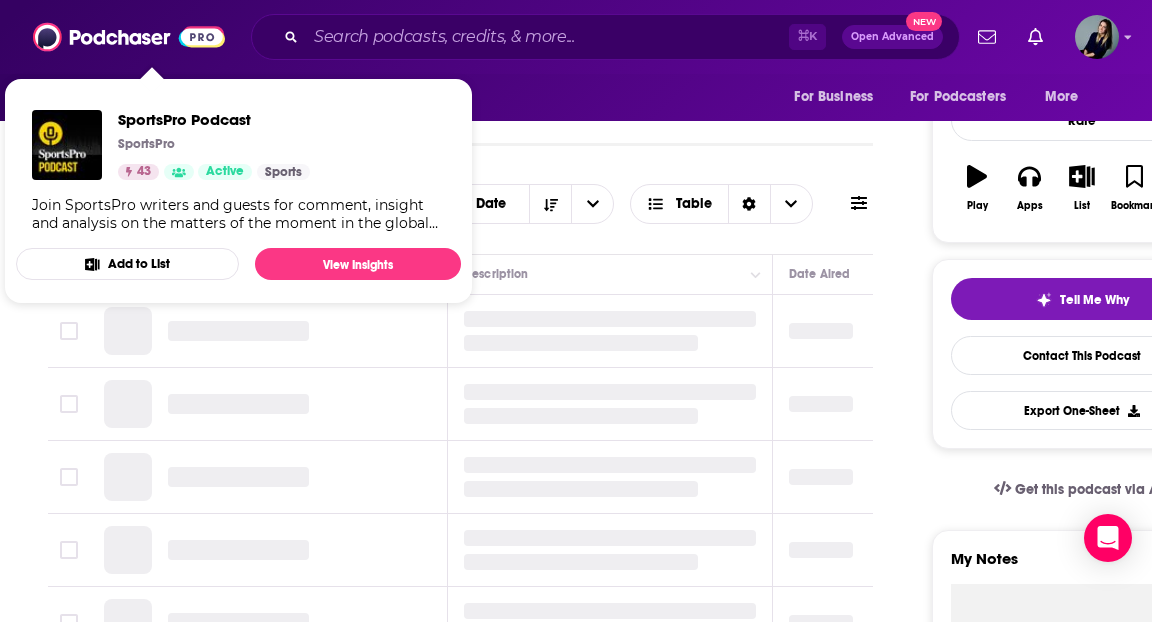 click on "Episodes of SportsPro Podcast By Date Table" at bounding box center (460, 216) 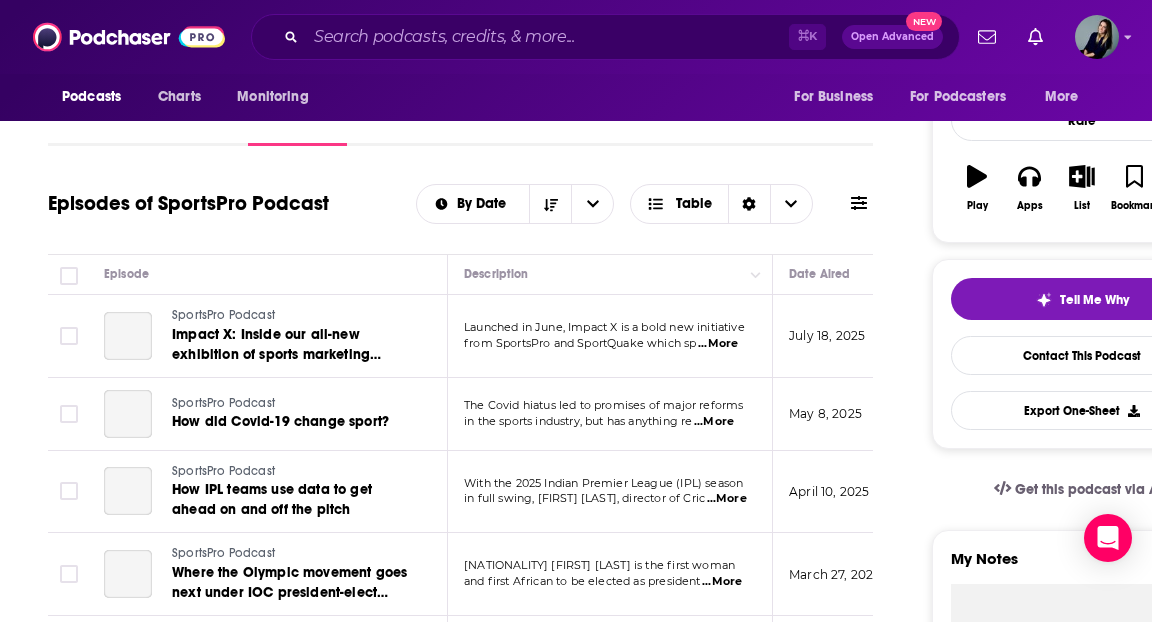 scroll, scrollTop: 171, scrollLeft: 0, axis: vertical 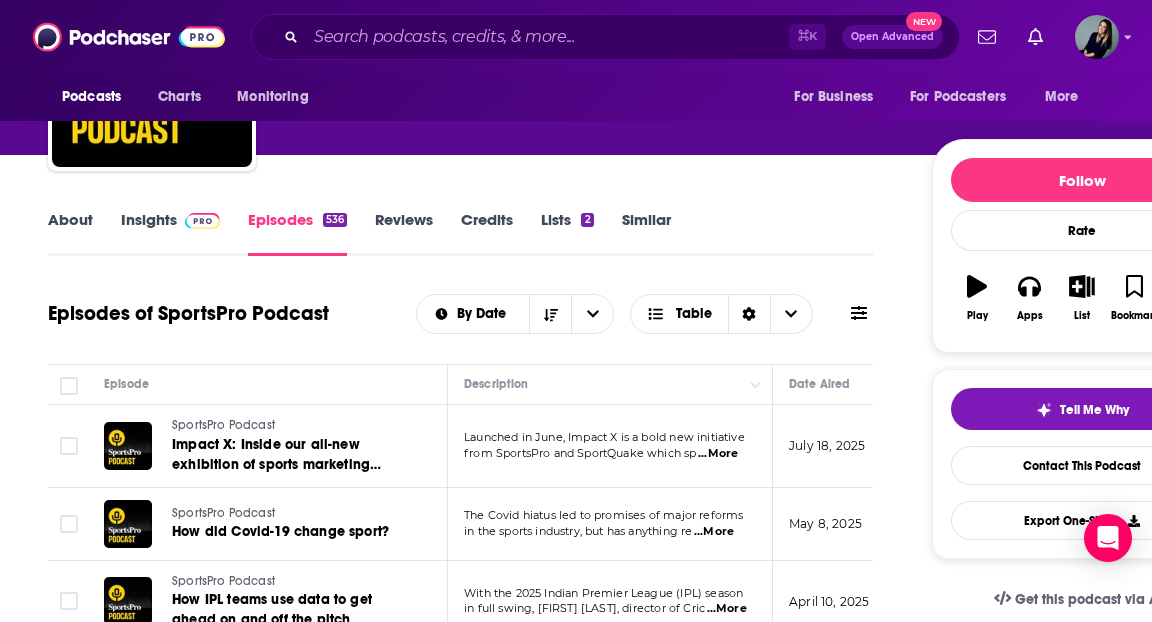 click on "About Insights Episodes 536 Reviews Credits Lists 2 Similar" at bounding box center (460, 231) 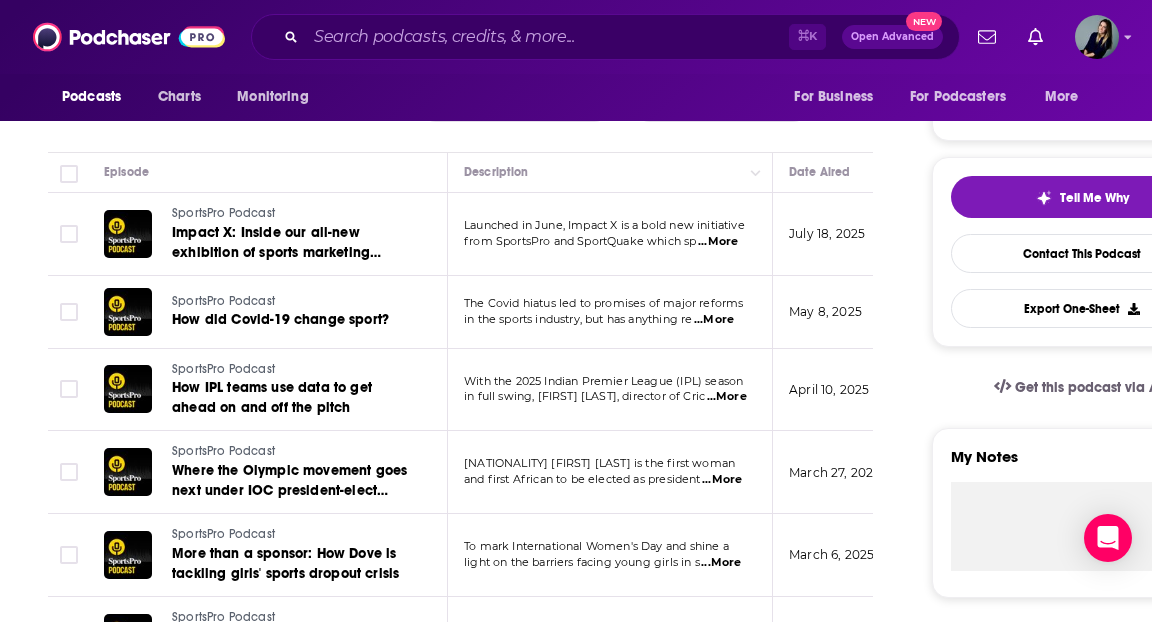 scroll, scrollTop: 64, scrollLeft: 0, axis: vertical 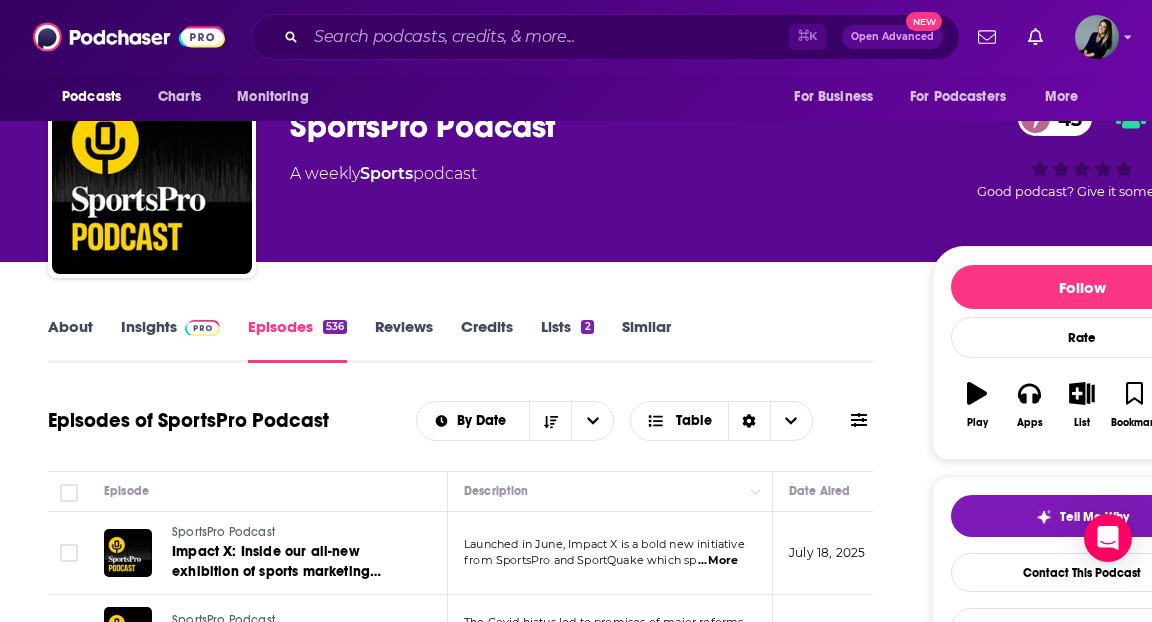 click on "Insights" at bounding box center (170, 340) 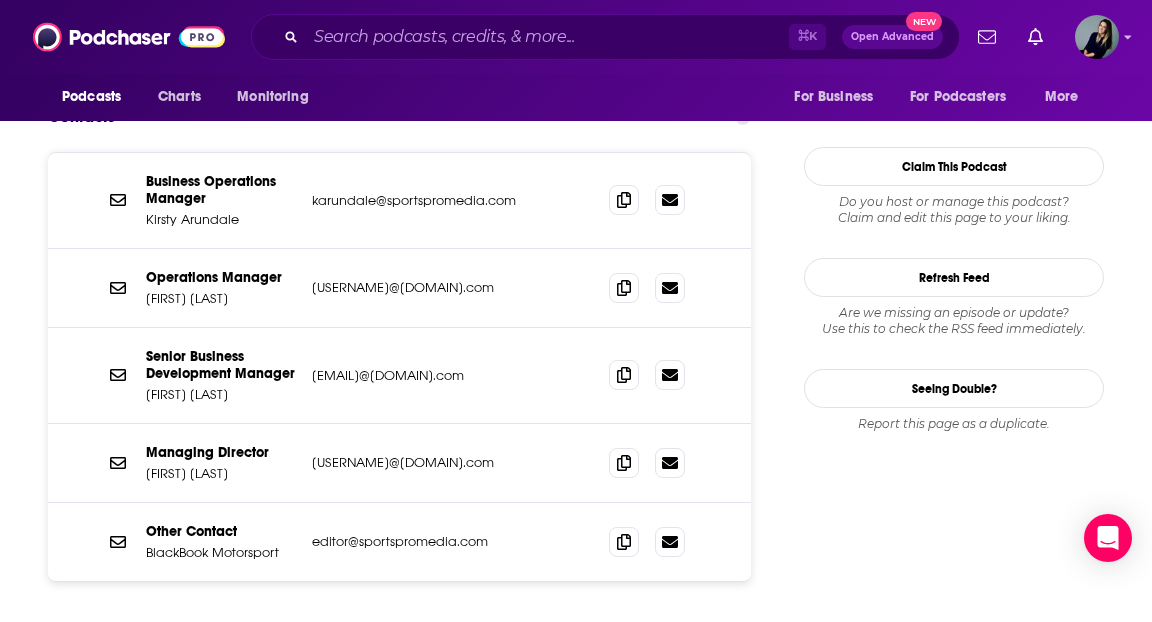 scroll, scrollTop: 1893, scrollLeft: 0, axis: vertical 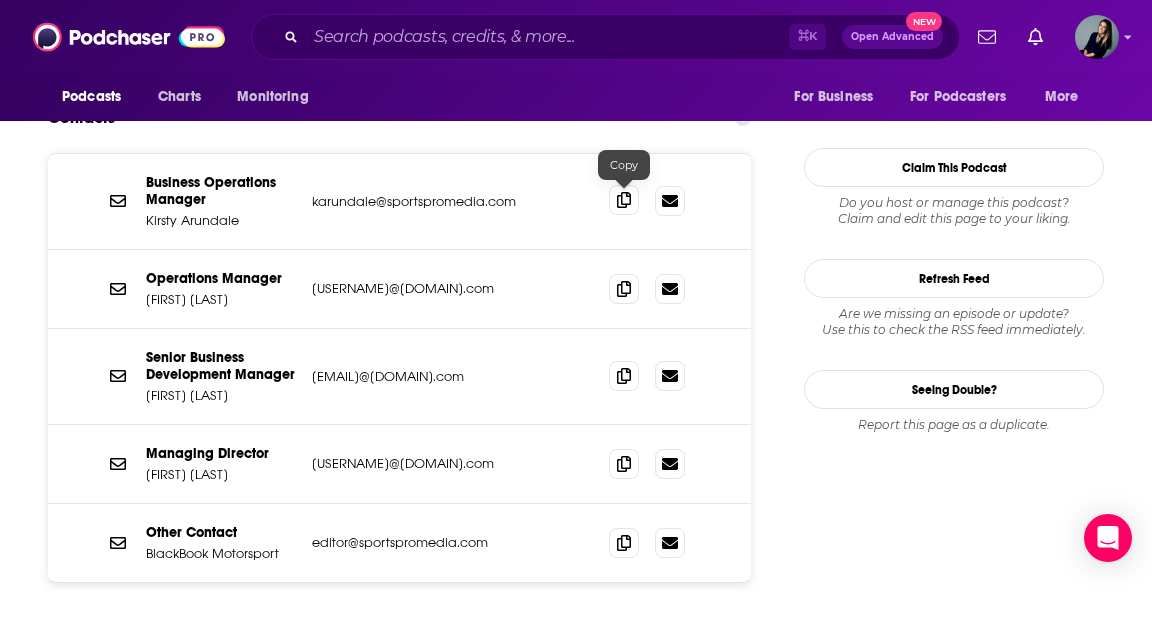 click 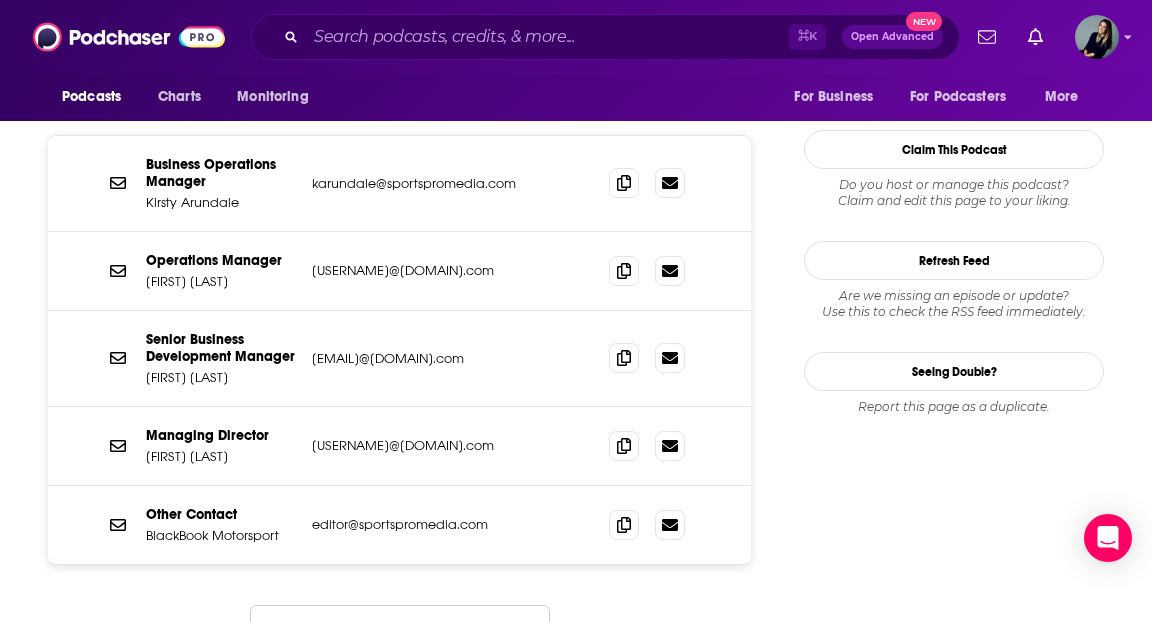 scroll, scrollTop: 1915, scrollLeft: 0, axis: vertical 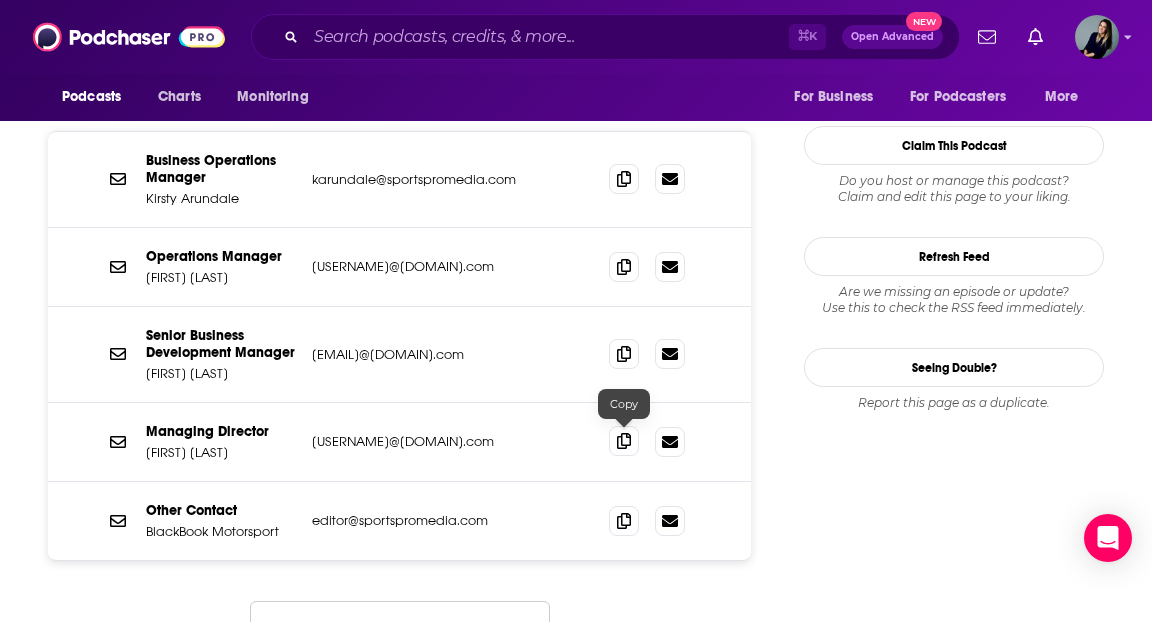 click 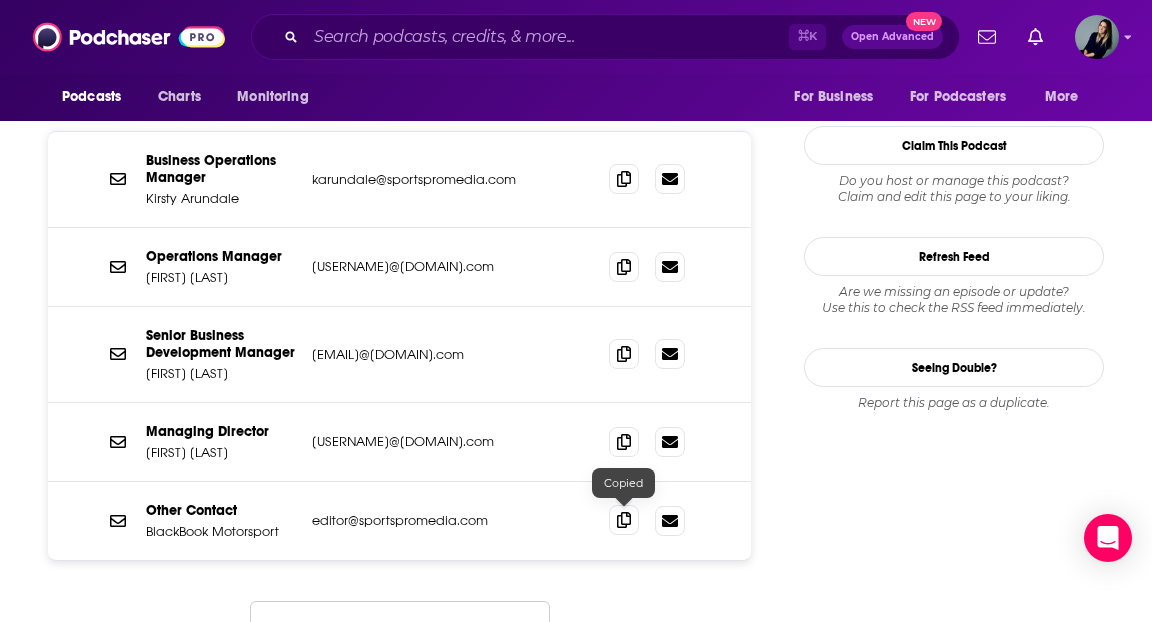 click at bounding box center [624, 520] 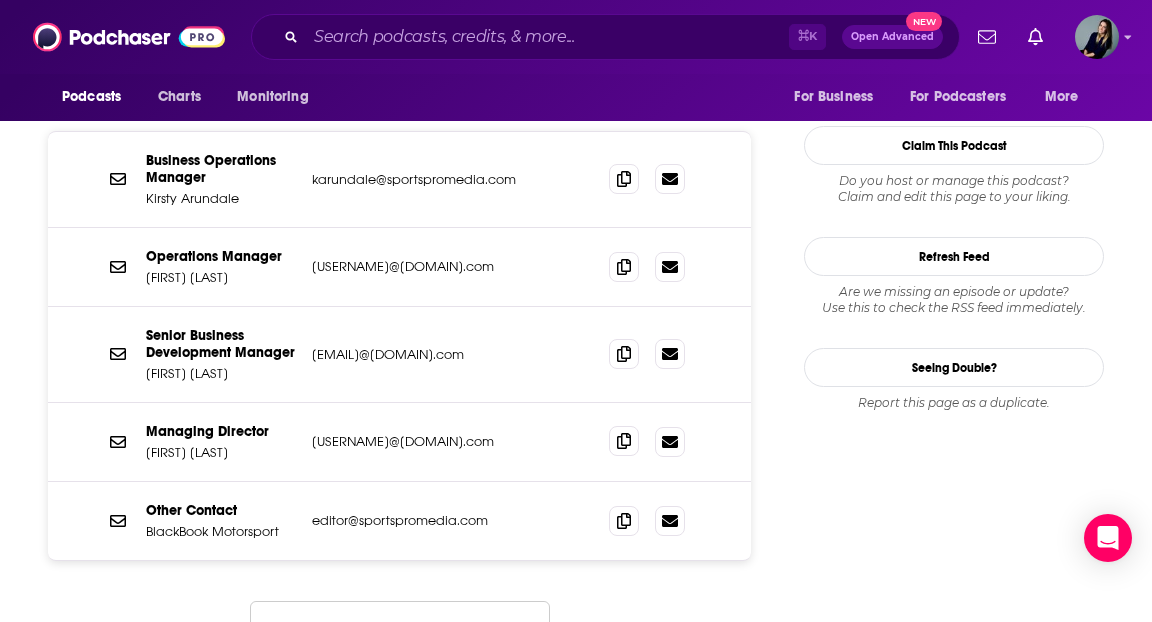 click 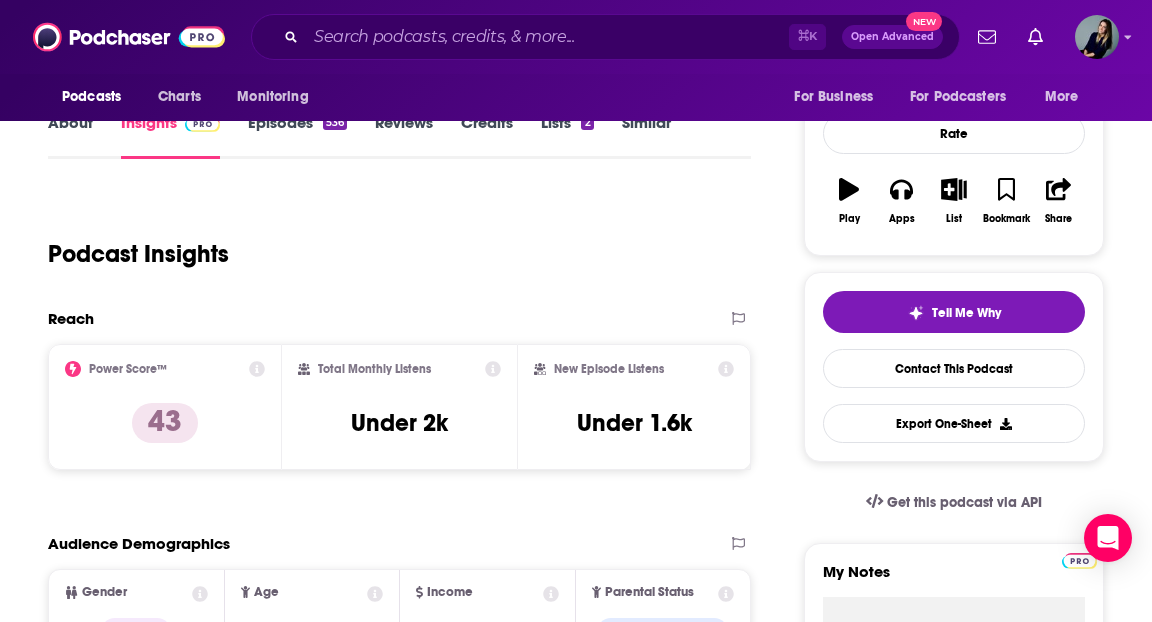 scroll, scrollTop: 0, scrollLeft: 0, axis: both 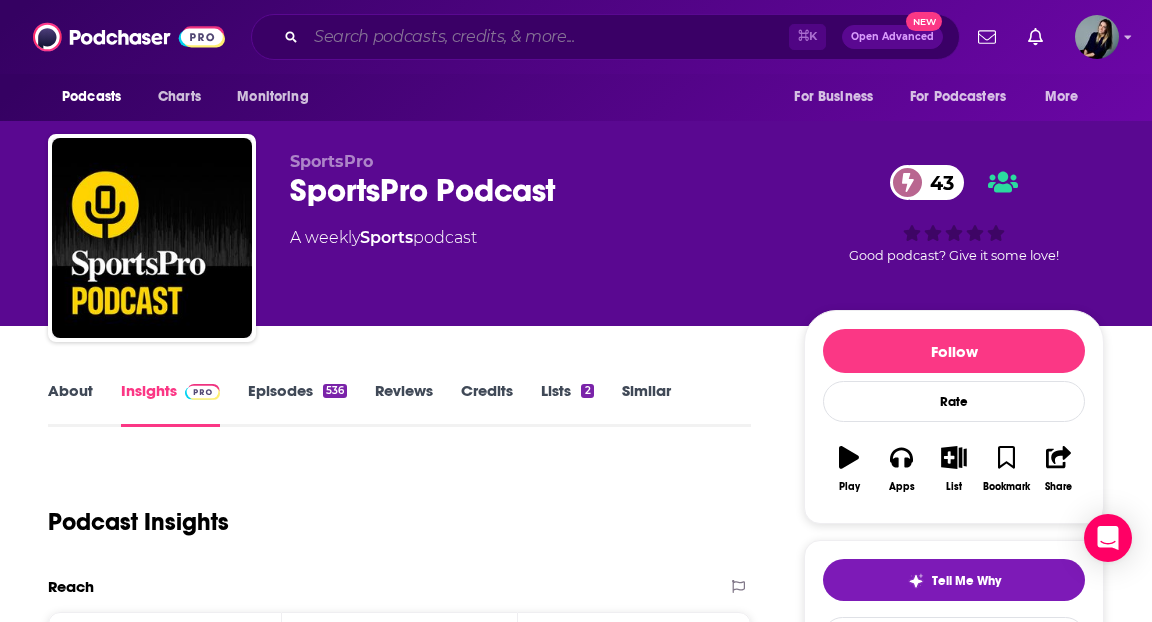 click at bounding box center [547, 37] 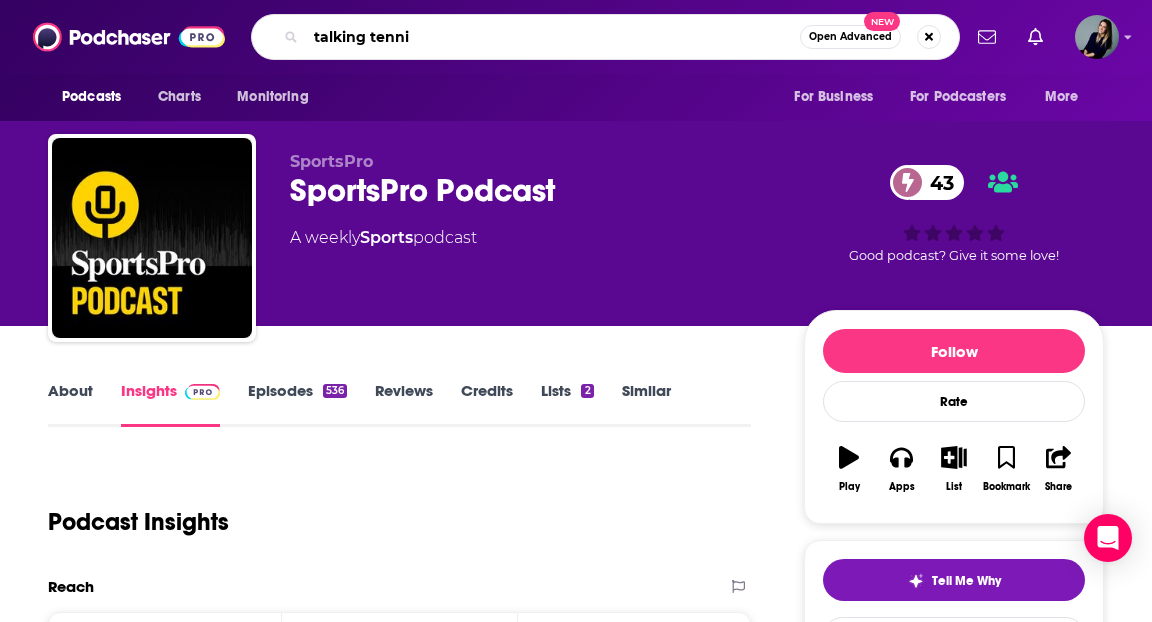 type on "talking tennis" 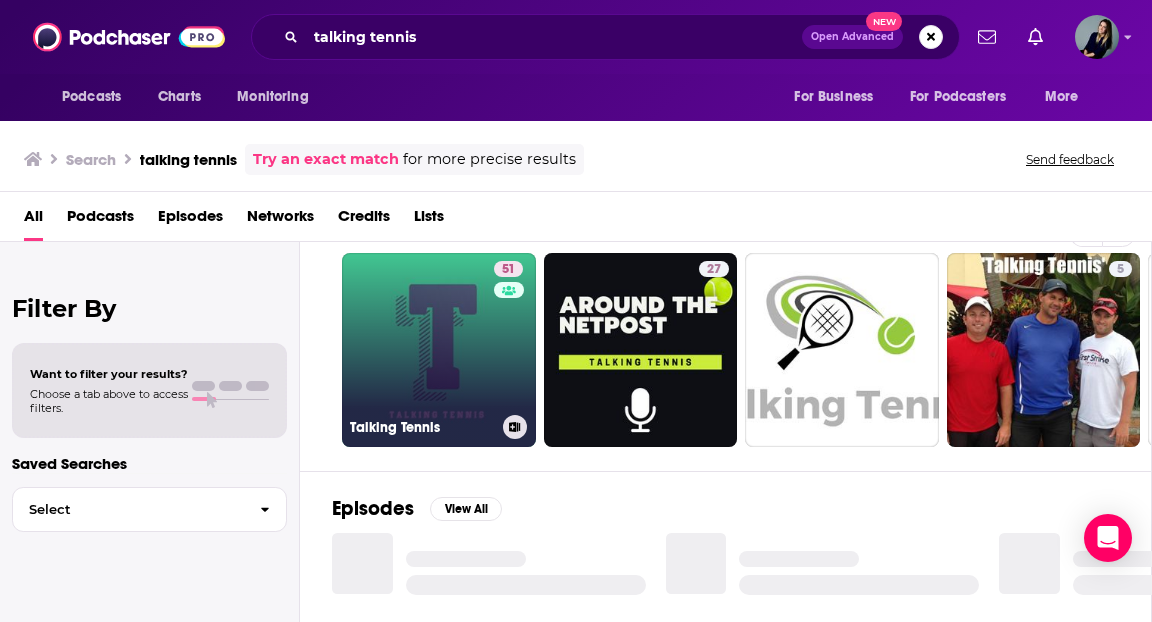 scroll, scrollTop: 55, scrollLeft: 0, axis: vertical 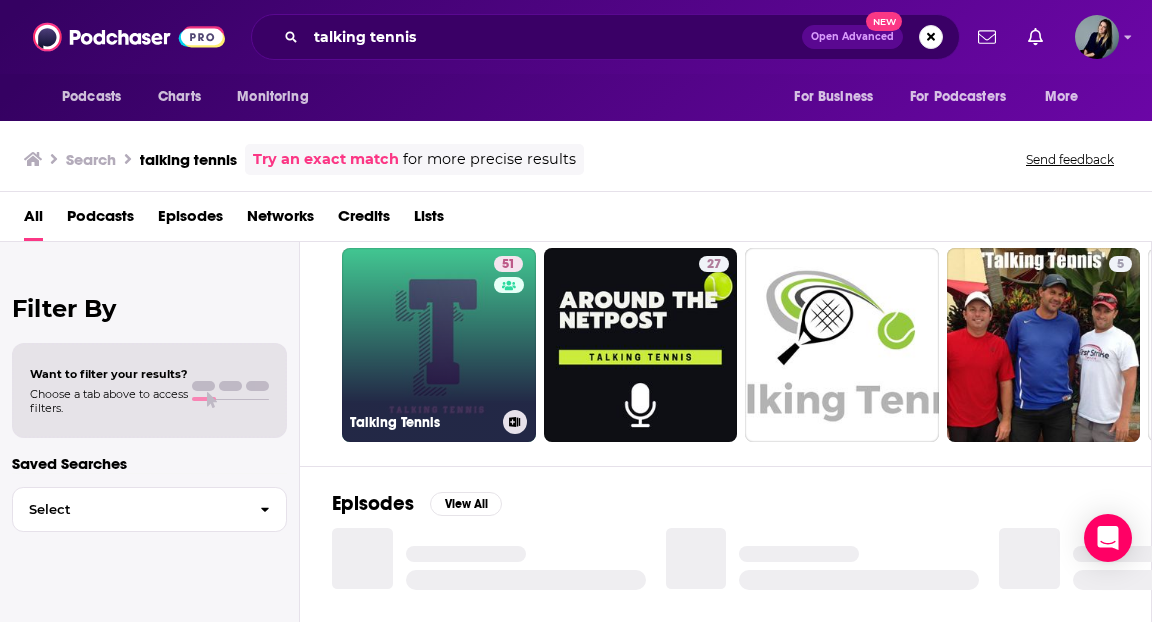 click on "51 Talking Tennis" at bounding box center [439, 345] 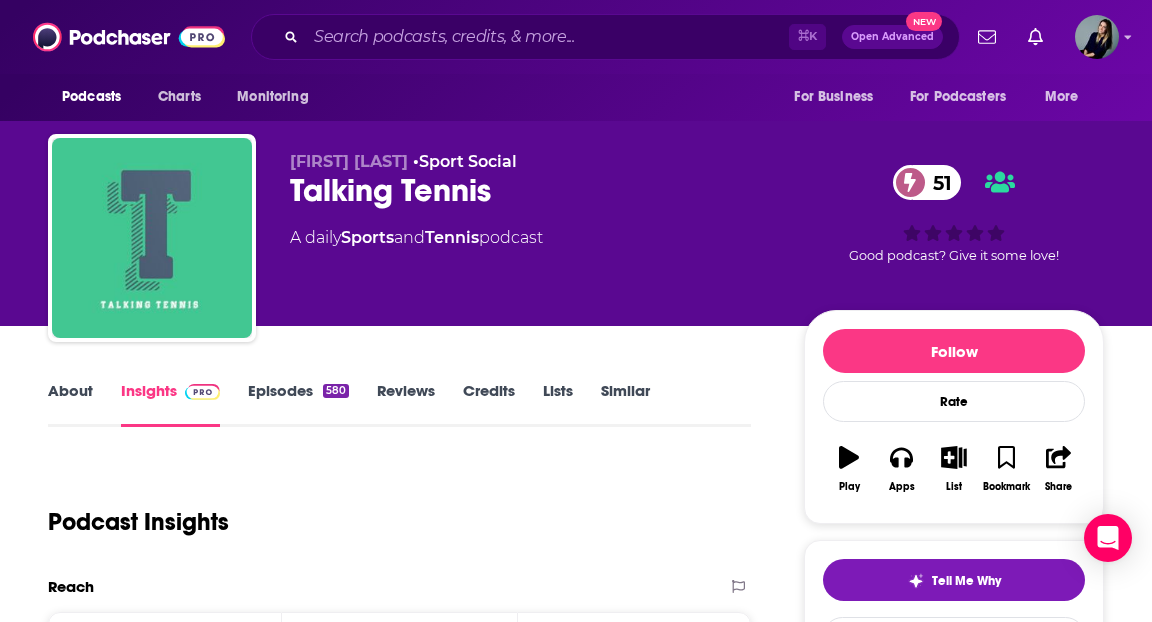 click on "Episodes 580" at bounding box center [298, 404] 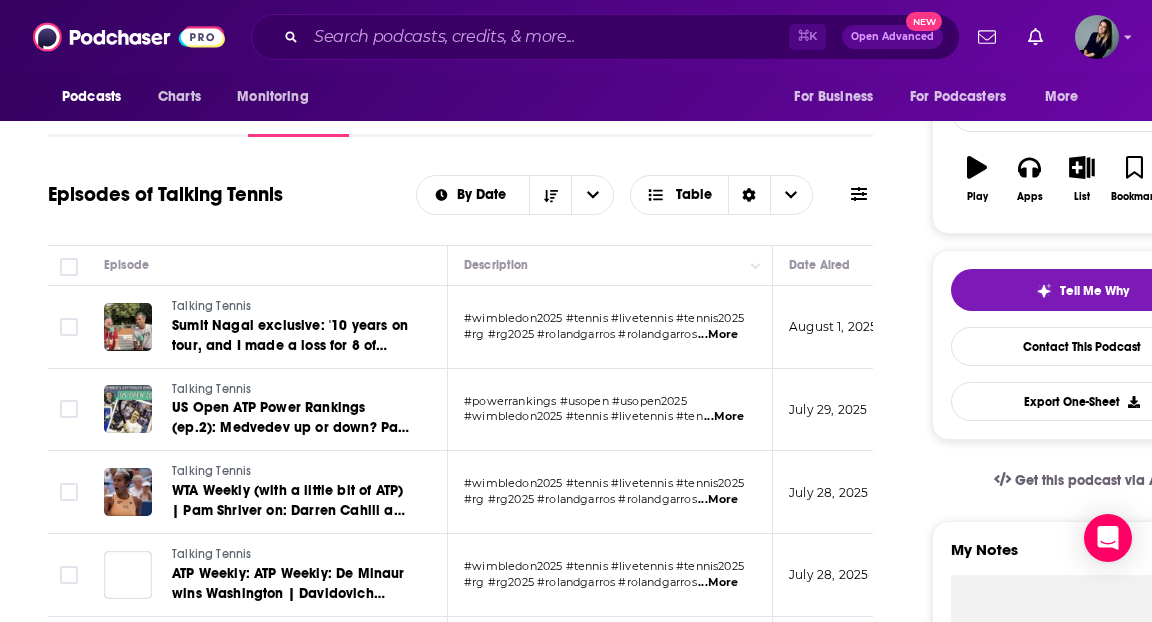 scroll, scrollTop: 33, scrollLeft: 0, axis: vertical 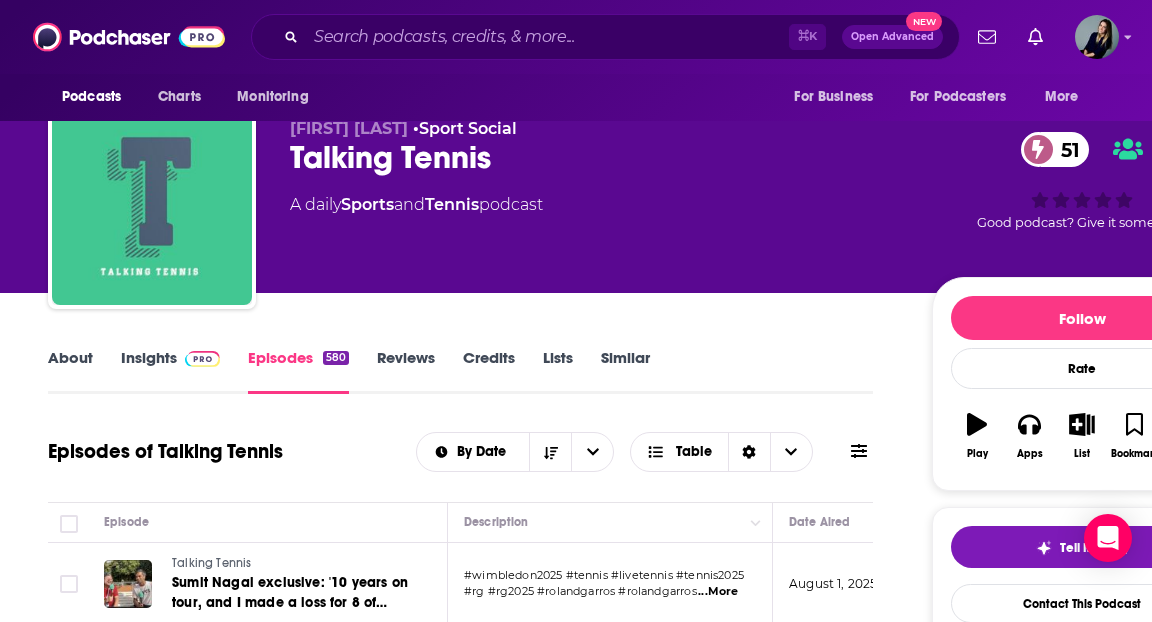 click on "Insights" at bounding box center [170, 371] 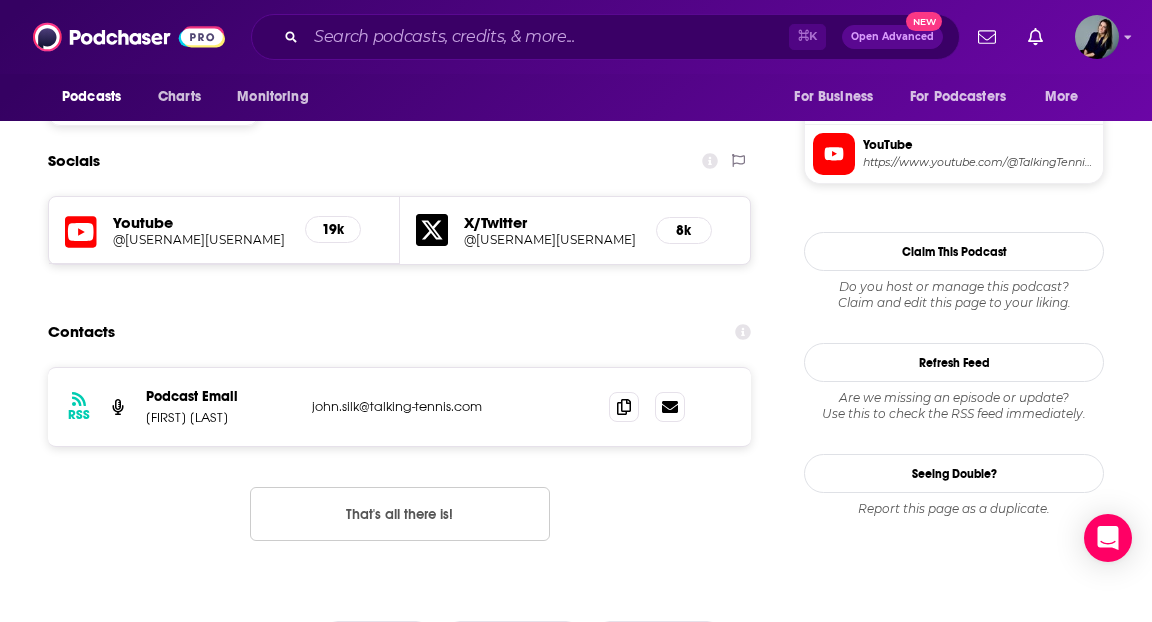 scroll, scrollTop: 1627, scrollLeft: 0, axis: vertical 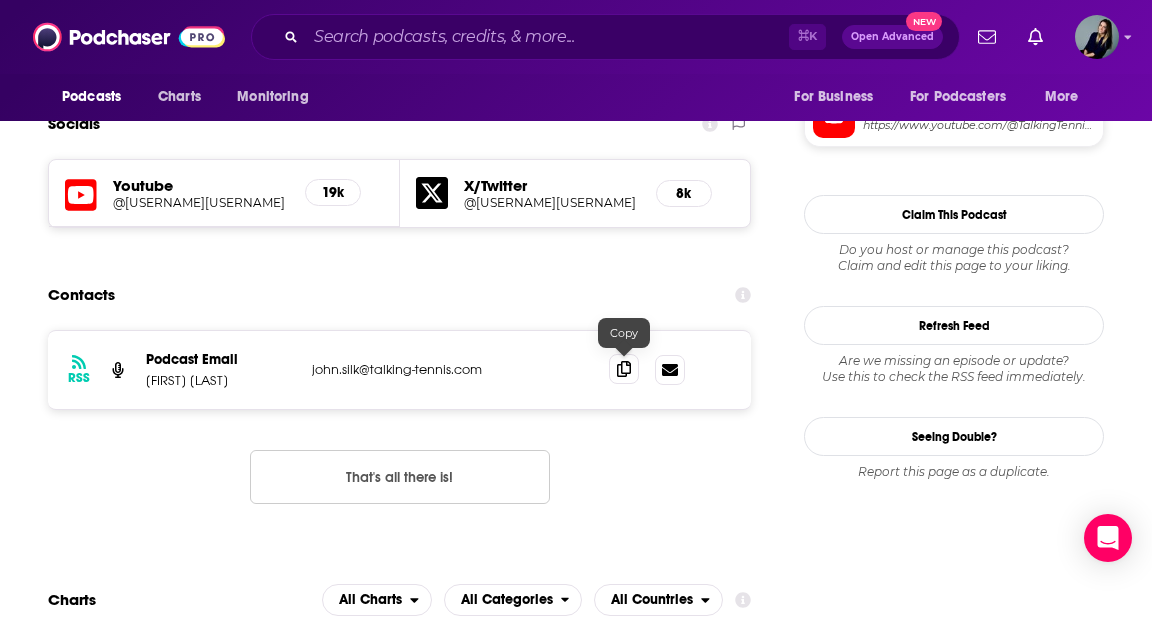 click 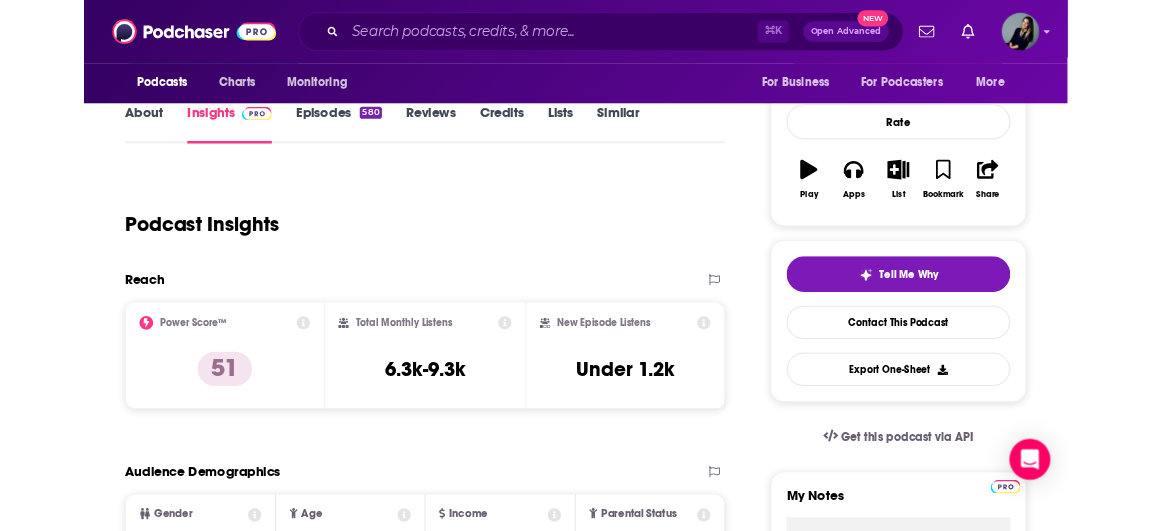 scroll, scrollTop: 244, scrollLeft: 0, axis: vertical 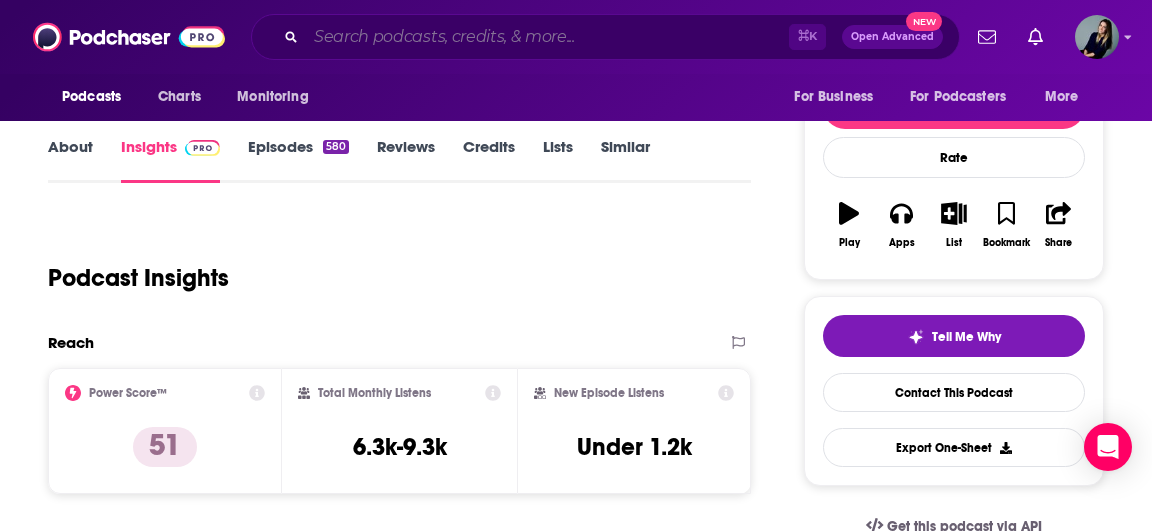 click at bounding box center (547, 37) 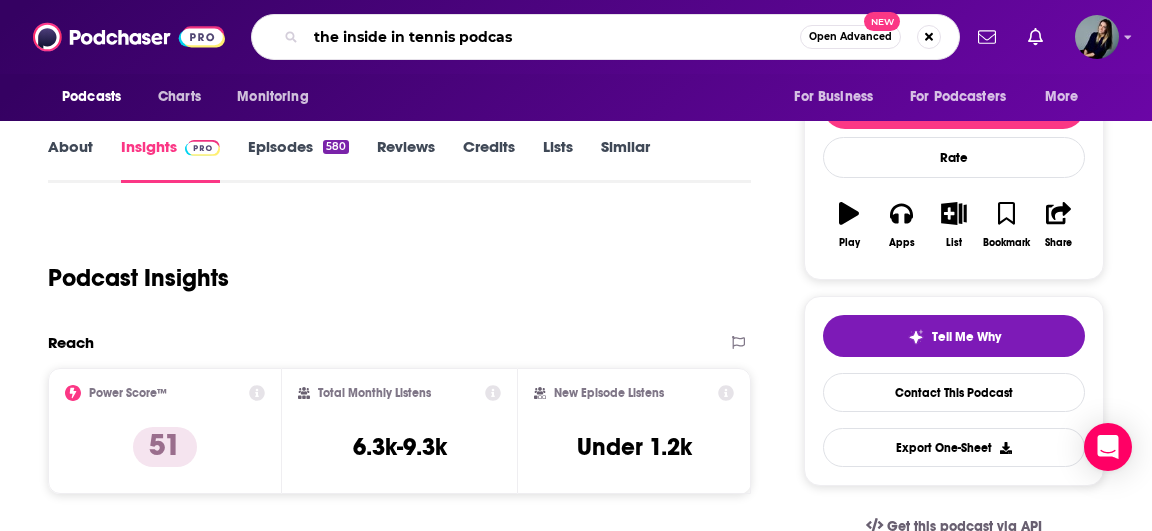type on "the inside in tennis podcast" 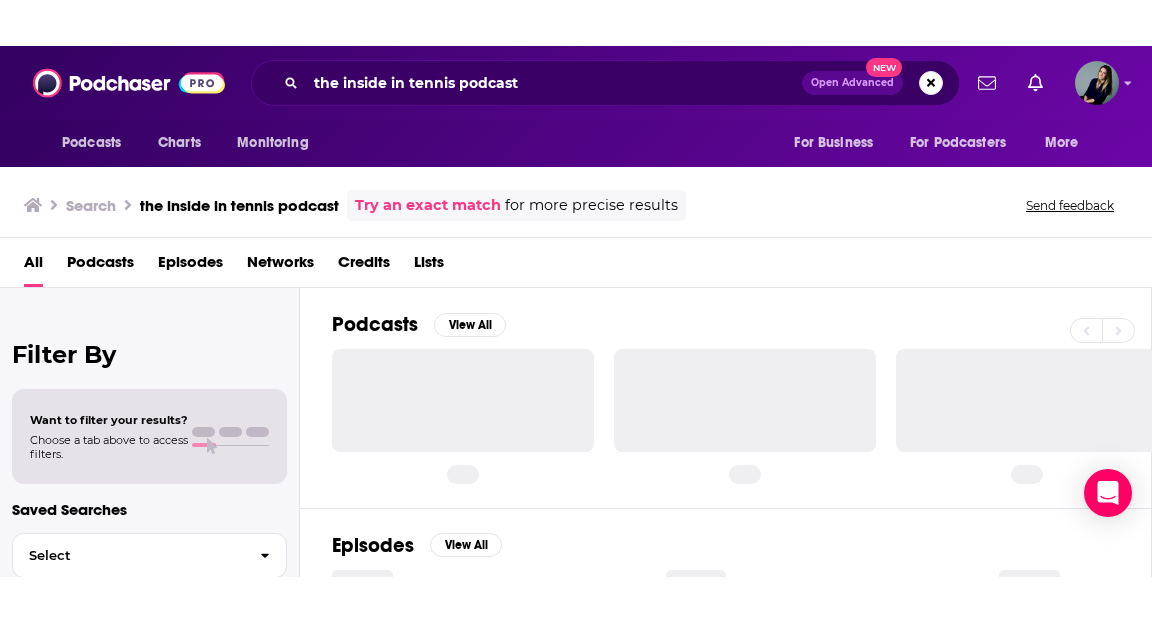 scroll, scrollTop: 0, scrollLeft: 0, axis: both 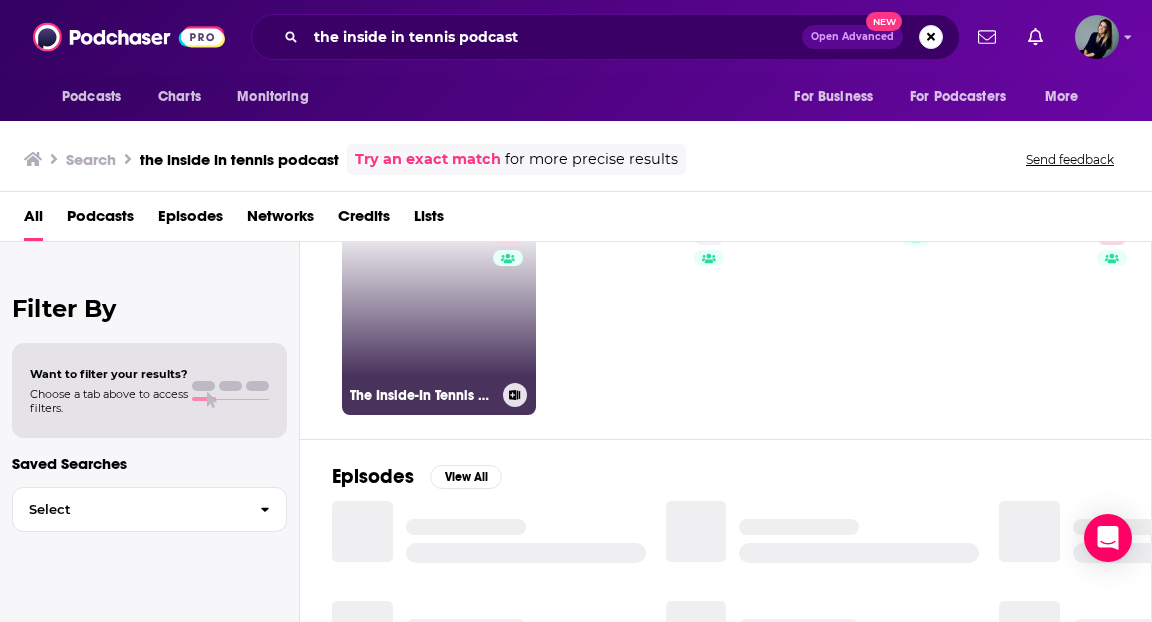 click on "57 The Inside-In Tennis Podcast" at bounding box center [439, 318] 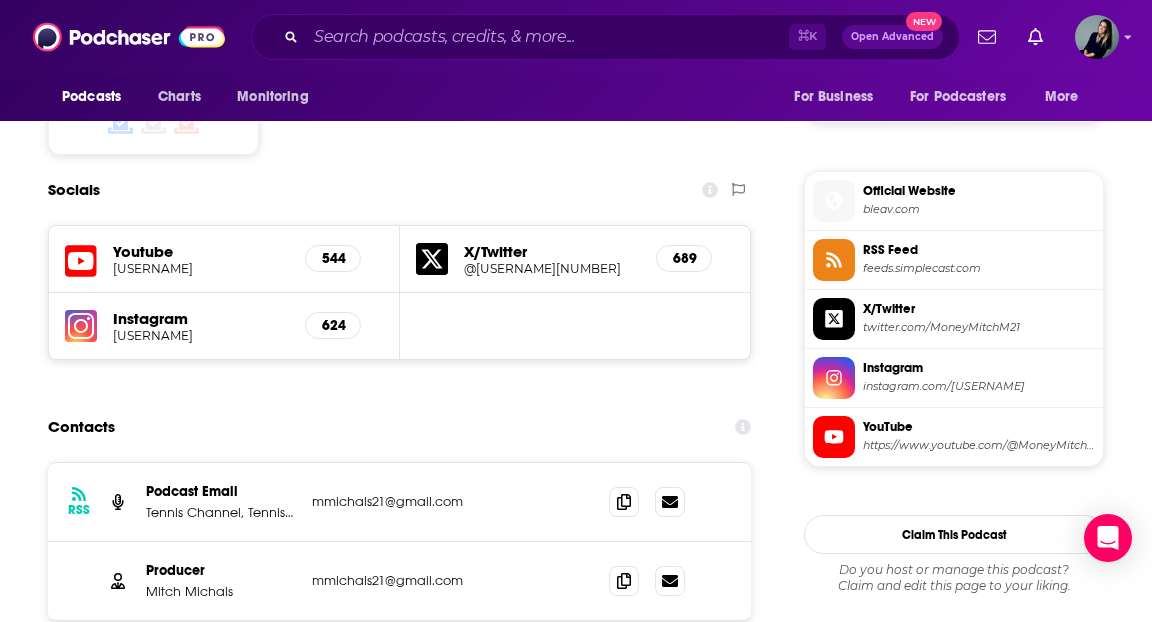 scroll, scrollTop: 1722, scrollLeft: 0, axis: vertical 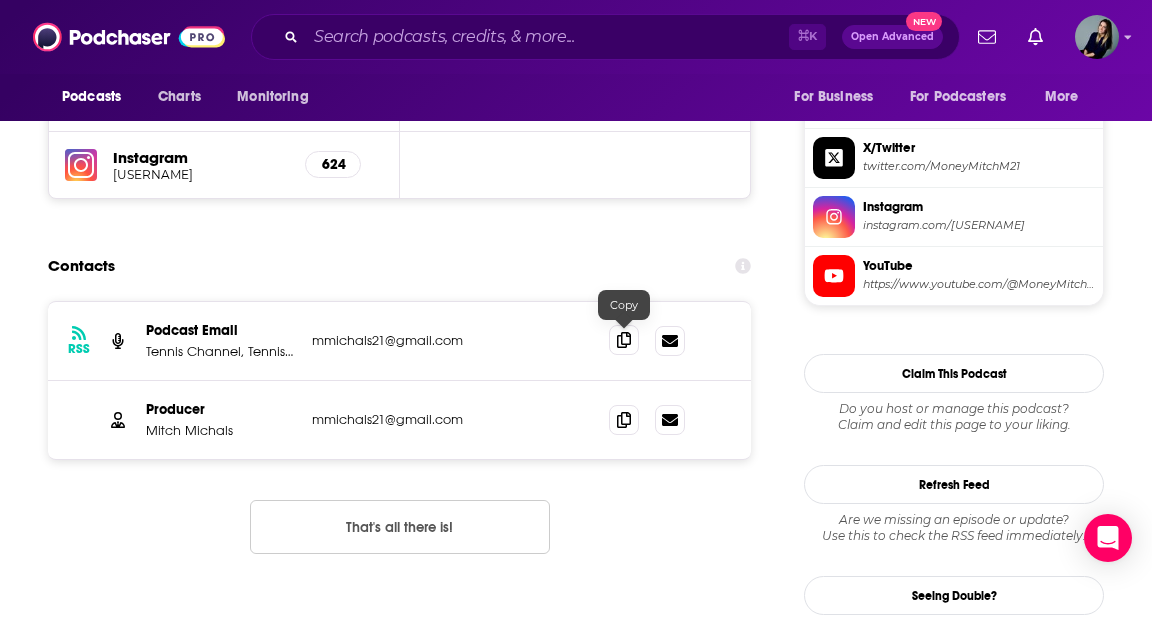 click at bounding box center (624, 340) 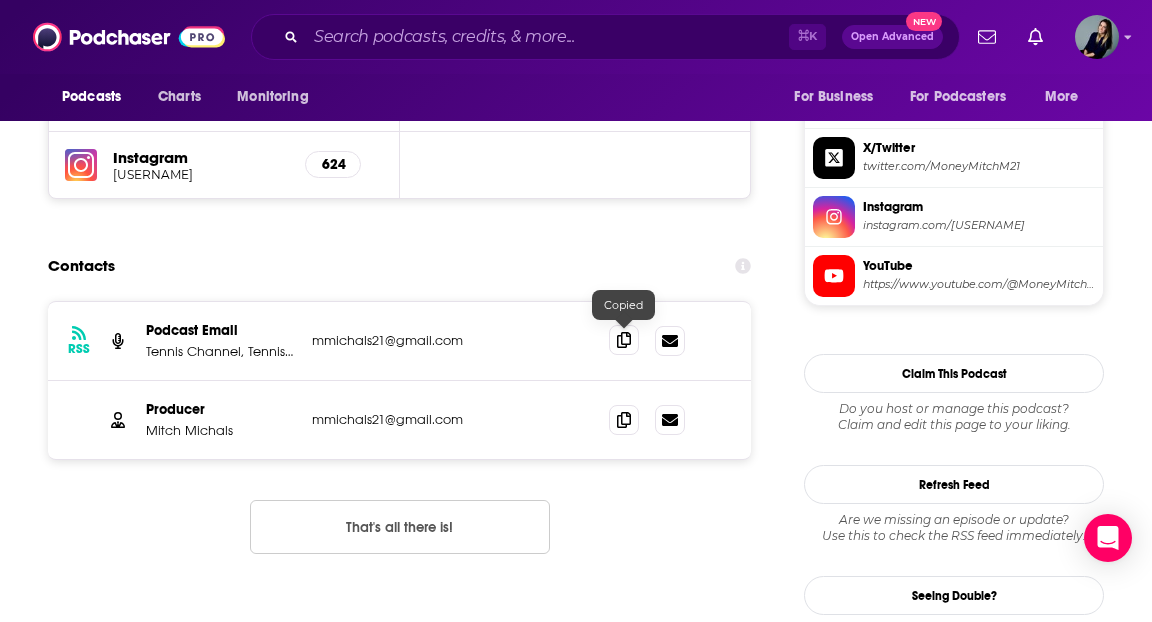 click at bounding box center [624, 340] 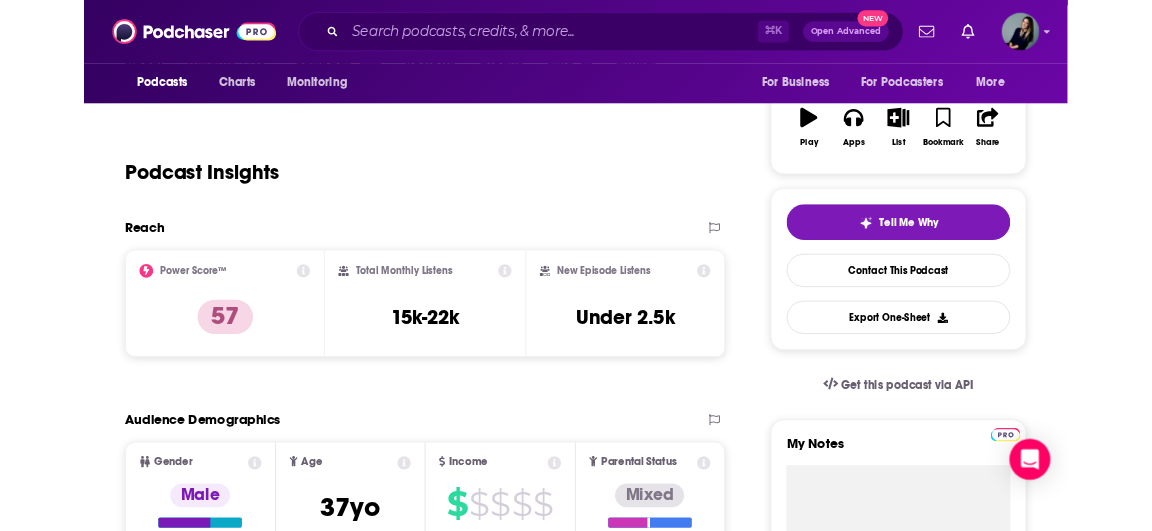 scroll, scrollTop: 0, scrollLeft: 0, axis: both 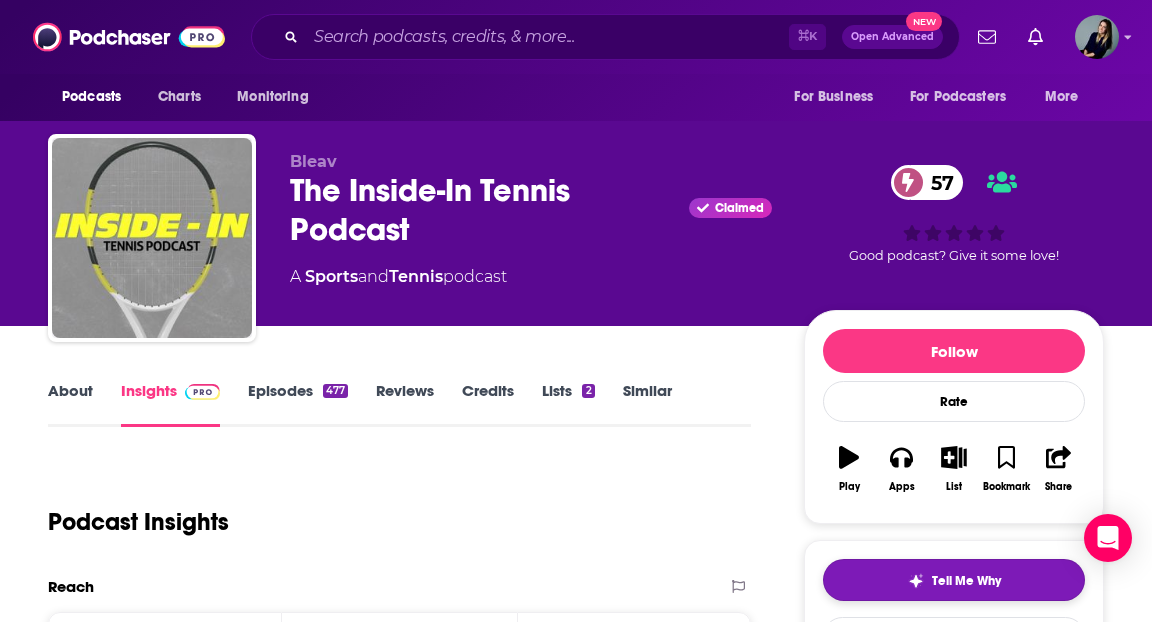 drag, startPoint x: 1090, startPoint y: 551, endPoint x: 1078, endPoint y: 564, distance: 17.691807 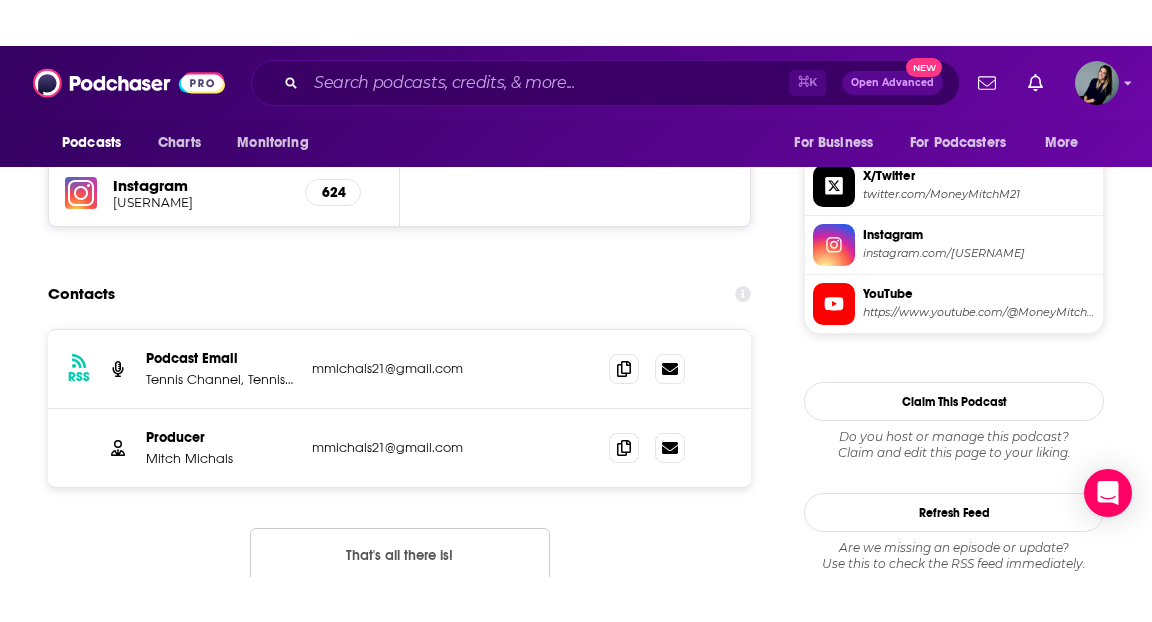 scroll, scrollTop: 1759, scrollLeft: 0, axis: vertical 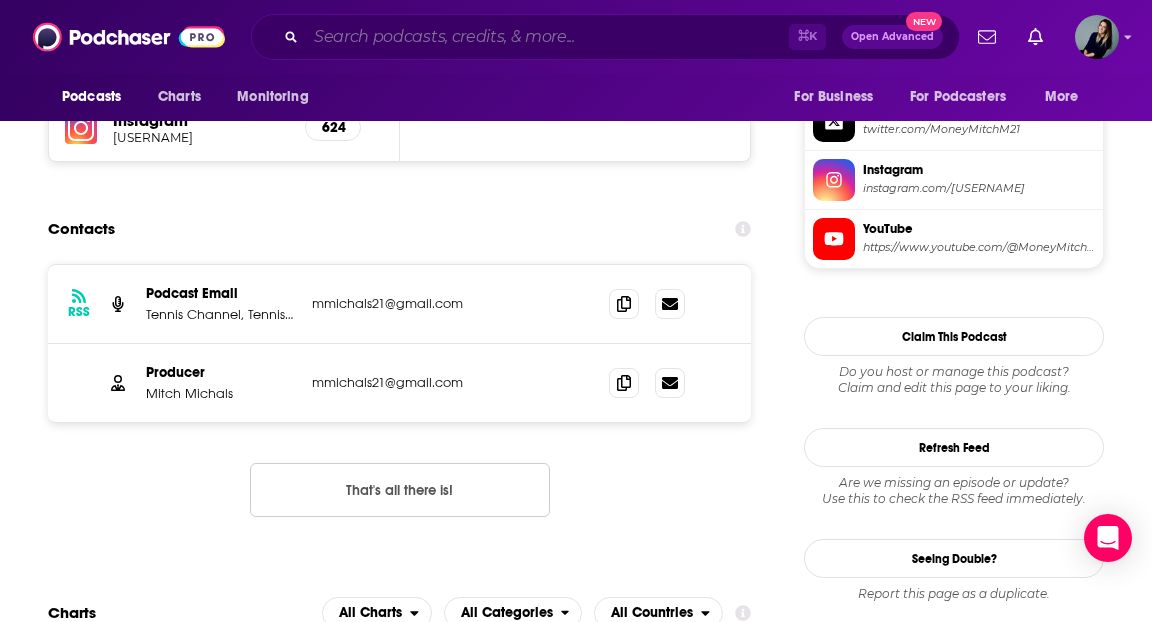 click at bounding box center (547, 37) 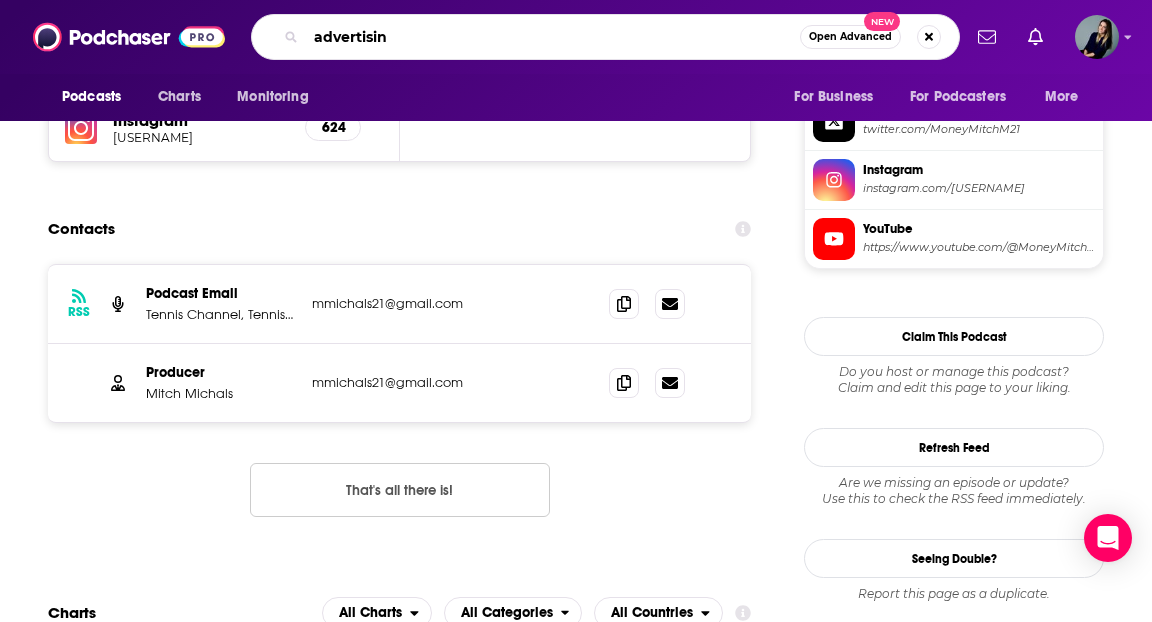 type on "advertising" 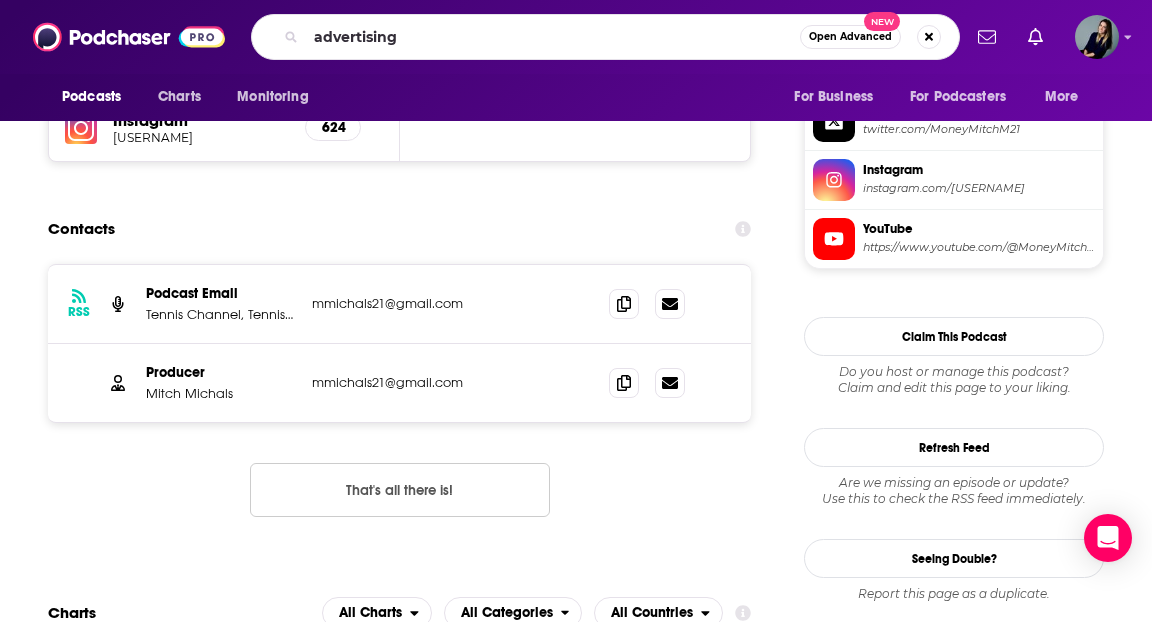 scroll, scrollTop: 0, scrollLeft: 0, axis: both 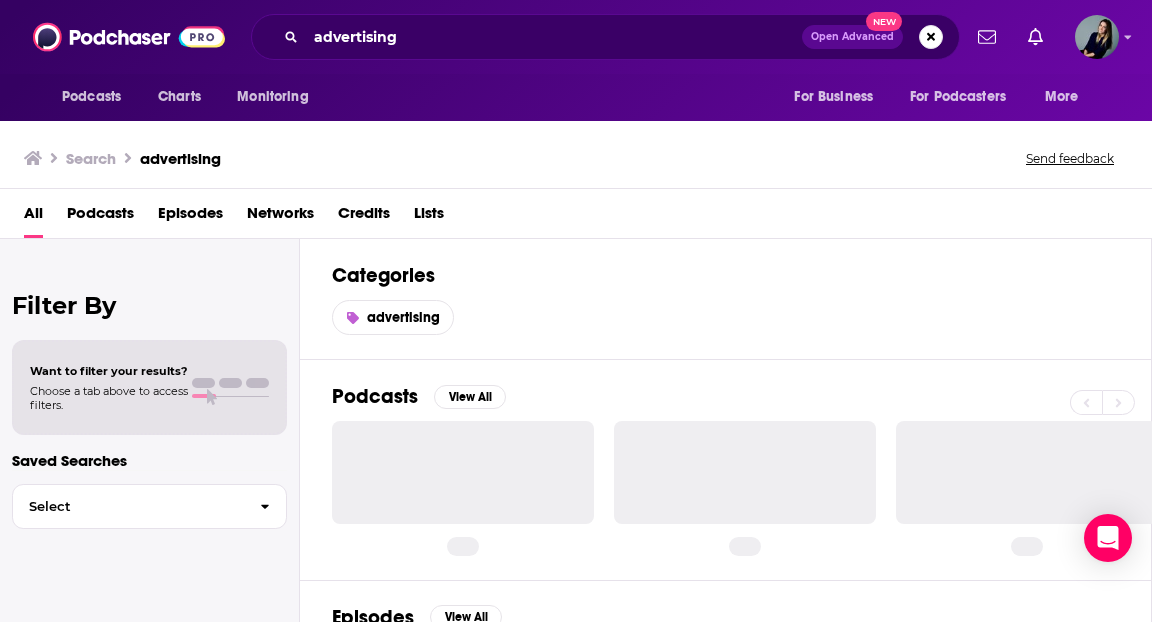 click on "All Podcasts Episodes Networks Credits Lists" at bounding box center (580, 217) 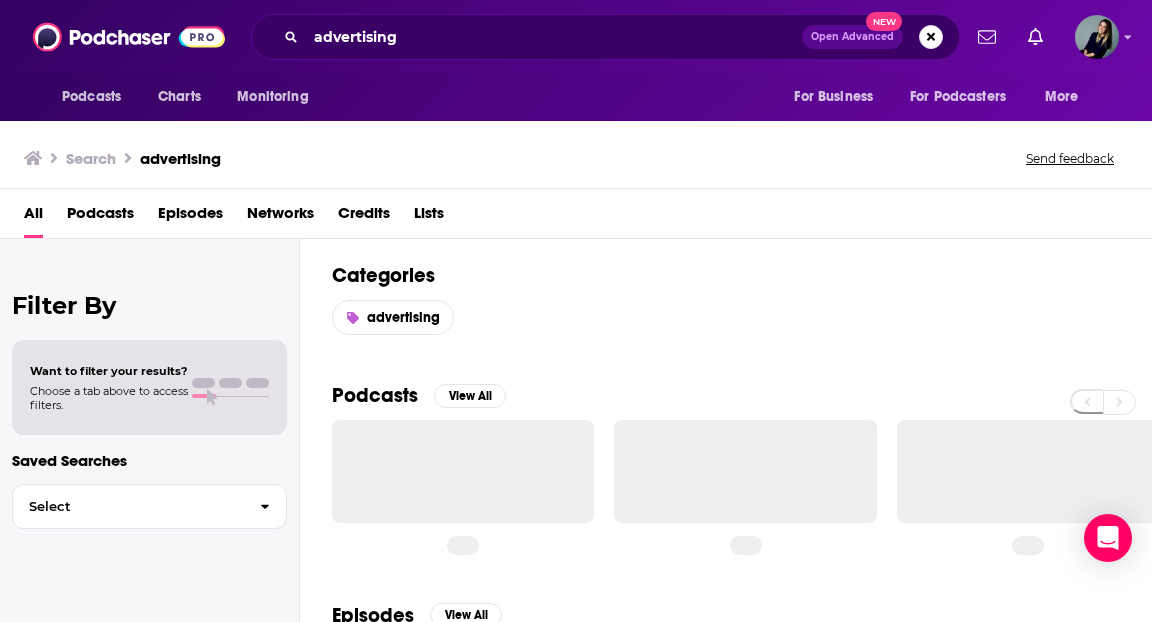 scroll, scrollTop: 0, scrollLeft: 0, axis: both 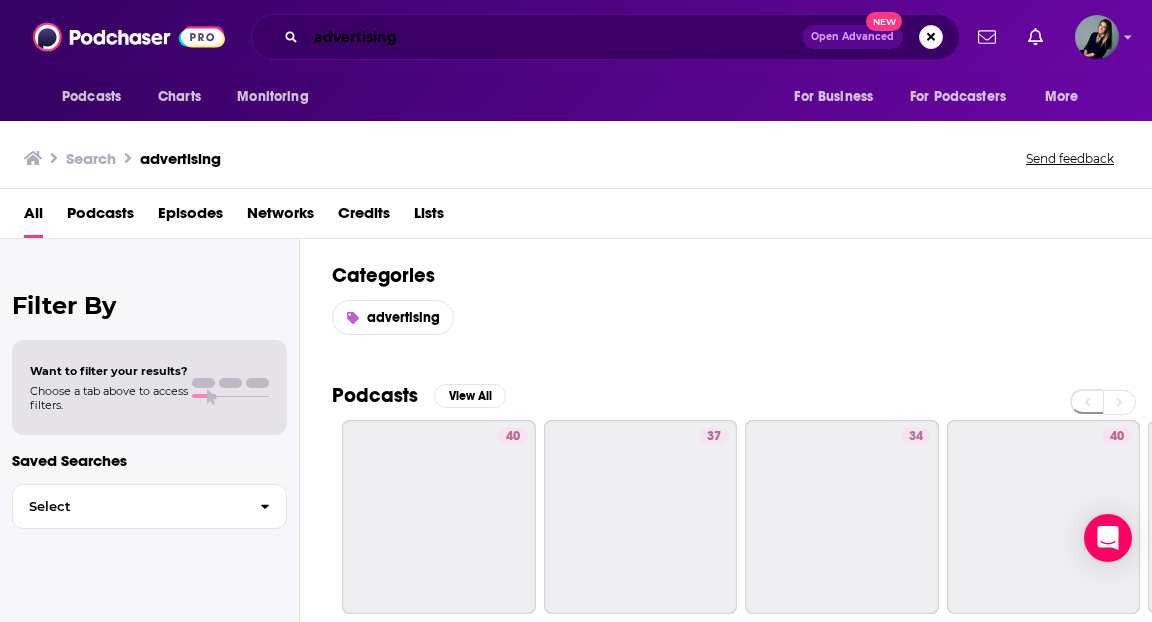 click on "advertising" at bounding box center [554, 37] 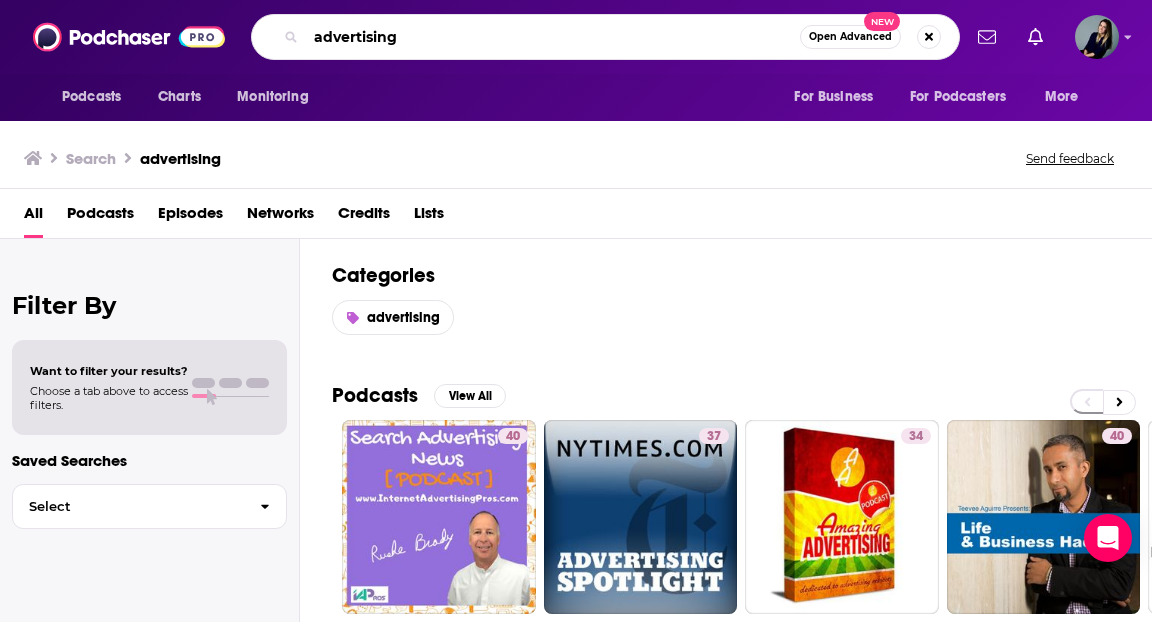 click on "advertising" at bounding box center [553, 37] 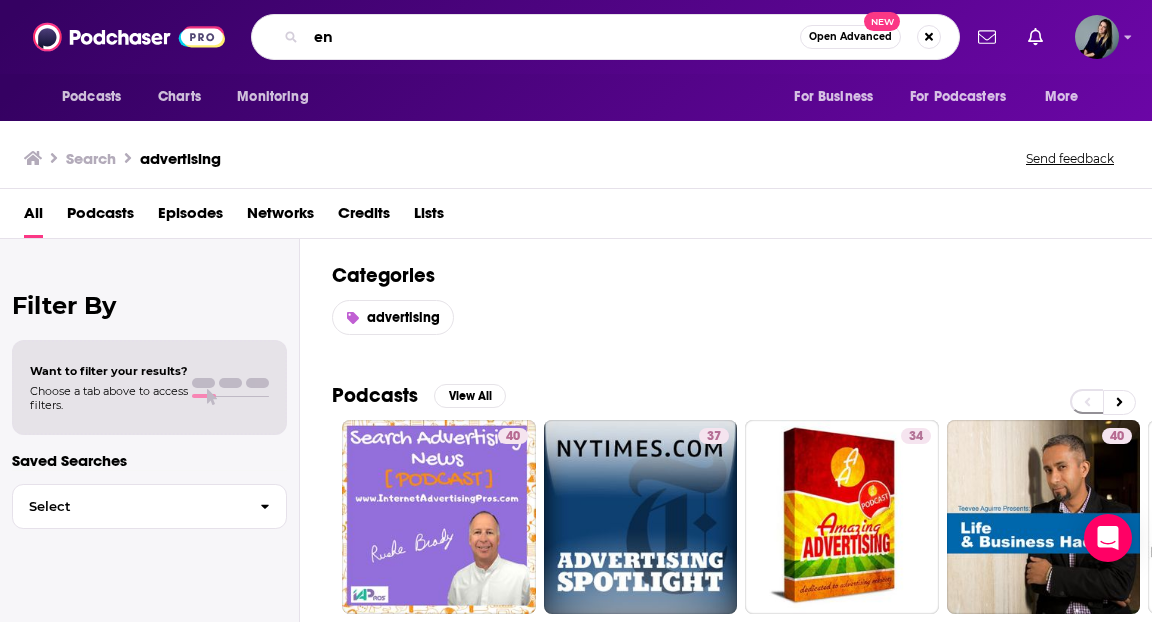 type on "e" 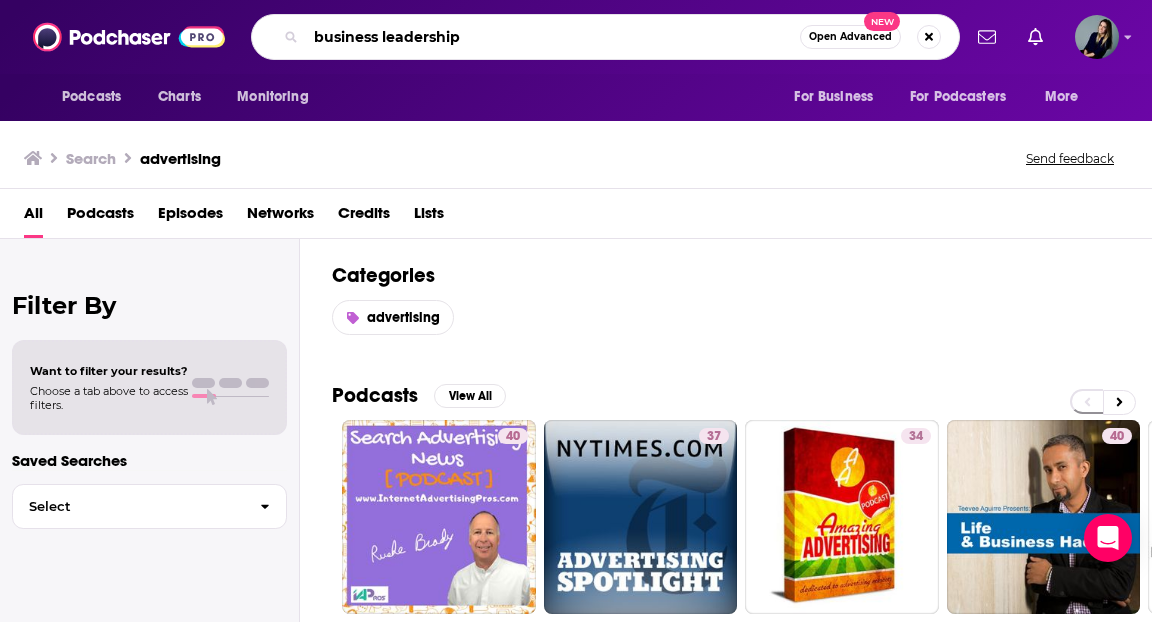 type on "business leadership" 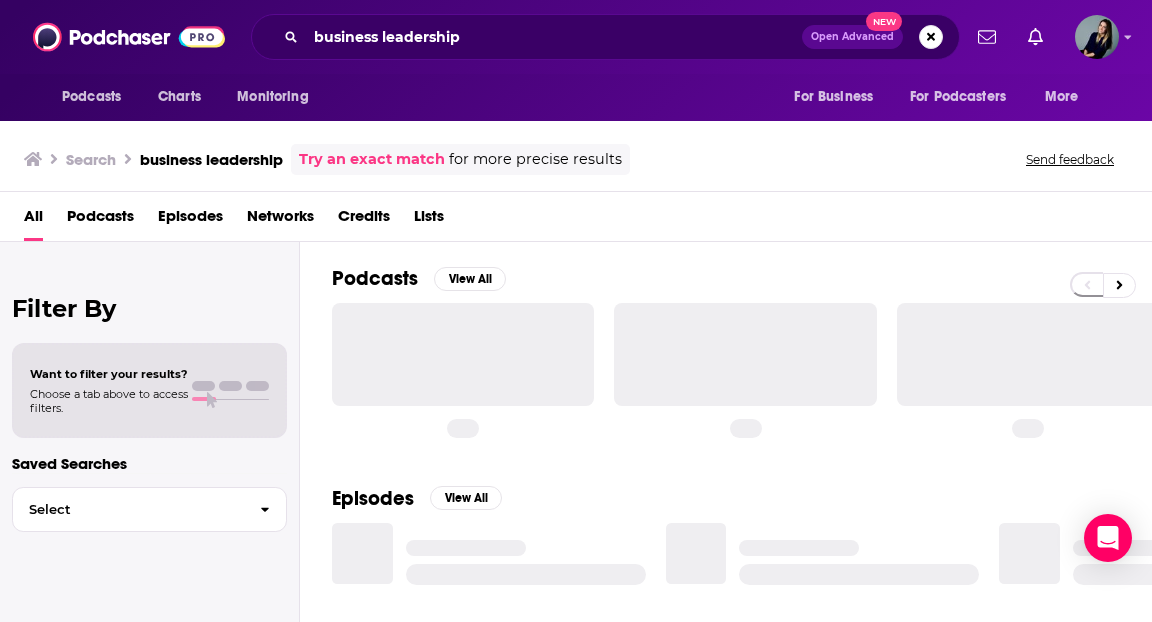 click on "Podcasts" at bounding box center (100, 220) 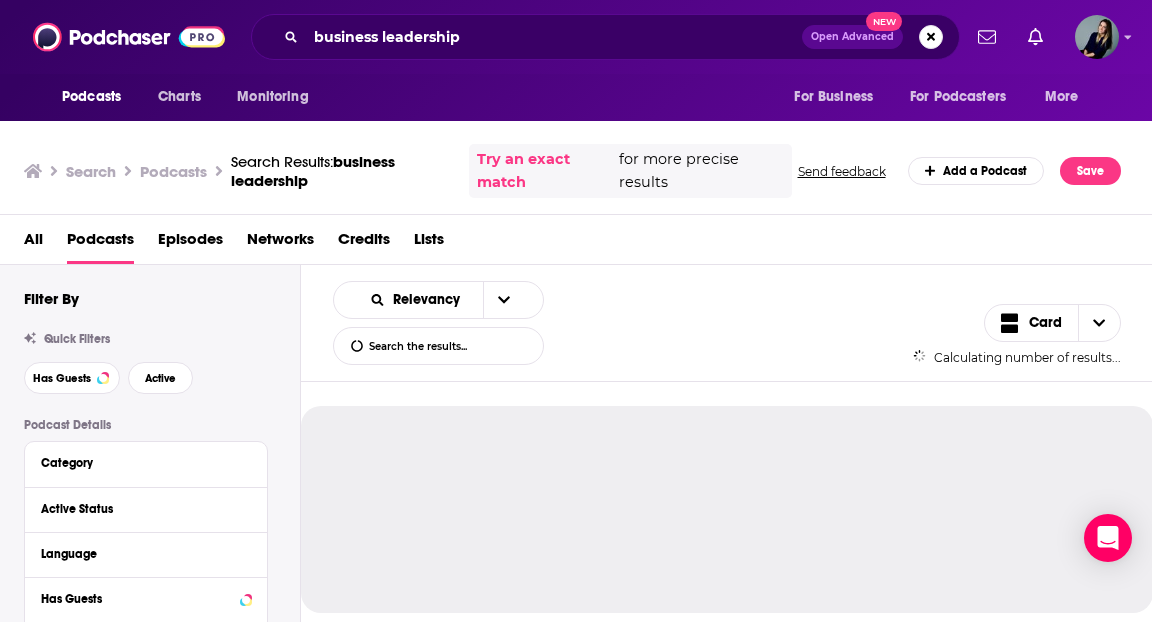 scroll, scrollTop: 24, scrollLeft: 0, axis: vertical 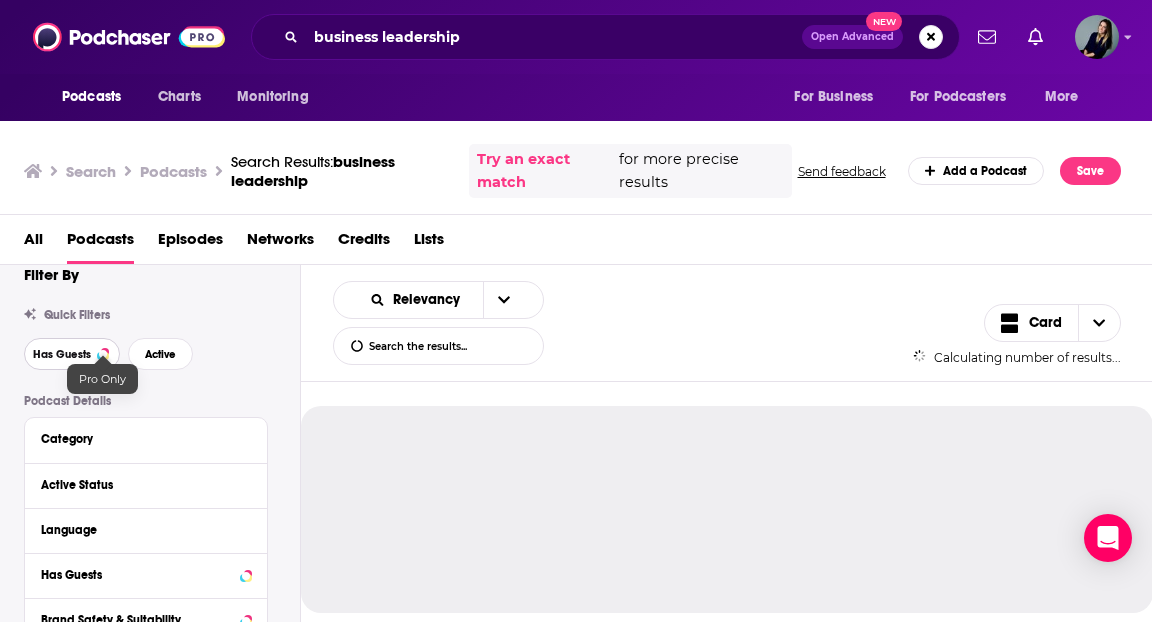 click on "Has Guests" at bounding box center (72, 354) 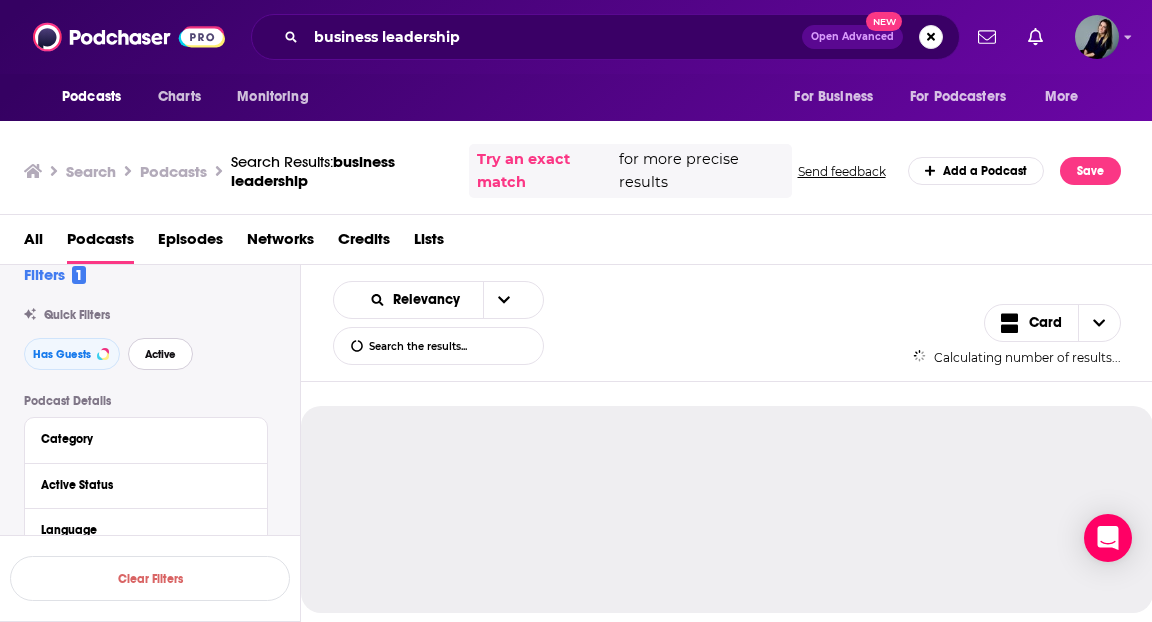 click on "Active" at bounding box center [160, 354] 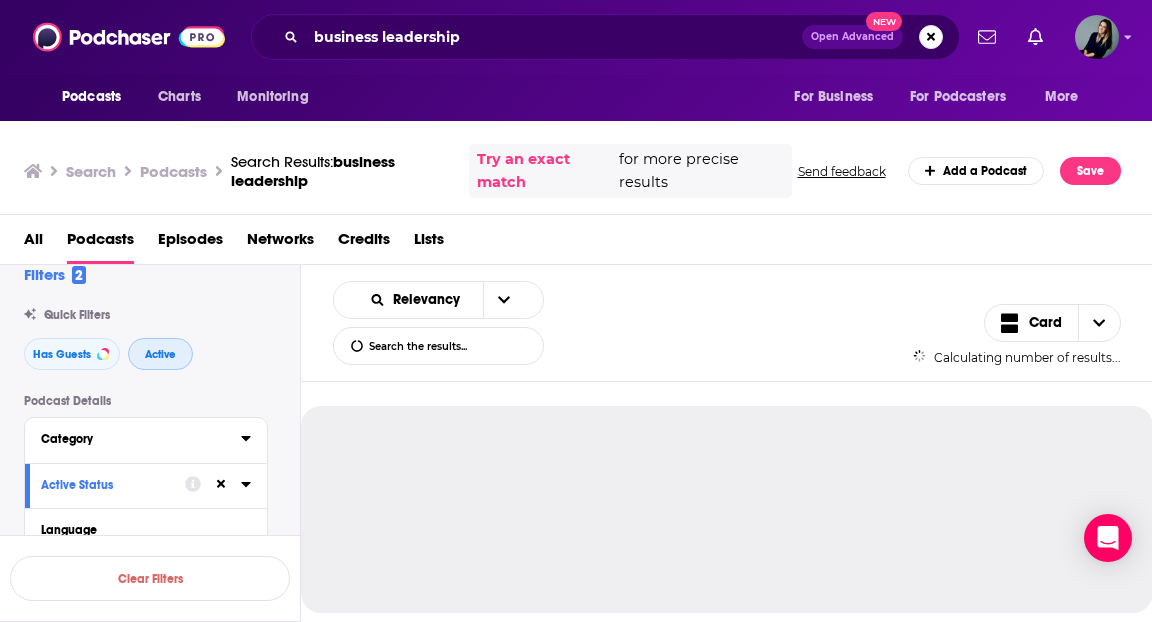 scroll, scrollTop: 88, scrollLeft: 0, axis: vertical 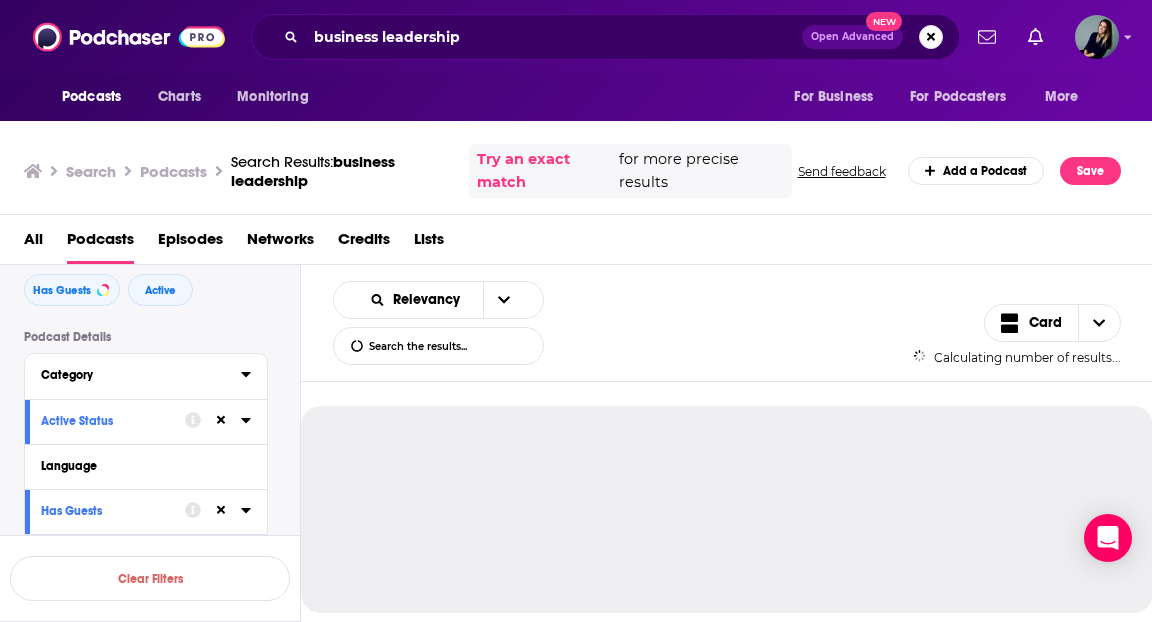 click on "Category" at bounding box center [134, 375] 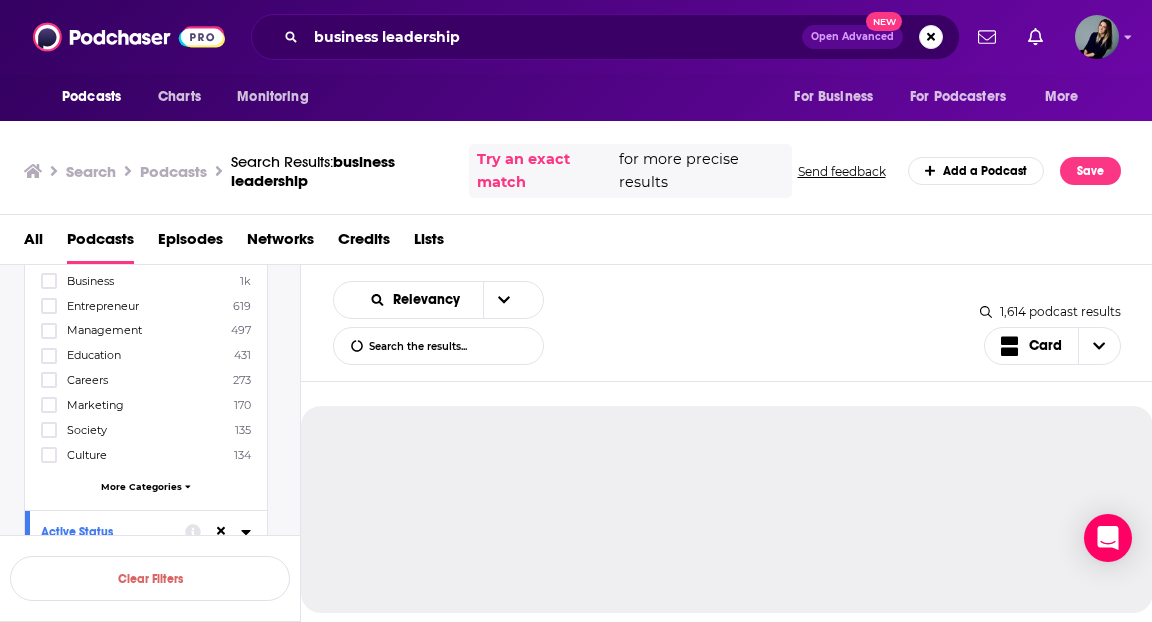 scroll, scrollTop: 199, scrollLeft: 0, axis: vertical 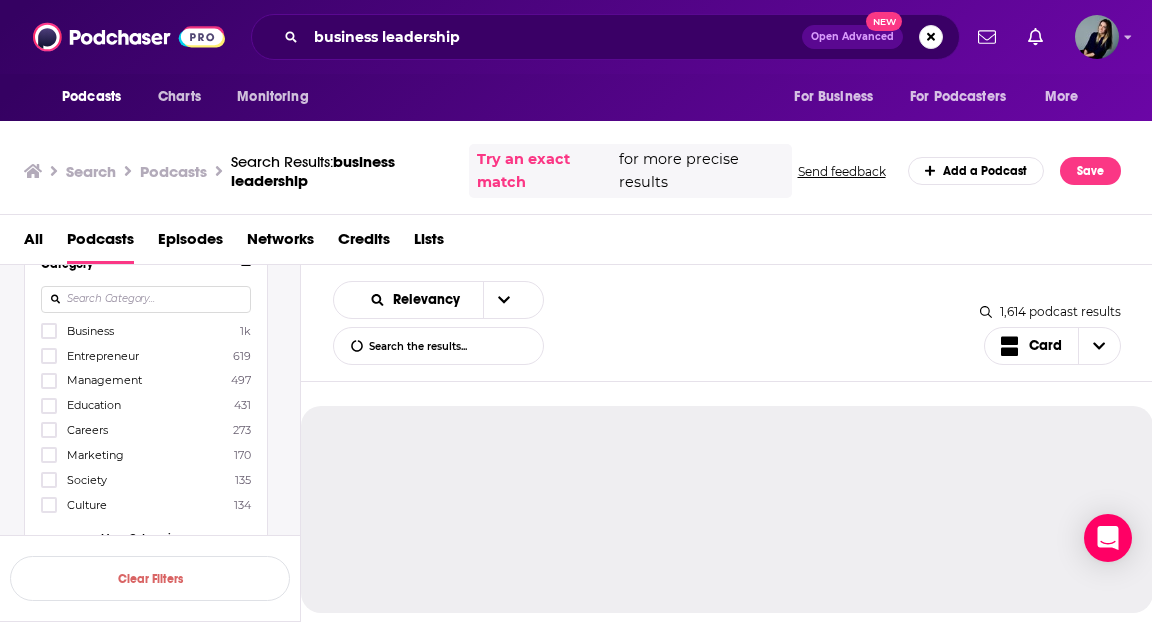 click on "Business" at bounding box center (90, 331) 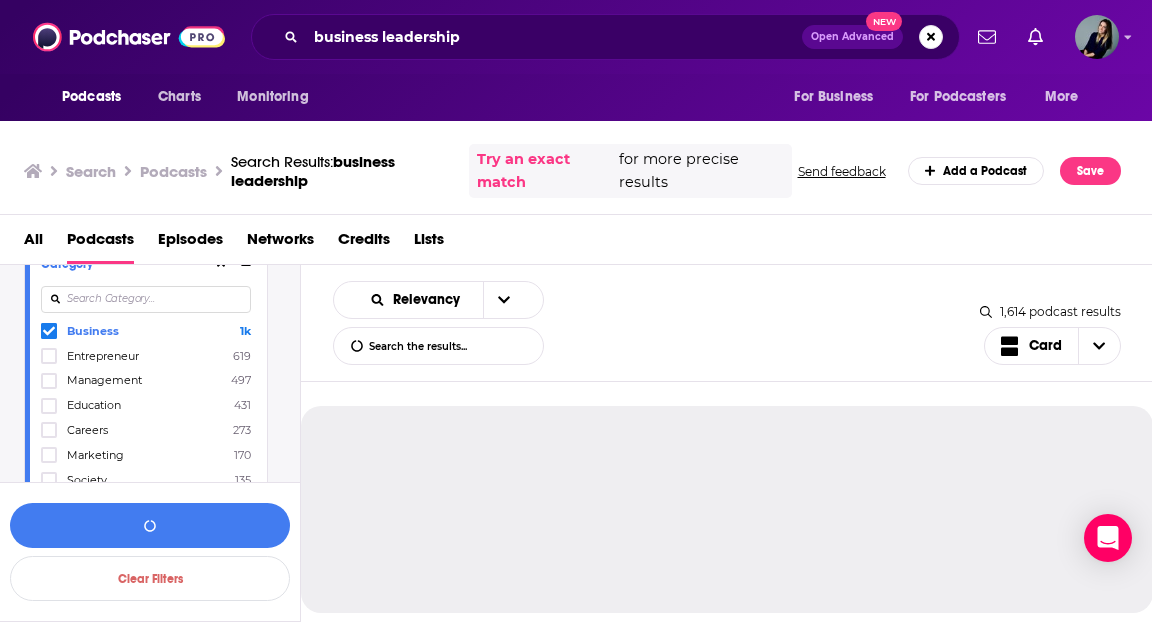 click on "Entrepreneur" at bounding box center (103, 356) 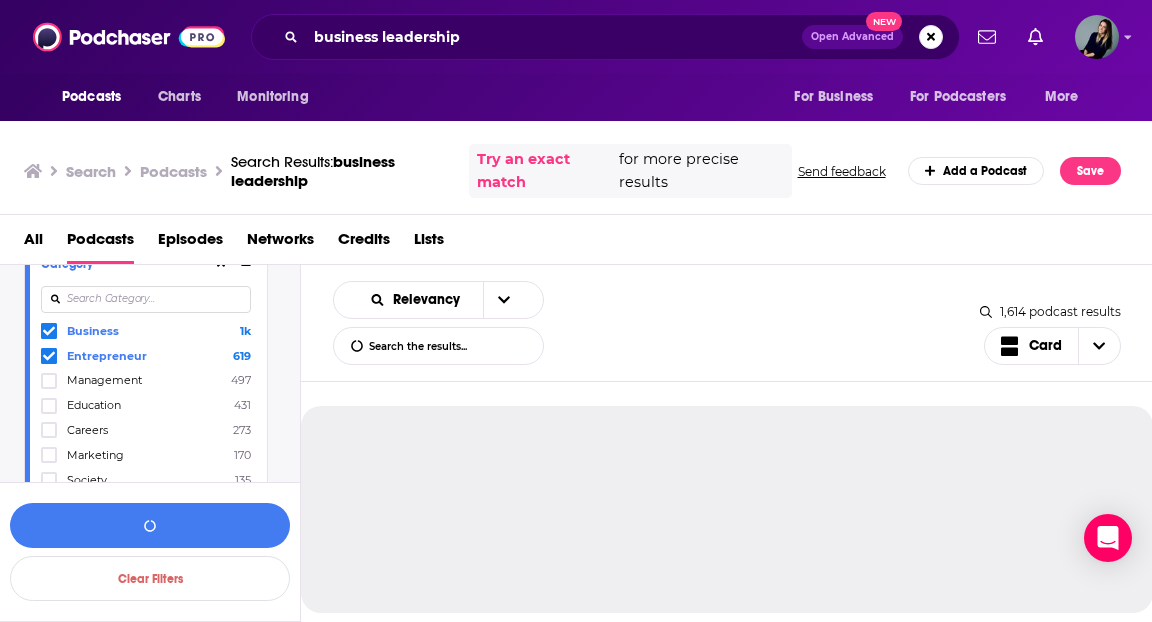 click on "Management" at bounding box center (104, 380) 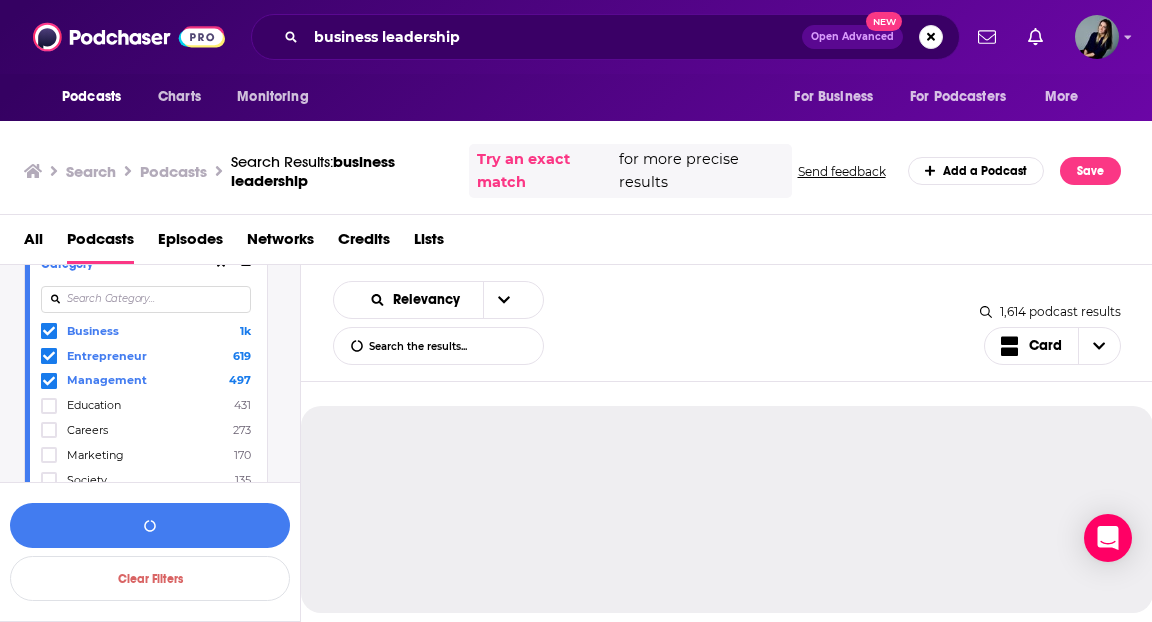 scroll, scrollTop: 252, scrollLeft: 0, axis: vertical 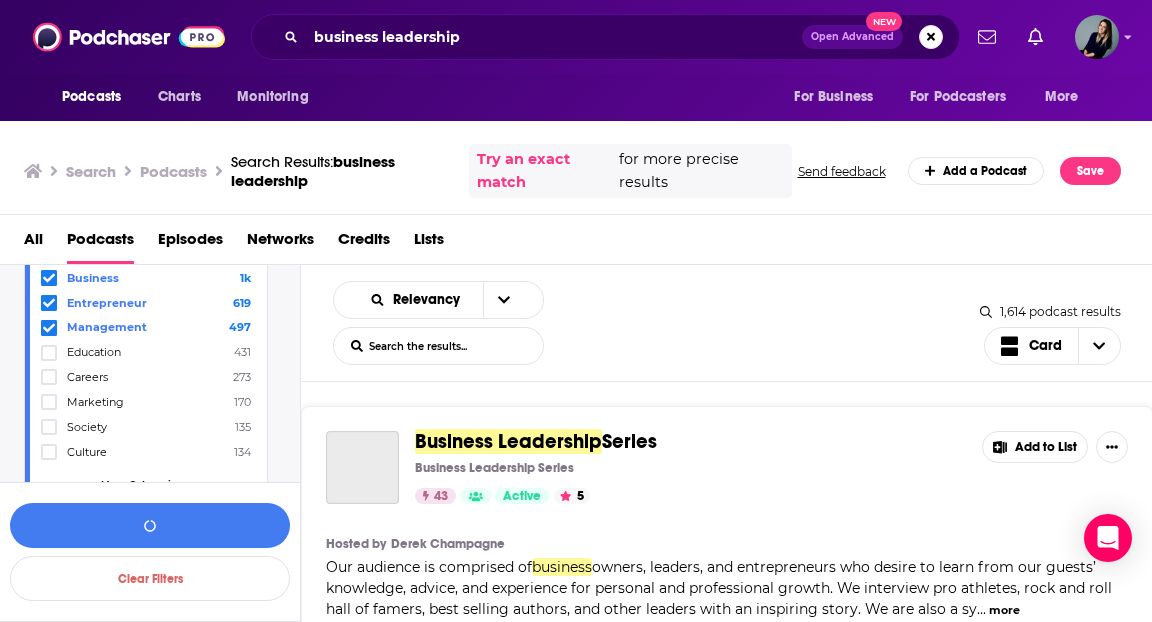 click on "Marketing" at bounding box center (95, 402) 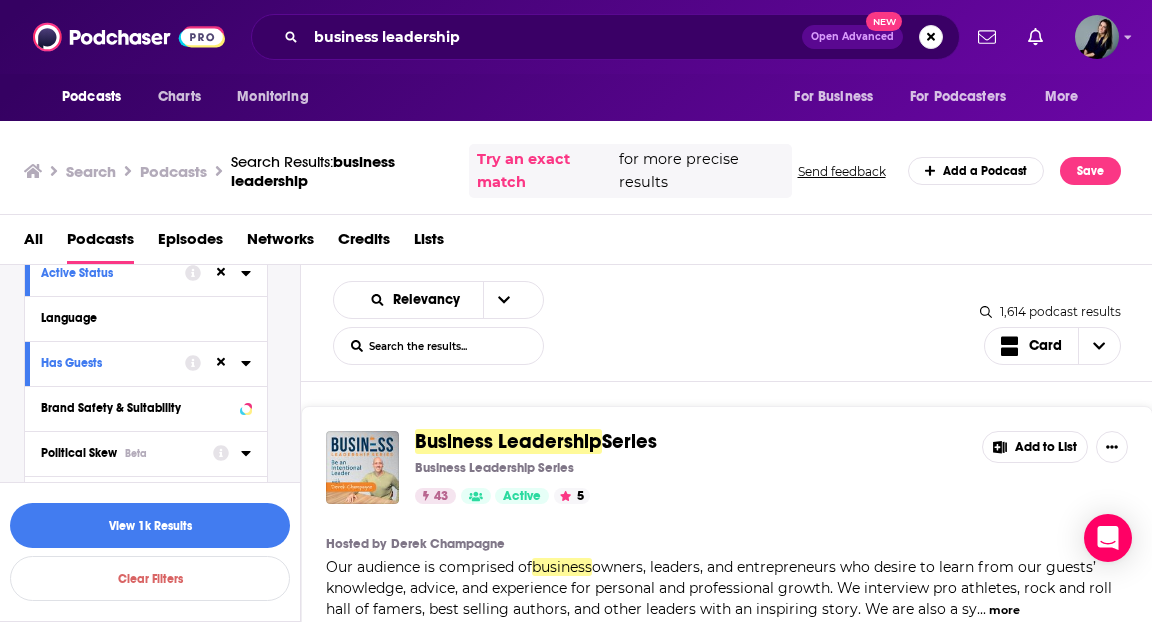 scroll, scrollTop: 416, scrollLeft: 0, axis: vertical 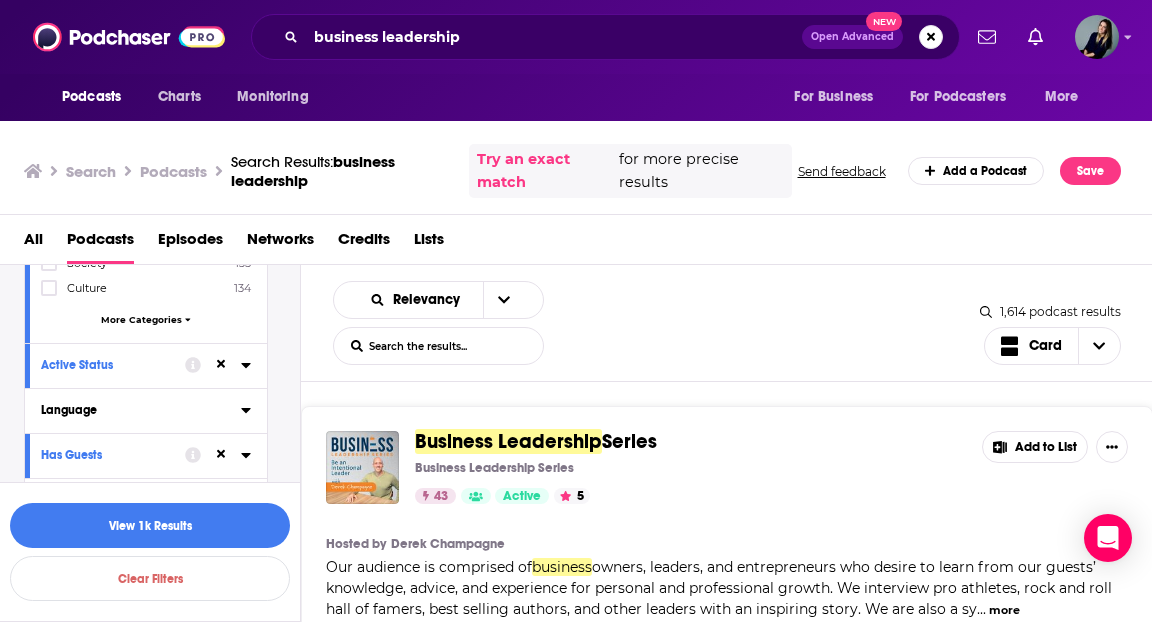 click on "Language" at bounding box center (141, 409) 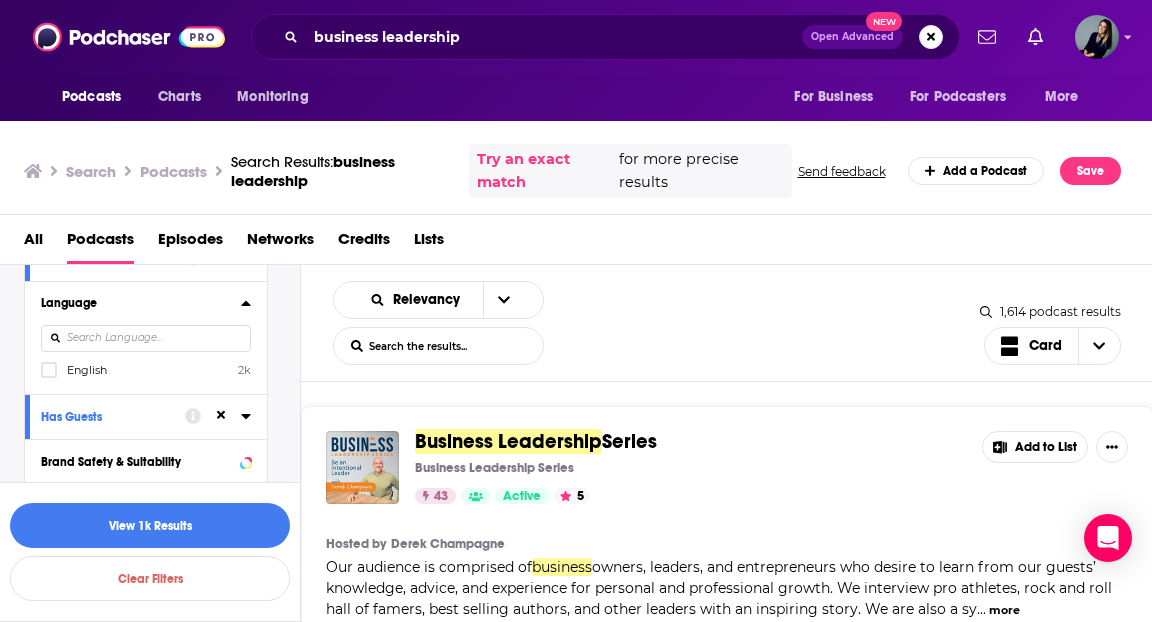 scroll, scrollTop: 558, scrollLeft: 0, axis: vertical 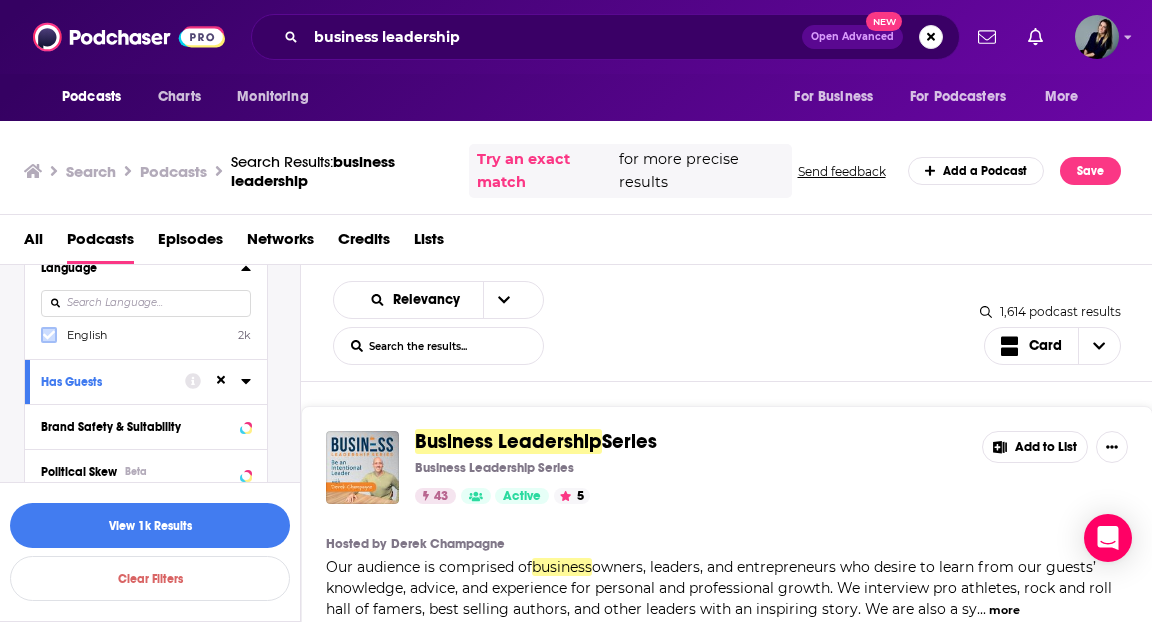 click at bounding box center [49, 335] 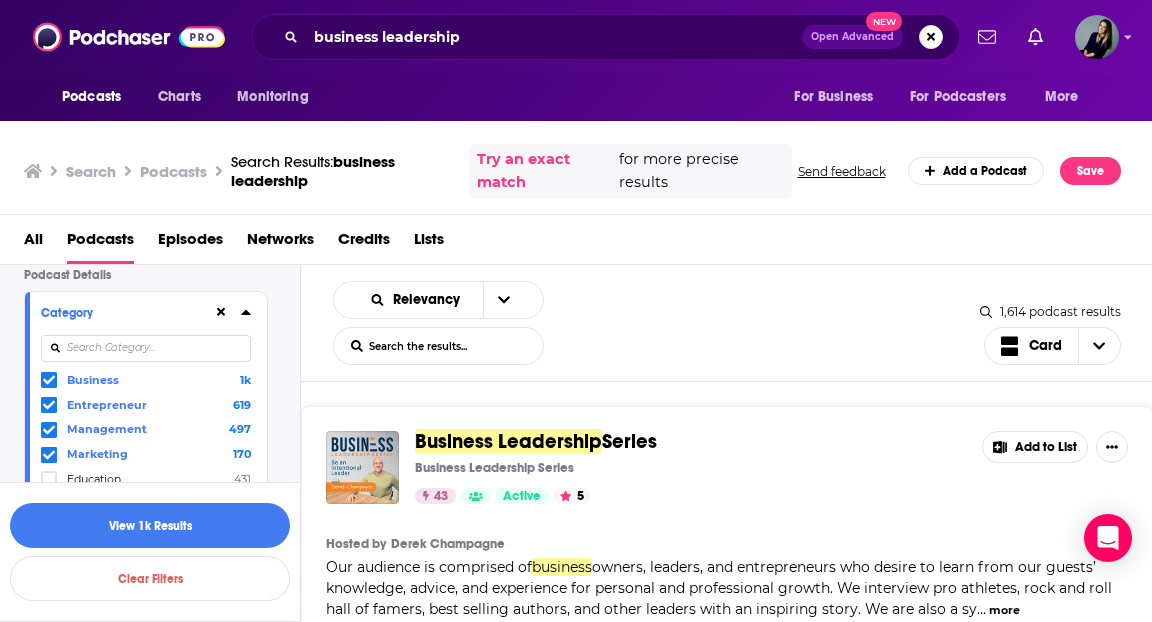scroll, scrollTop: 0, scrollLeft: 0, axis: both 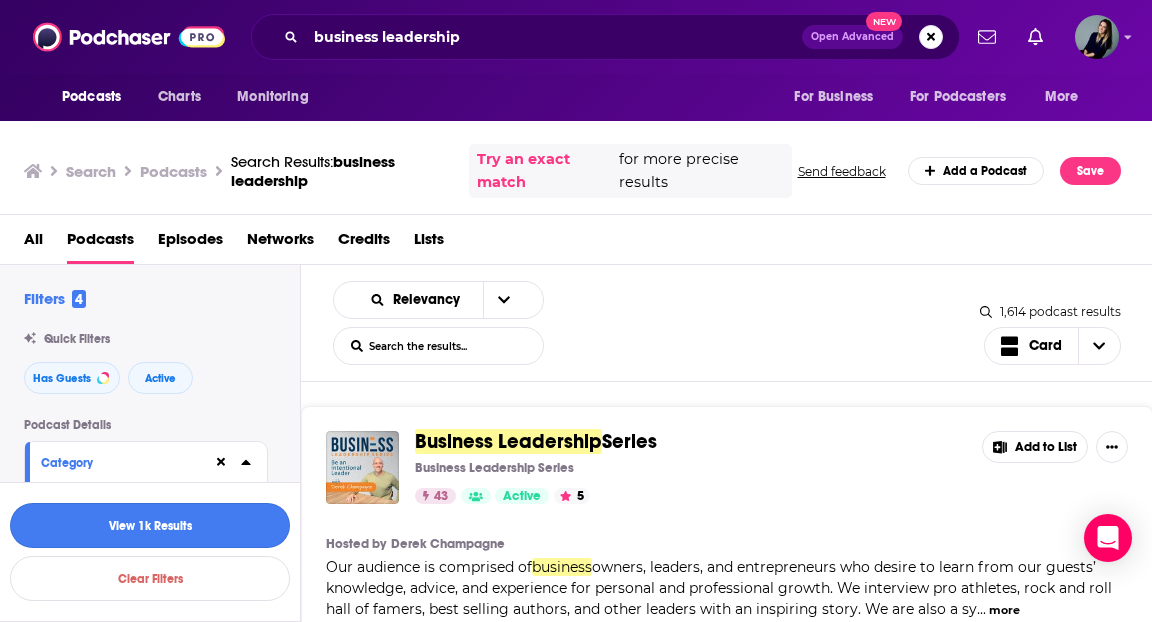 click on "View 1k Results" at bounding box center (150, 525) 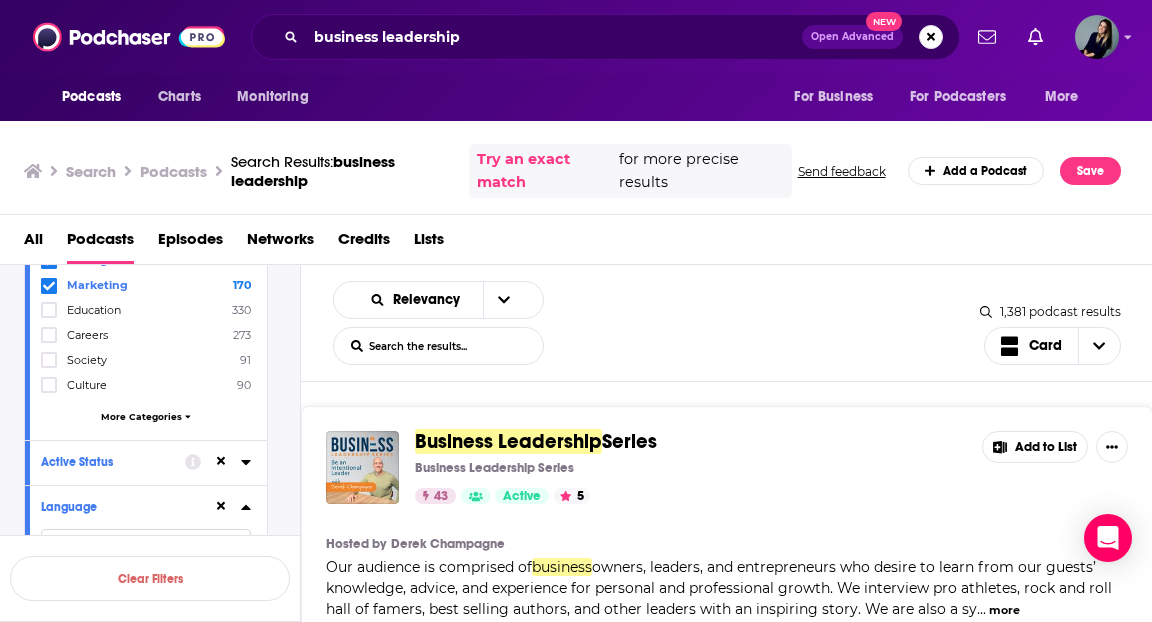 scroll, scrollTop: 387, scrollLeft: 0, axis: vertical 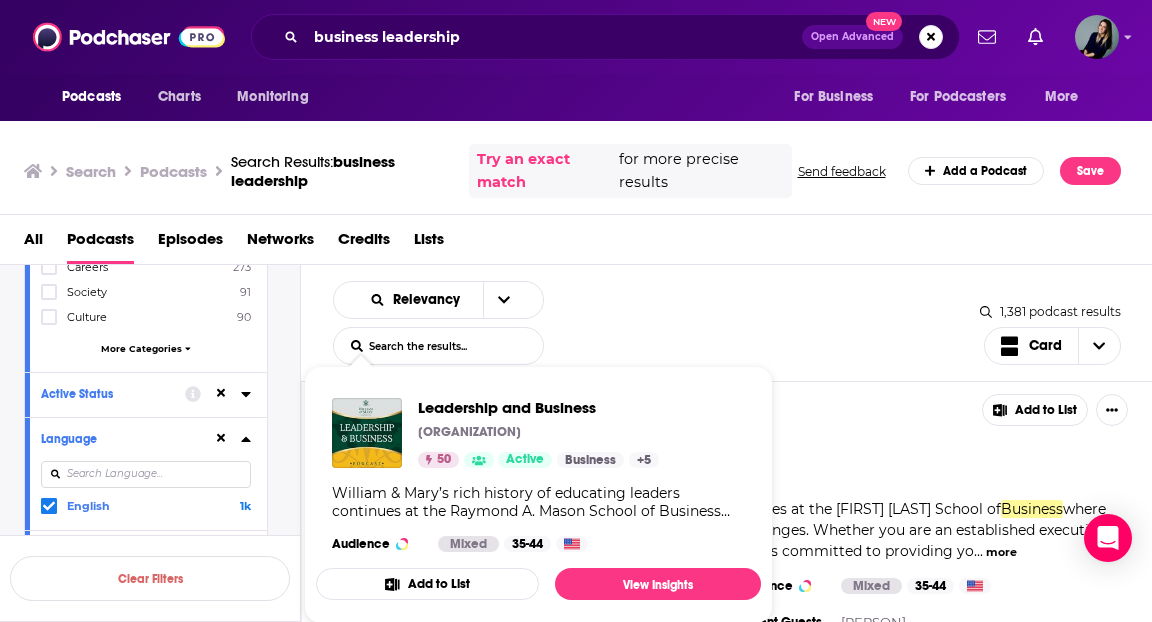 click on "Relevancy List Search Input Search the results... Card" at bounding box center (656, 323) 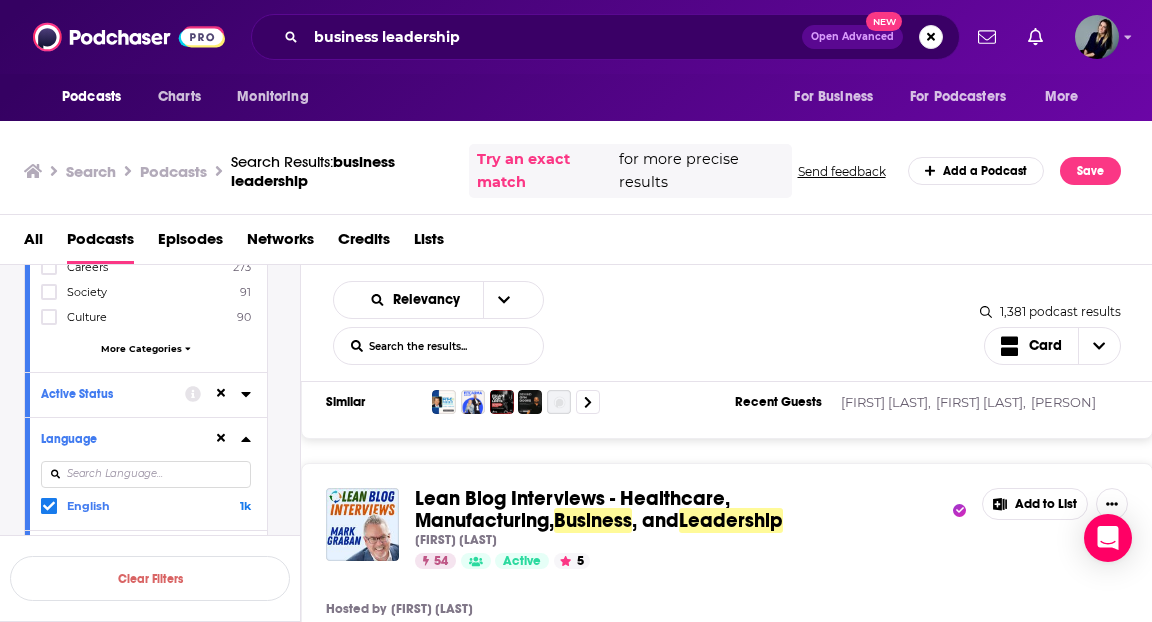 scroll, scrollTop: 976, scrollLeft: 0, axis: vertical 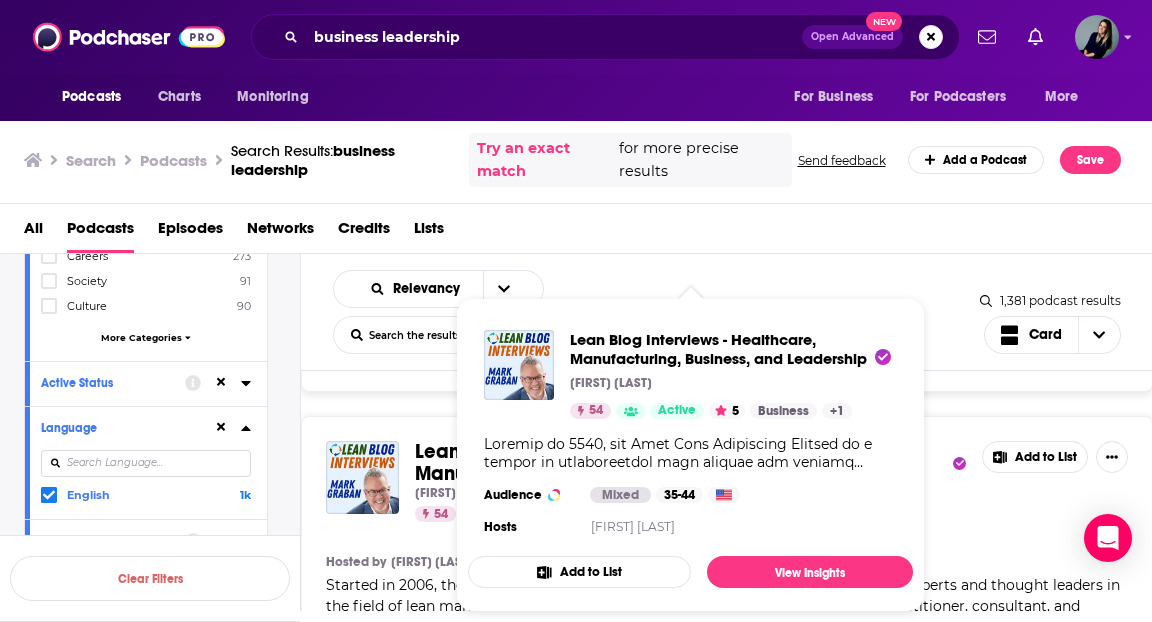 click on "Business Leadership  Series Business Leadership Series 43 Active 5 Add to List Hosted by   Derek Champagne Our audience is comprised of  business  owners, leaders, and entrepreneurs who desire to learn from our guests’ knowledge, advice, and experience for personal and professional growth. We interview pro athletes, rock and roll hall of famers, best selling authors, and other leaders with an inspiring story. We are also a sy ... more Categories Business Audience Male 35-44 Similar Recent Guests Josh Elledge, David Meerman Scott, John DiJulius Add to List Leadership  and  Business Raymond A. Mason School of Business 50 Active Add to List William & Mary’s rich history of educating leaders continues at the Raymond A. Mason School of  Business  where today’s  business  leaders learn how to tackle tough  business  challenges. Whether you are an established executive or an emerging professional, the Raymond A. Mason School of  Business  is committed to providing yo ... more Categories Business Management 48" at bounding box center [727, 2498] 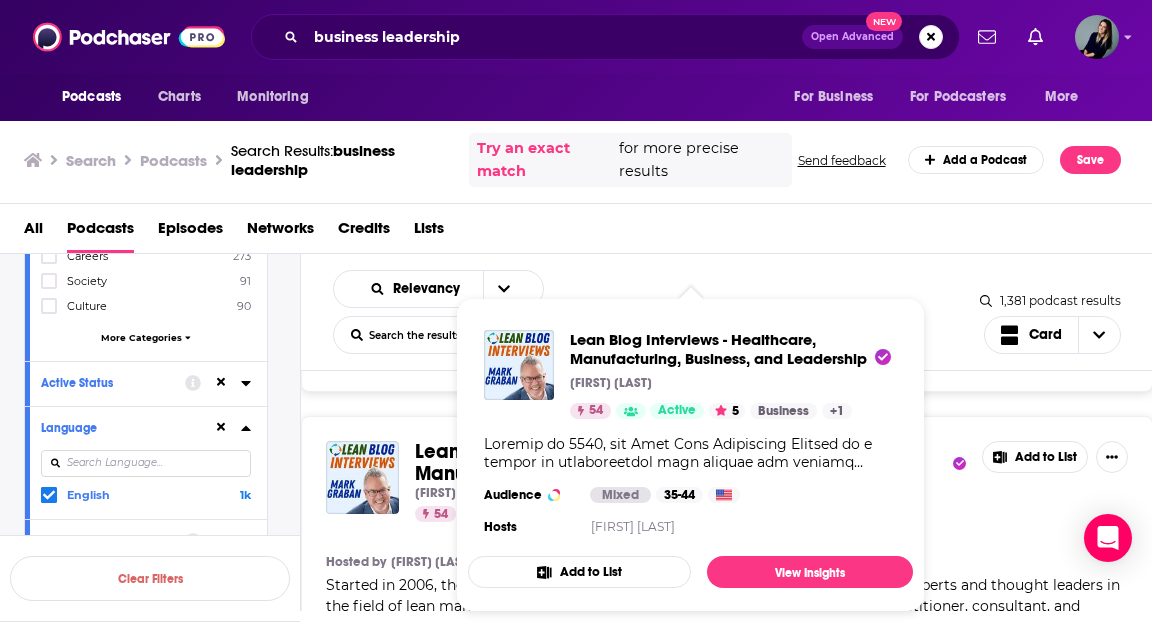 scroll, scrollTop: 0, scrollLeft: 0, axis: both 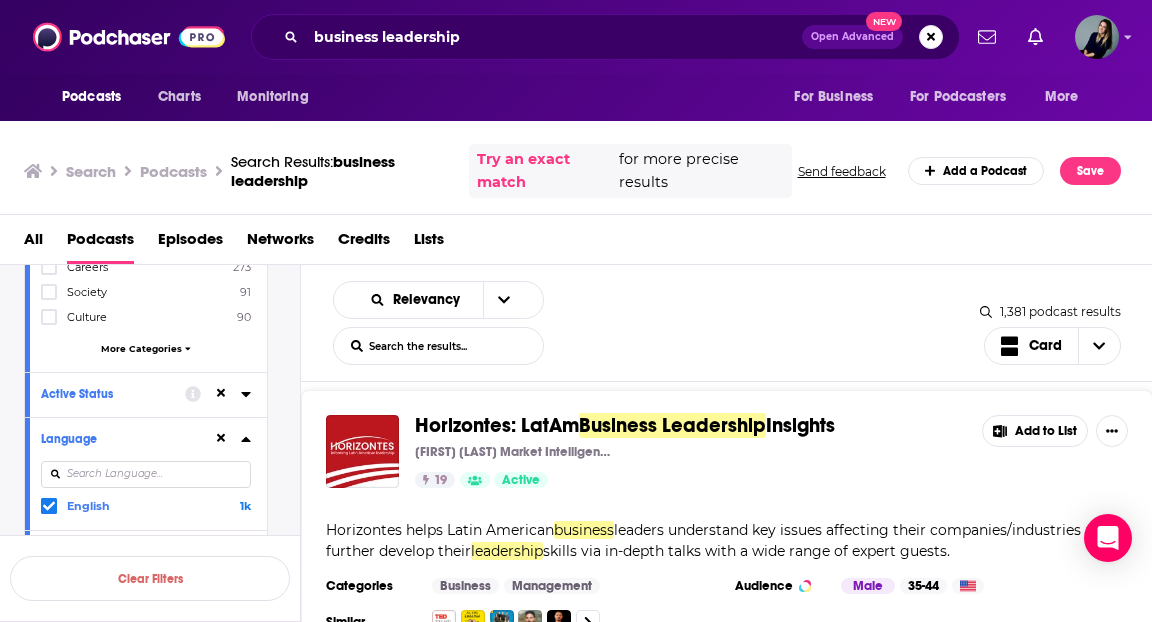 click on "Business Leadership  Series Business Leadership Series 43 Active 5 Add to List Hosted by   Derek Champagne Our audience is comprised of  business  owners, leaders, and entrepreneurs who desire to learn from our guests’ knowledge, advice, and experience for personal and professional growth. We interview pro athletes, rock and roll hall of famers, best selling authors, and other leaders with an inspiring story. We are also a sy ... more Categories Business Audience Male 35-44 Similar Recent Guests Josh Elledge, David Meerman Scott, John DiJulius Add to List Leadership  and  Business Raymond A. Mason School of Business 50 Active Add to List William & Mary’s rich history of educating leaders continues at the Raymond A. Mason School of  Business  where today’s  business  leaders learn how to tackle tough  business  challenges. Whether you are an established executive or an emerging professional, the Raymond A. Mason School of  Business  is committed to providing yo ... more Categories Business Management 48" at bounding box center (727, 2129) 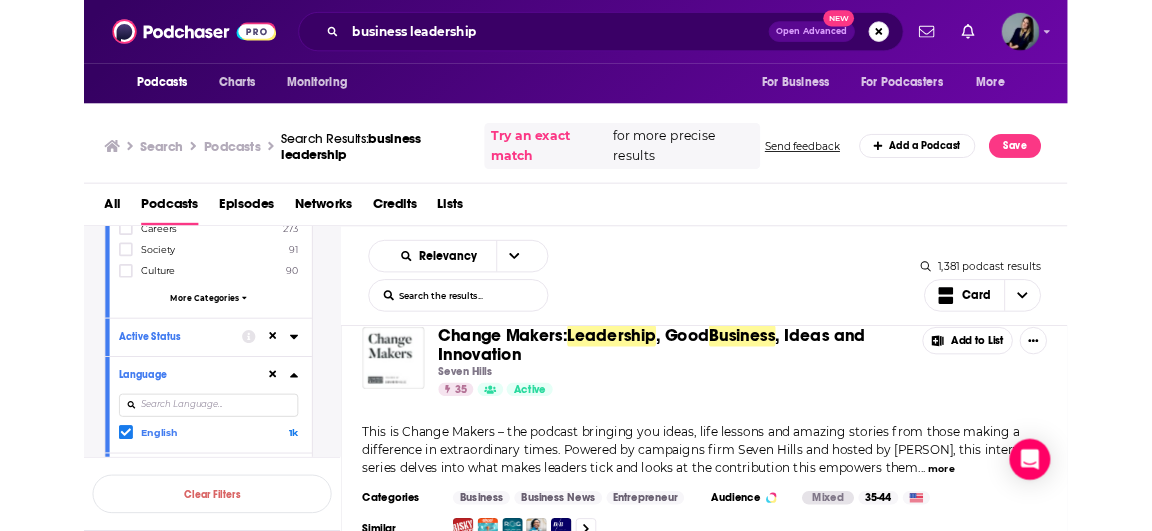 scroll, scrollTop: 2968, scrollLeft: 0, axis: vertical 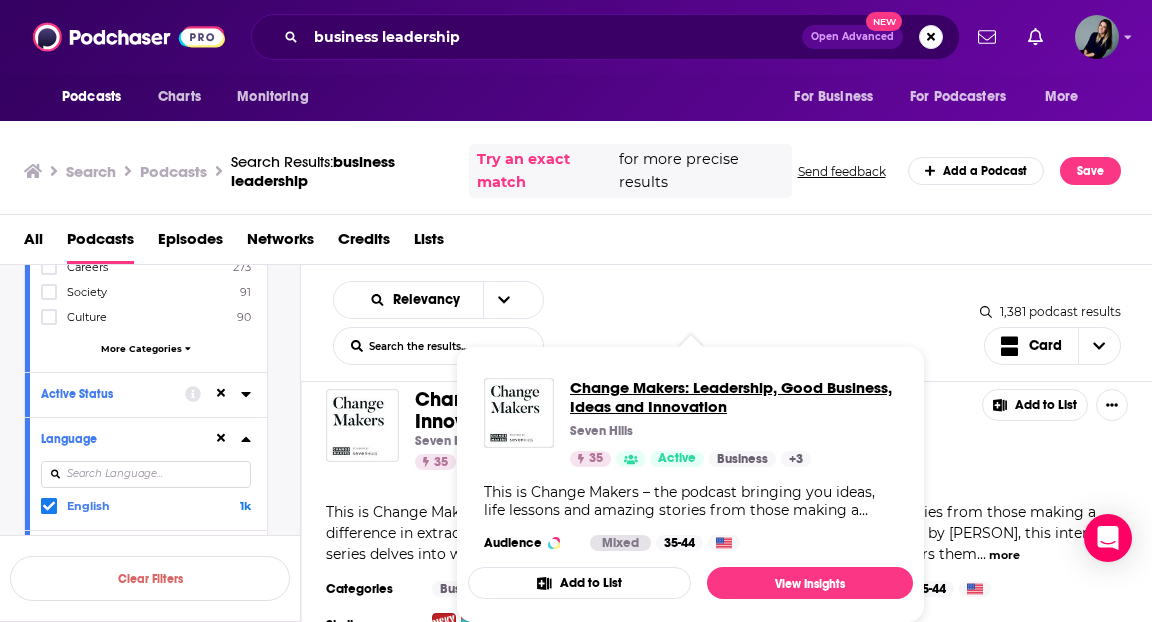 click on "Change Makers: Leadership, Good Business, Ideas and Innovation" at bounding box center [733, 397] 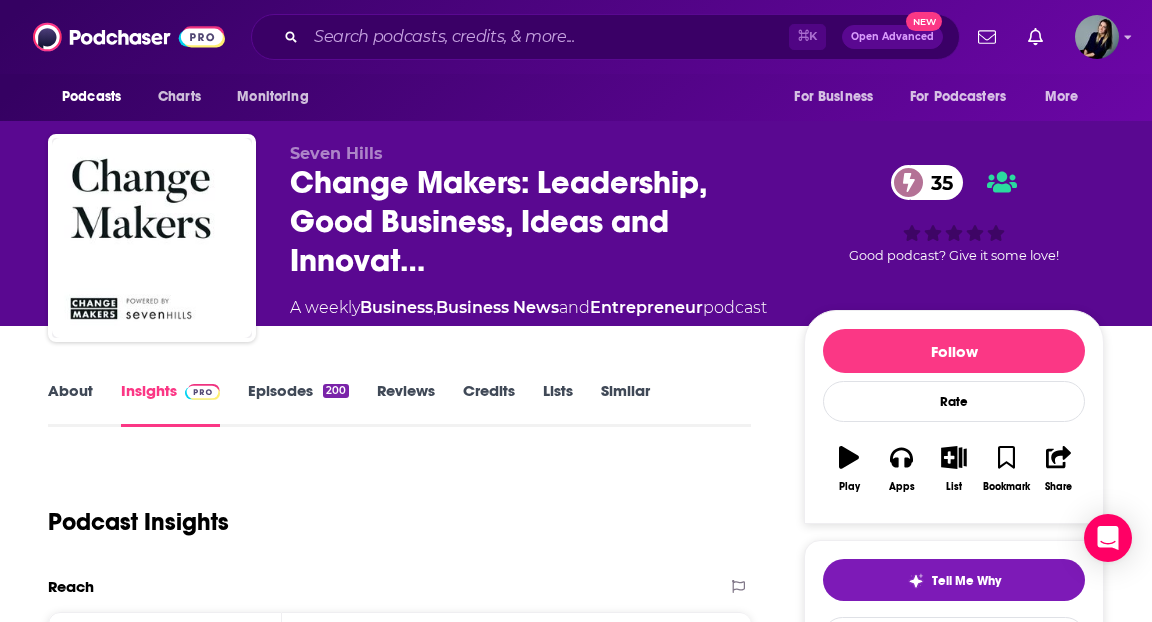 click on "Episodes 200" at bounding box center (298, 404) 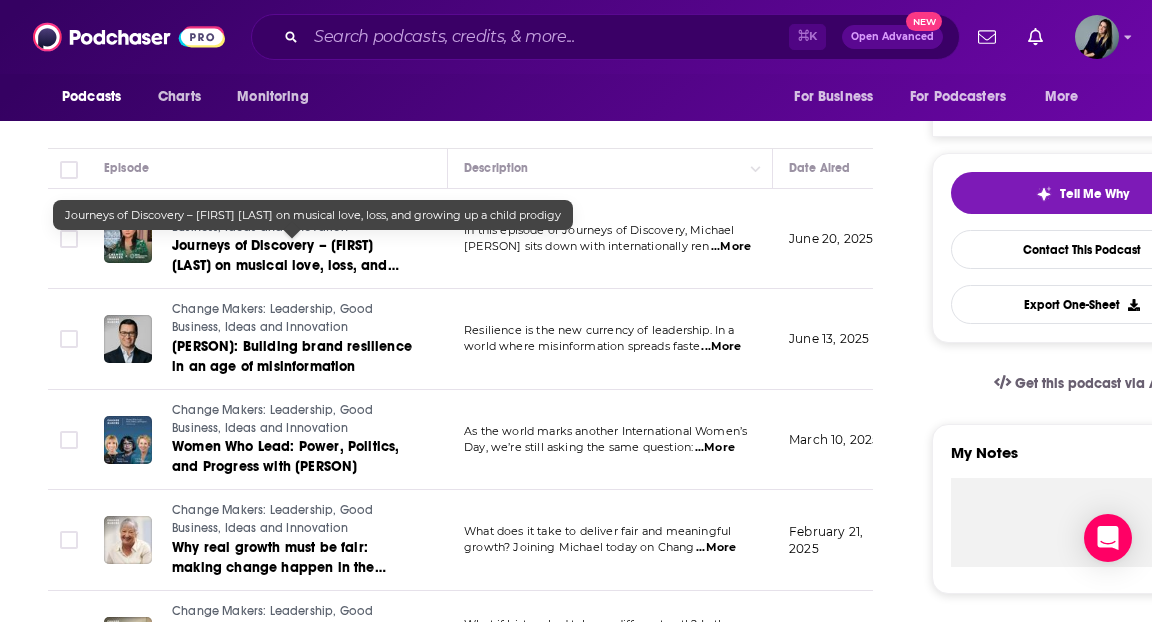 scroll, scrollTop: 0, scrollLeft: 0, axis: both 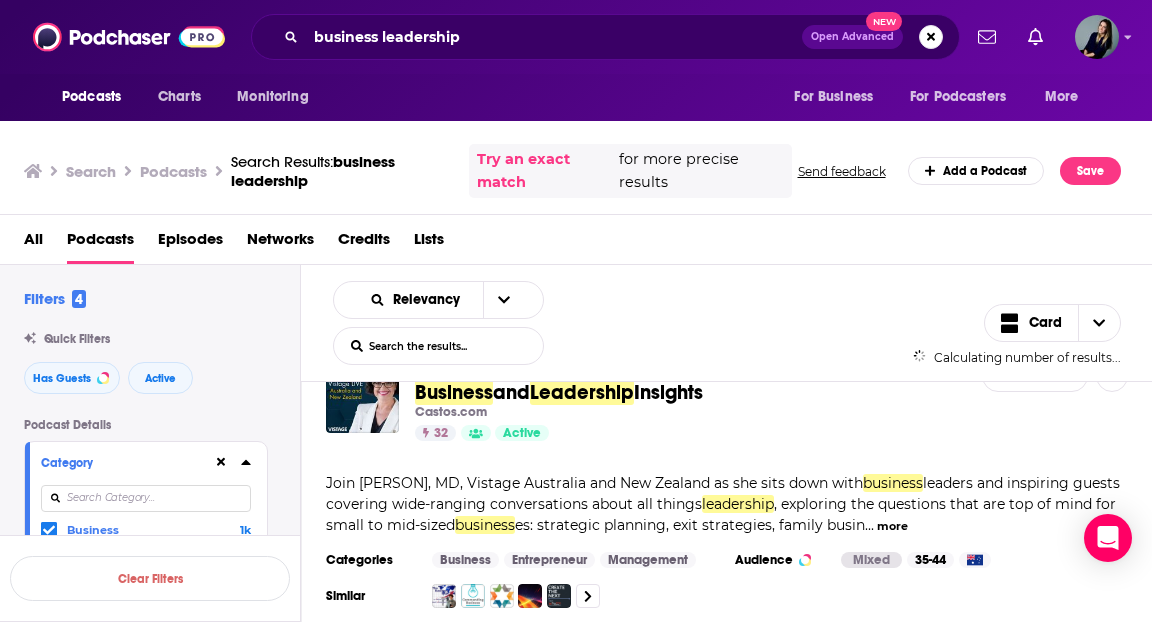 click on "Relevancy List Search Input Search the results... Card Calculating number of results... List Search Input Search the results... Card" at bounding box center (727, 323) 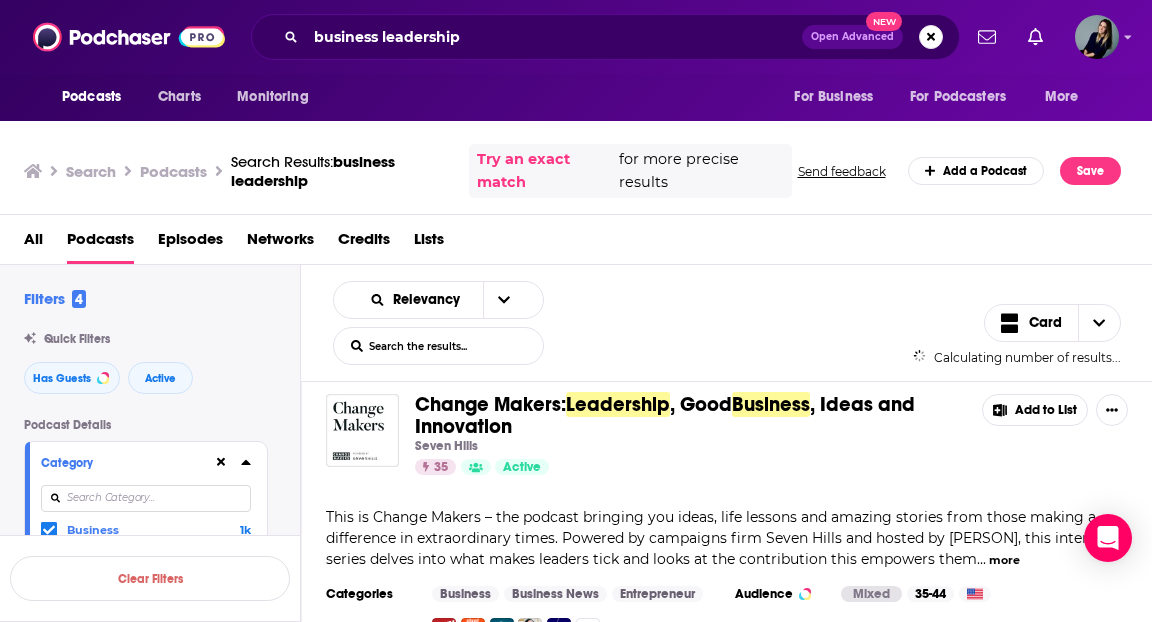 scroll, scrollTop: 3250, scrollLeft: 0, axis: vertical 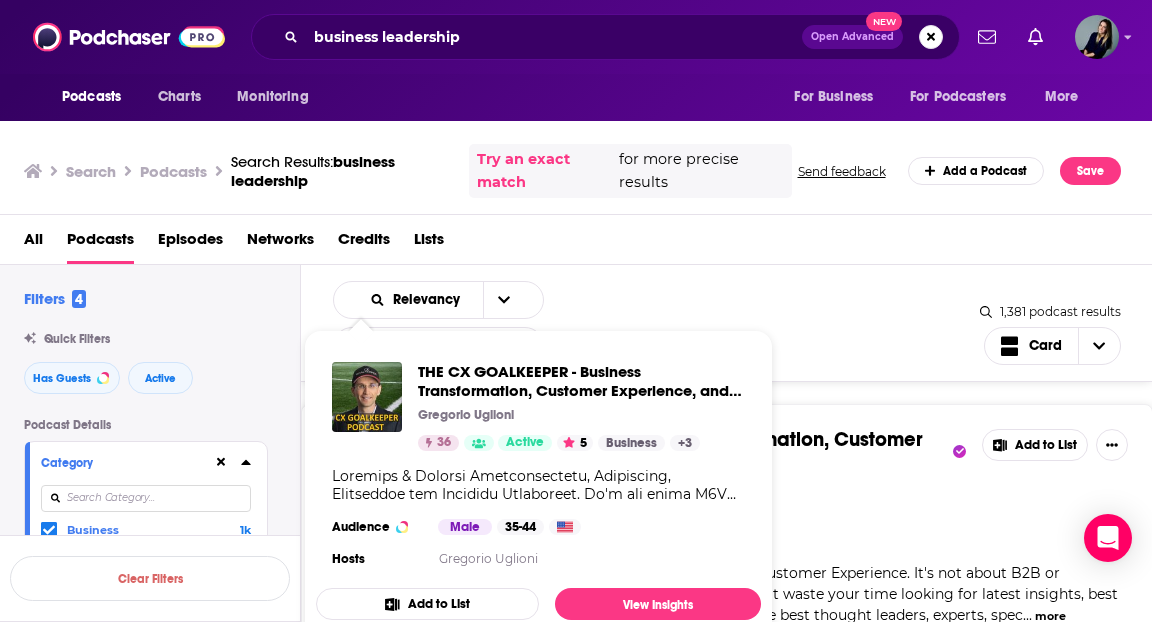 click on "Business Leadership  Series Business Leadership Series 43 Active 5 Add to List Hosted by   Derek Champagne Our audience is comprised of  business  owners, leaders, and entrepreneurs who desire to learn from our guests’ knowledge, advice, and experience for personal and professional growth. We interview pro athletes, rock and roll hall of famers, best selling authors, and other leaders with an inspiring story. We are also a sy ... more Categories Business Audience Male 35-44 Similar Recent Guests Josh Elledge, David Meerman Scott, John DiJulius Add to List Leadership  and  Business Raymond A. Mason School of Business 50 Active Add to List William & Mary’s rich history of educating leaders continues at the Raymond A. Mason School of  Business  where today’s  business  leaders learn how to tackle tough  business  challenges. Whether you are an established executive or an emerging professional, the Raymond A. Mason School of  Business  is committed to providing yo ... more Categories Business Management 48" at bounding box center [727, 309] 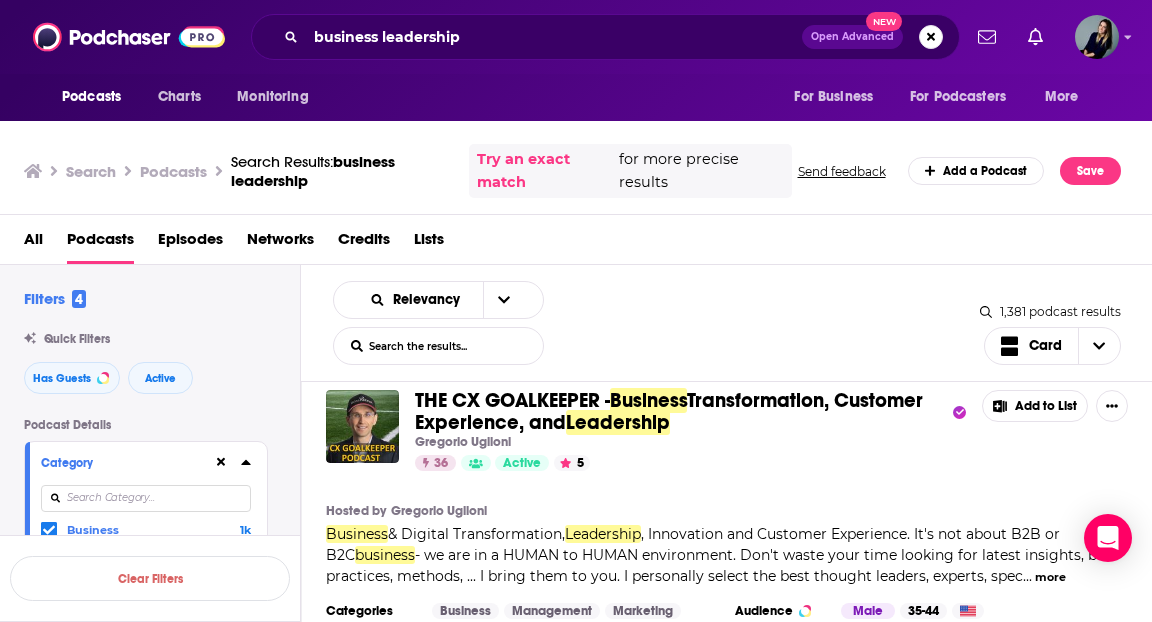 scroll, scrollTop: 3290, scrollLeft: 0, axis: vertical 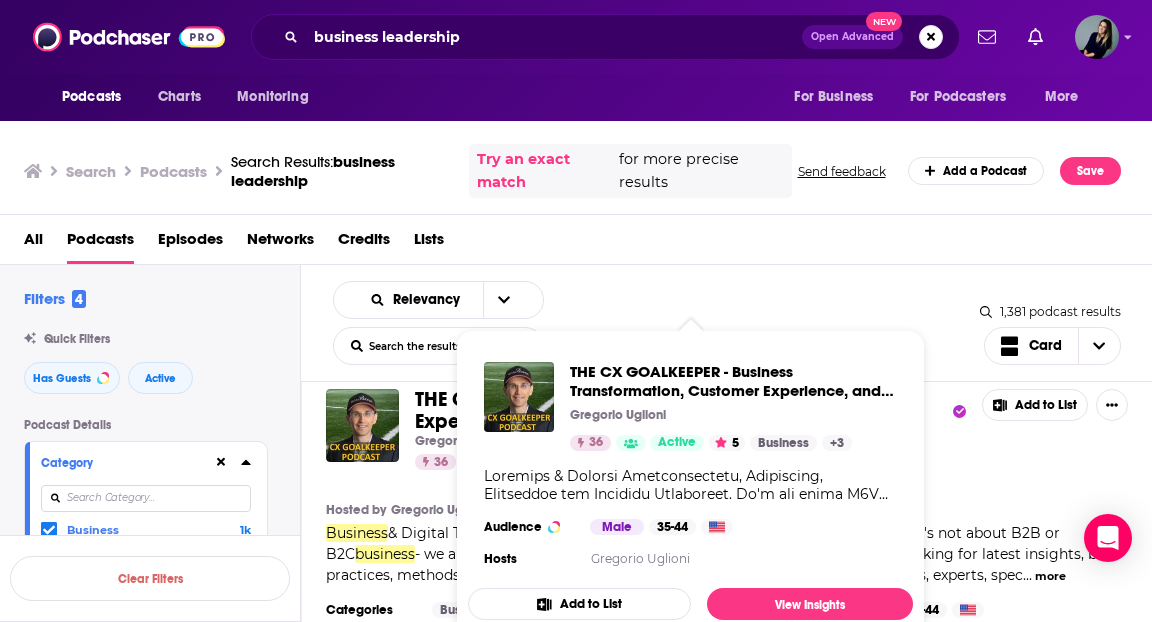 click on "Relevancy List Search Input Search the results... Card" at bounding box center (656, 323) 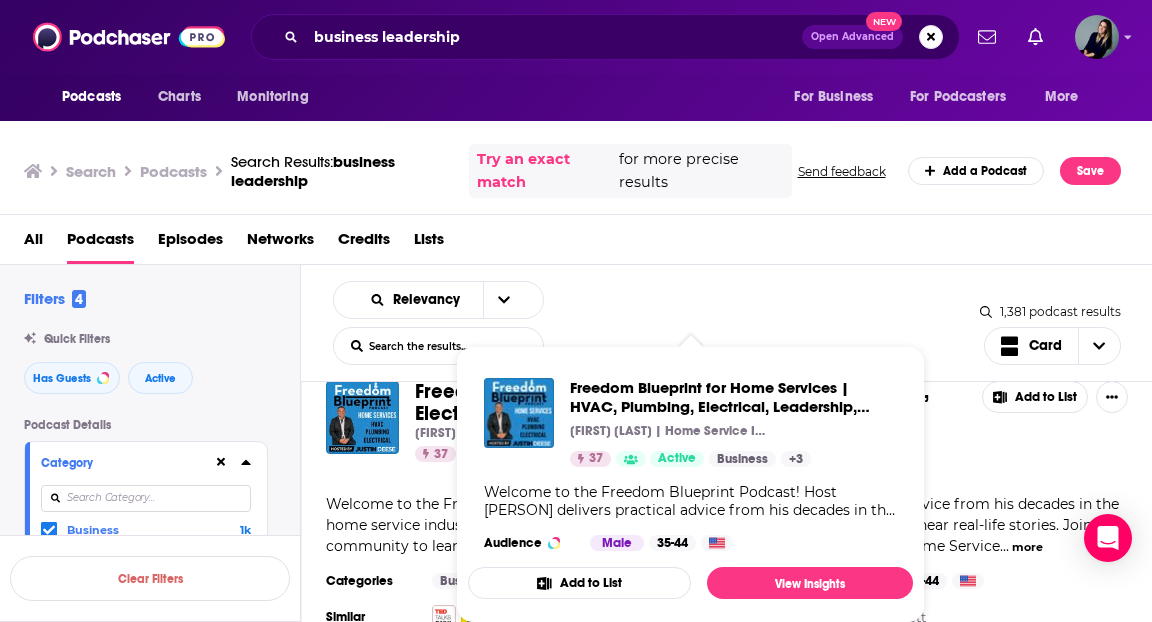 scroll, scrollTop: 4058, scrollLeft: 0, axis: vertical 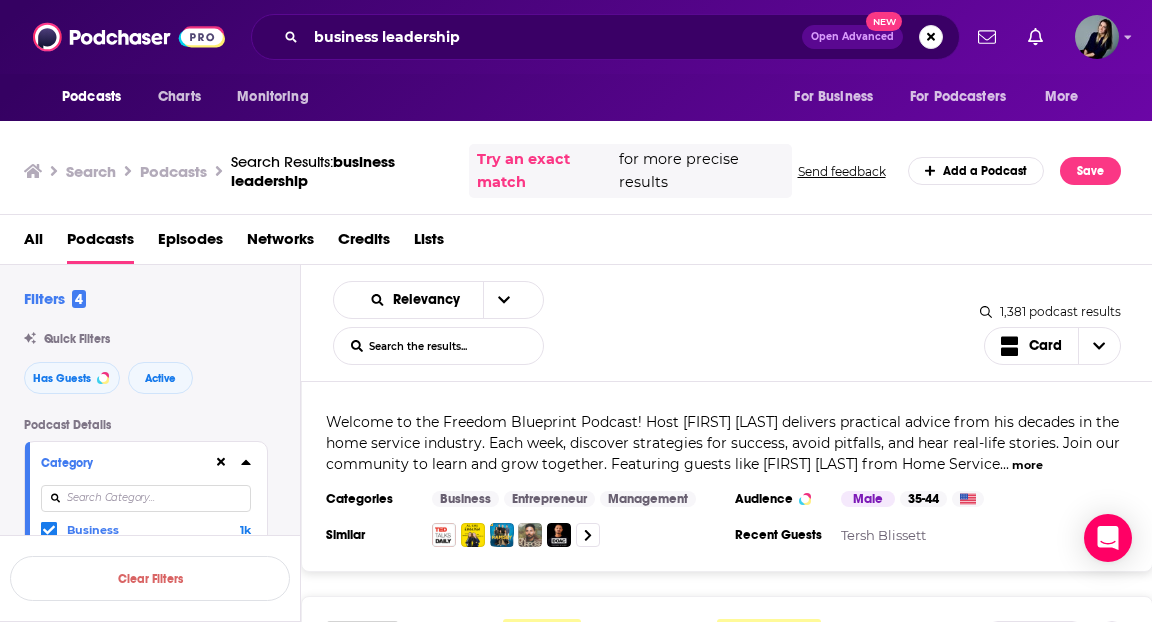 click on "Relevancy List Search Input Search the results... Card" at bounding box center (656, 323) 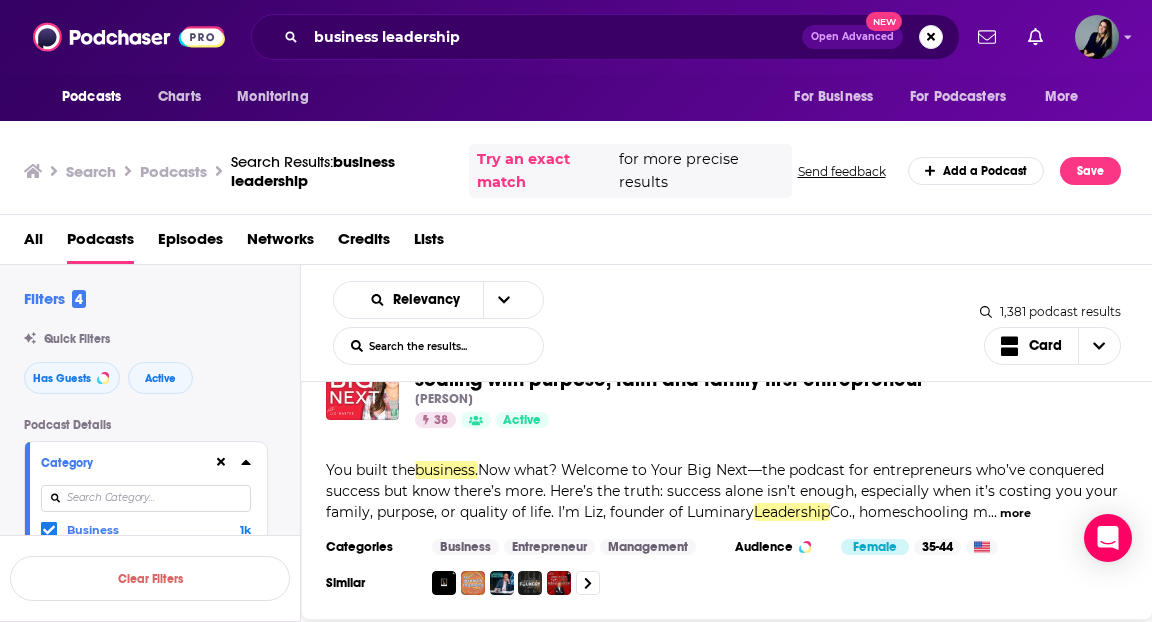 scroll, scrollTop: 5186, scrollLeft: 0, axis: vertical 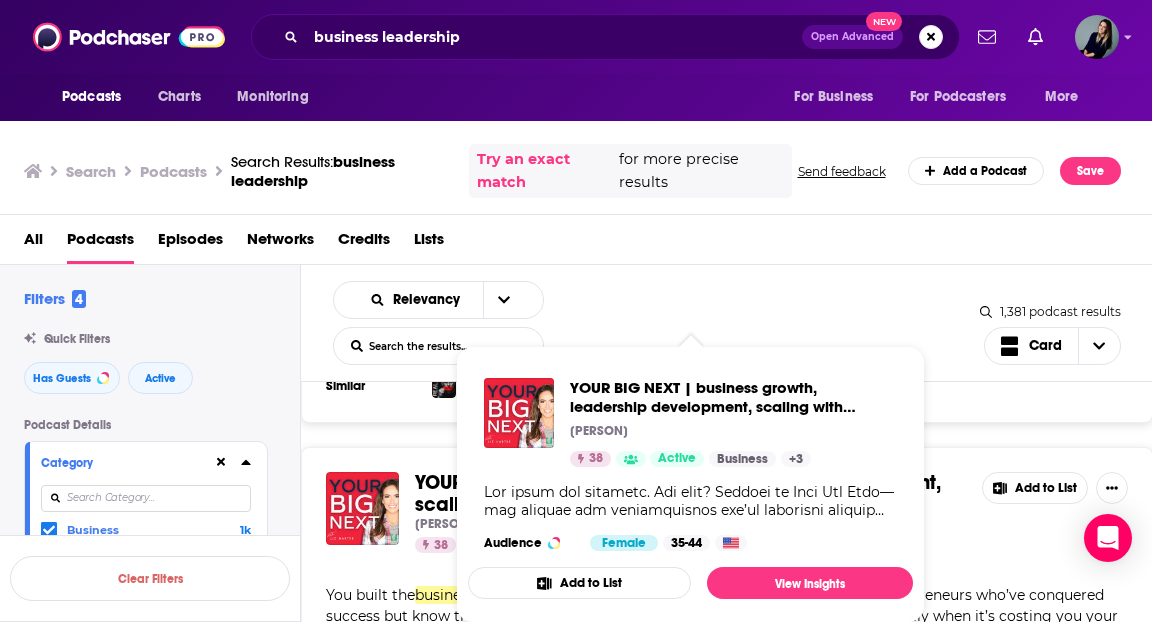 click on "Business Leadership  Series Business Leadership Series 43 Active 5 Add to List Hosted by   Derek Champagne Our audience is comprised of  business  owners, leaders, and entrepreneurs who desire to learn from our guests’ knowledge, advice, and experience for personal and professional growth. We interview pro athletes, rock and roll hall of famers, best selling authors, and other leaders with an inspiring story. We are also a sy ... more Categories Business Audience Male 35-44 Similar Recent Guests Josh Elledge, David Meerman Scott, John DiJulius Add to List Leadership  and  Business Raymond A. Mason School of Business 50 Active Add to List William & Mary’s rich history of educating leaders continues at the Raymond A. Mason School of  Business  where today’s  business  leaders learn how to tackle tough  business  challenges. Whether you are an established executive or an emerging professional, the Raymond A. Mason School of  Business  is committed to providing yo ... more Categories Business Management 48" at bounding box center (727, -1230) 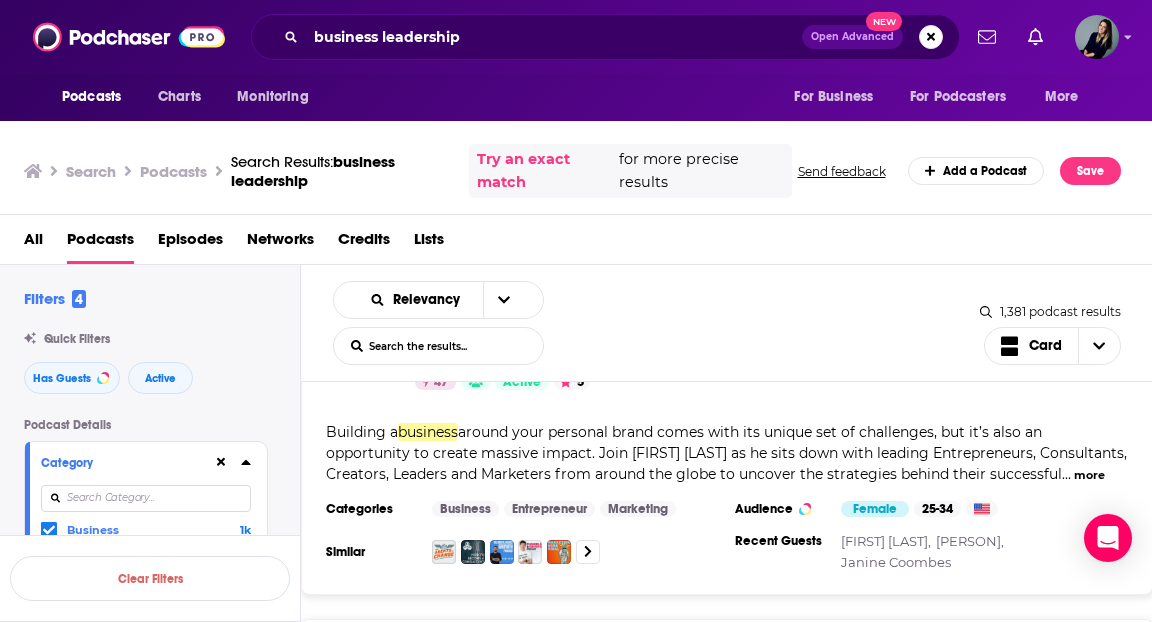 scroll, scrollTop: 5582, scrollLeft: 0, axis: vertical 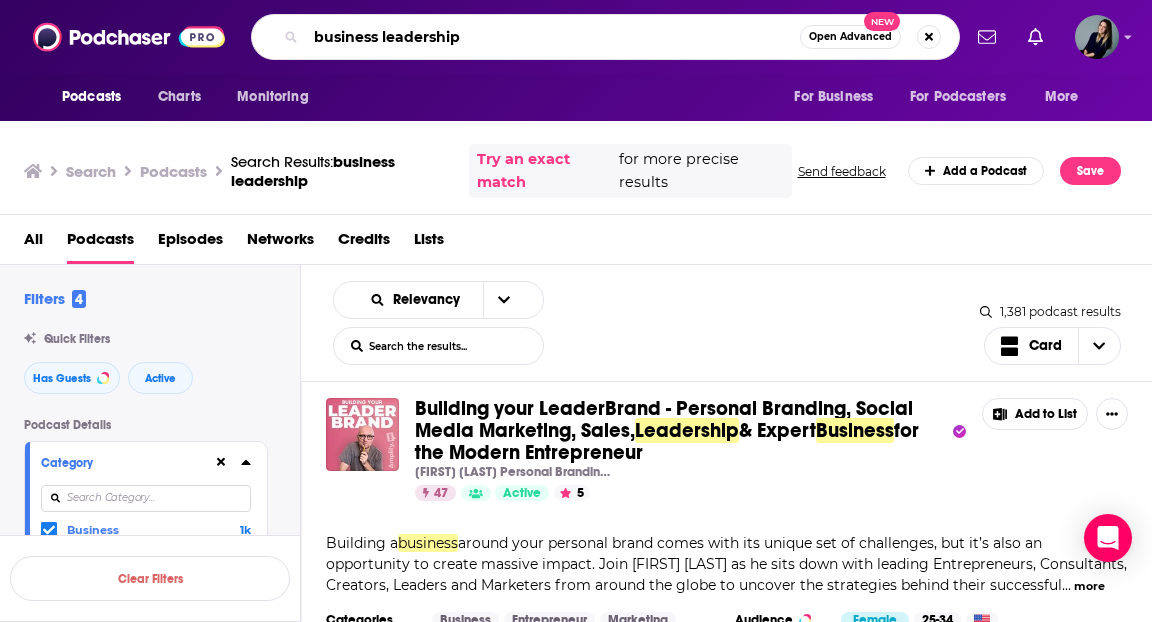 click on "business leadership" at bounding box center [553, 37] 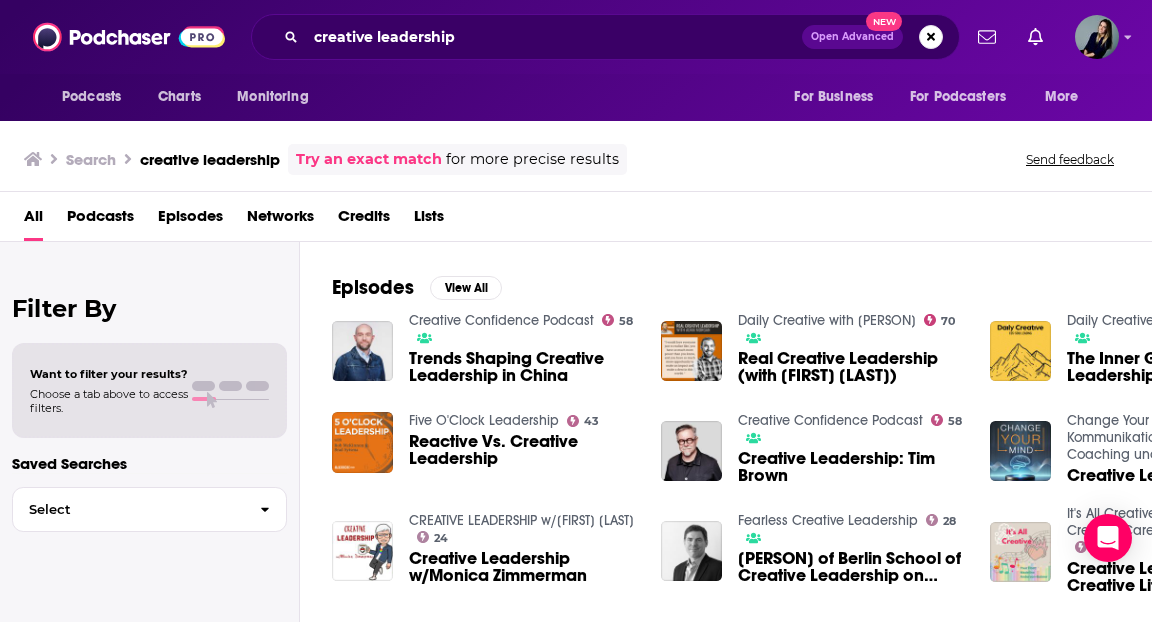 scroll, scrollTop: 570, scrollLeft: 0, axis: vertical 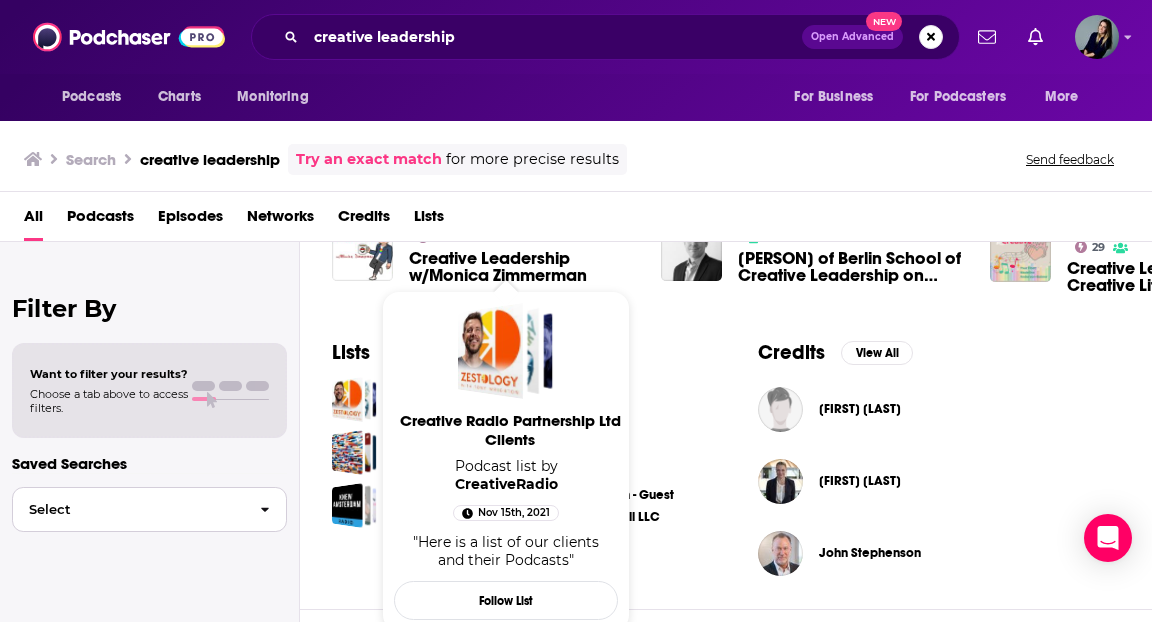 click on "Select" at bounding box center (128, 509) 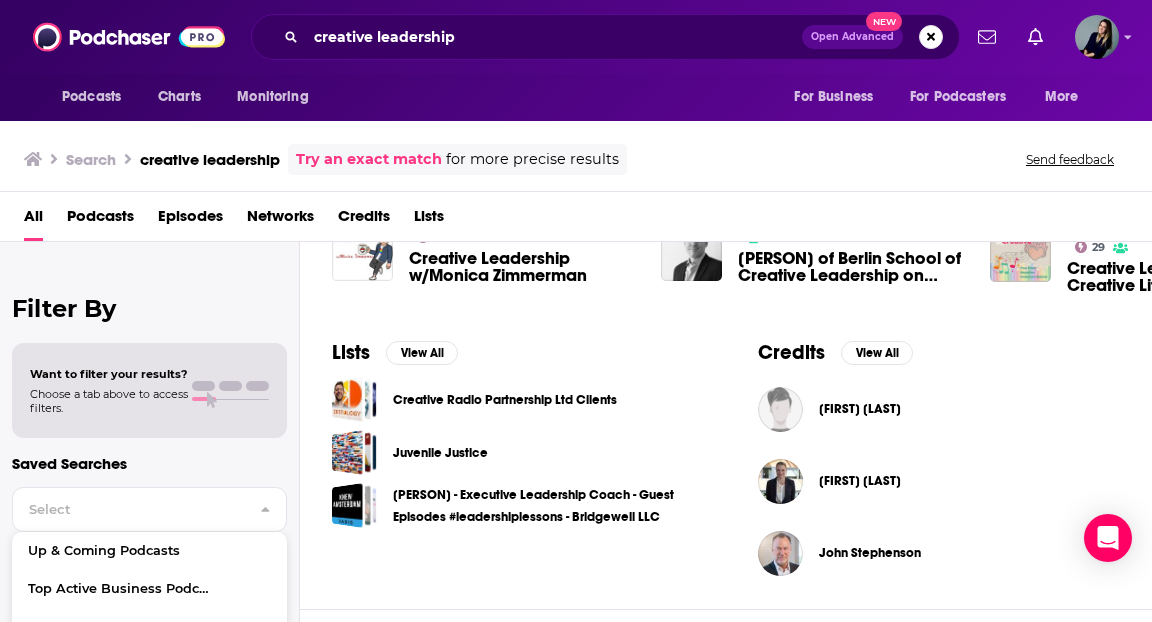 click on "Podcasts" at bounding box center (100, 220) 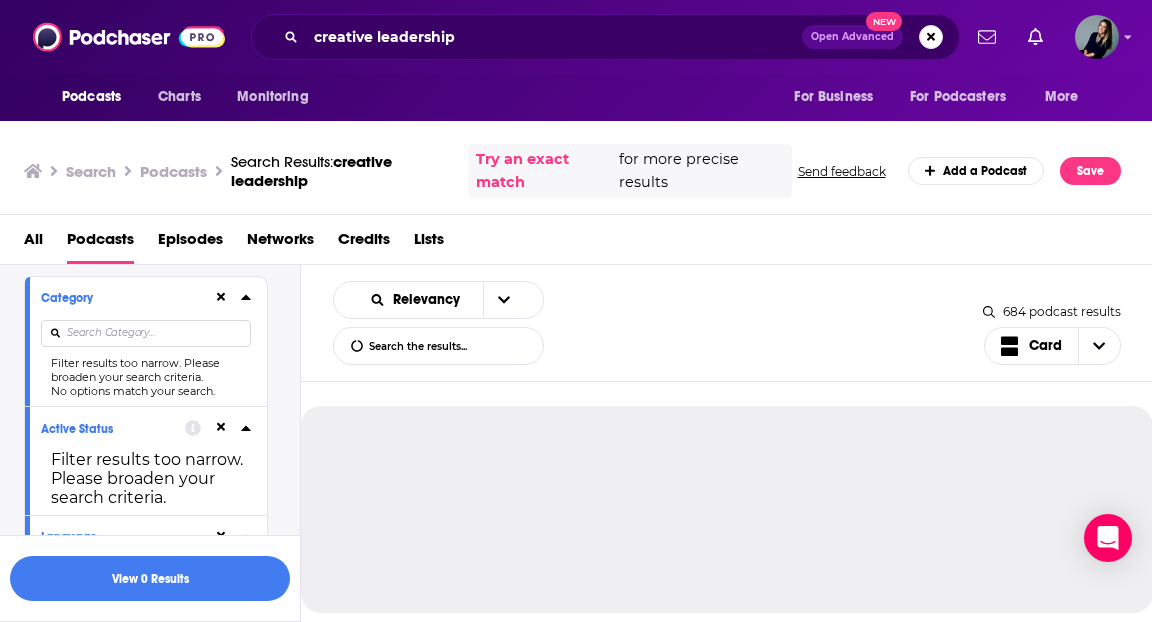 scroll, scrollTop: 141, scrollLeft: 0, axis: vertical 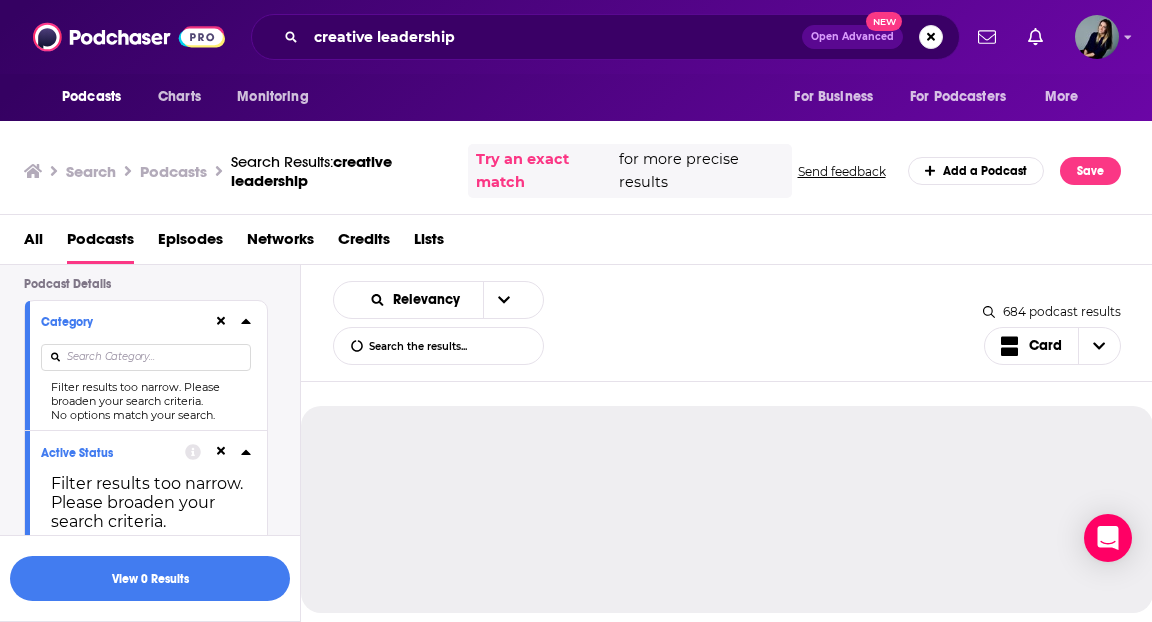 click 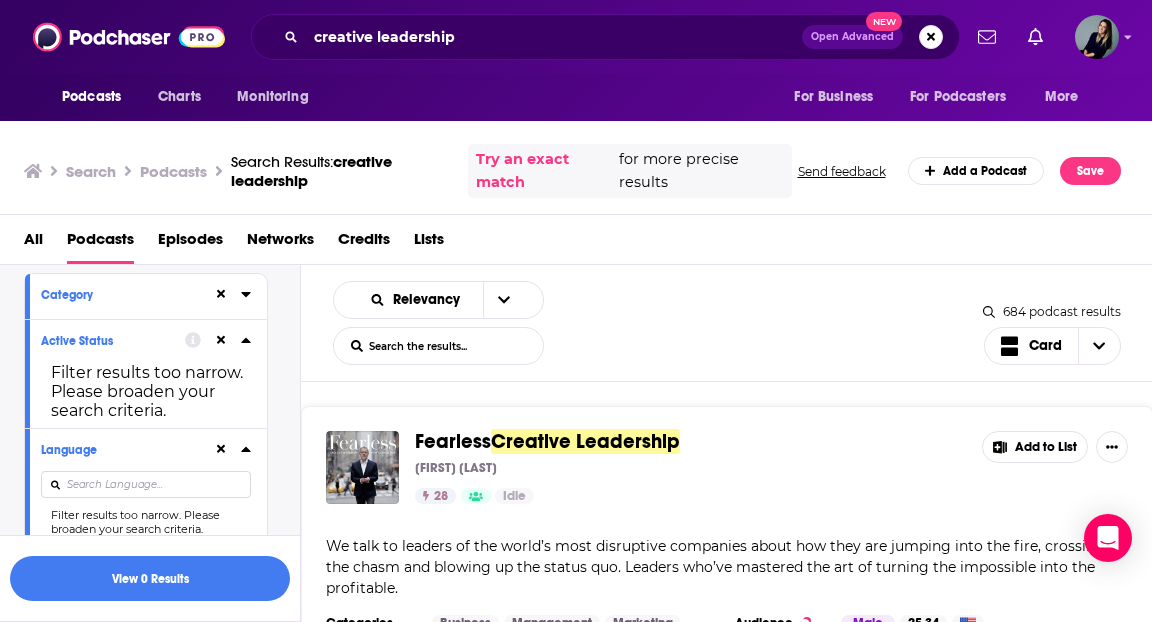 scroll, scrollTop: 168, scrollLeft: 0, axis: vertical 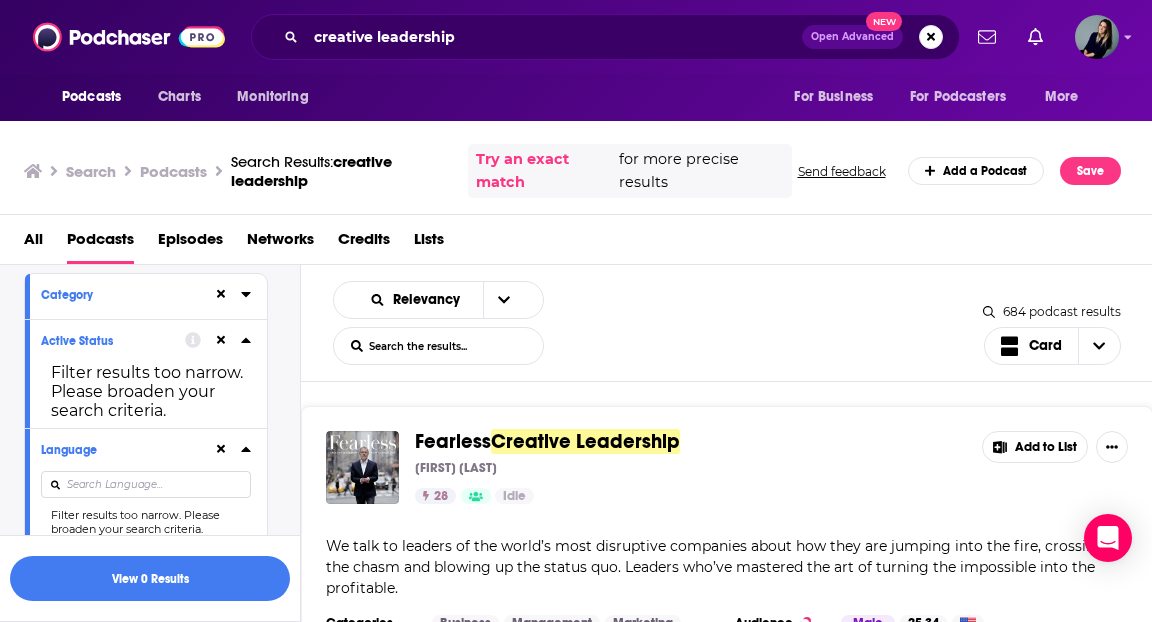 click on "Category" at bounding box center (120, 295) 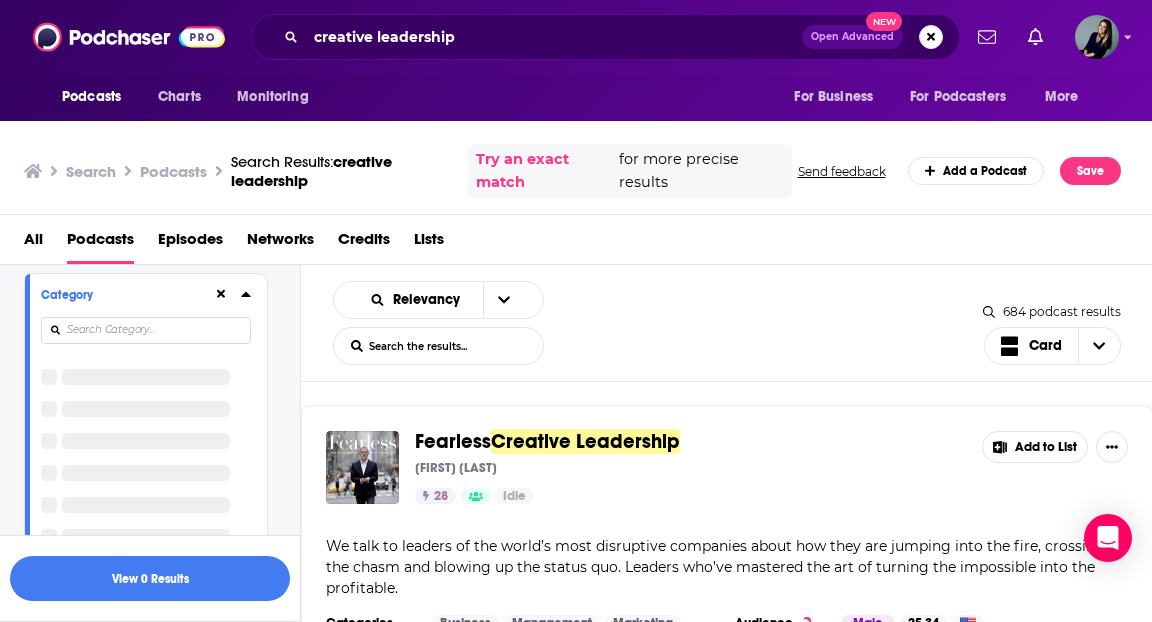 click 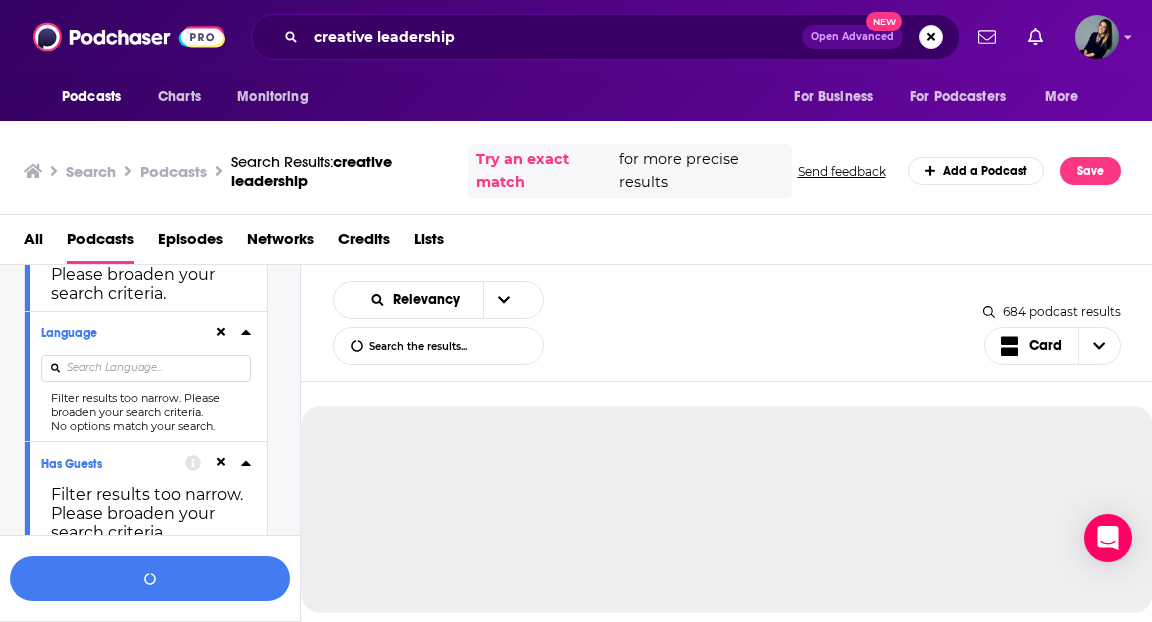 scroll, scrollTop: 588, scrollLeft: 0, axis: vertical 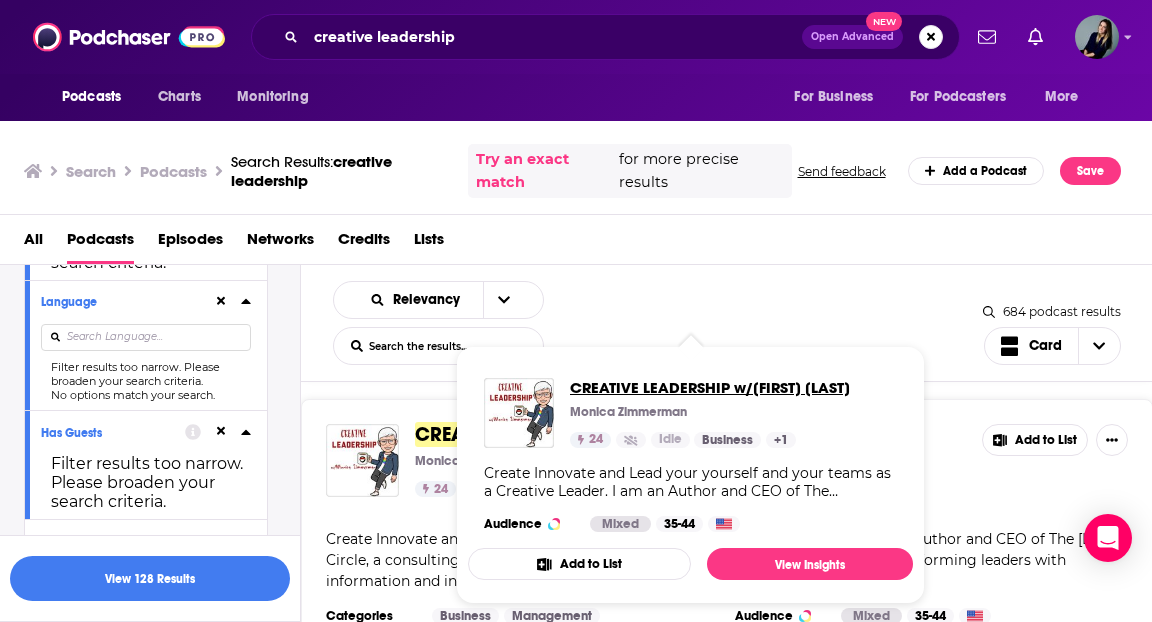 drag, startPoint x: 635, startPoint y: 403, endPoint x: 510, endPoint y: 5, distance: 417.16785 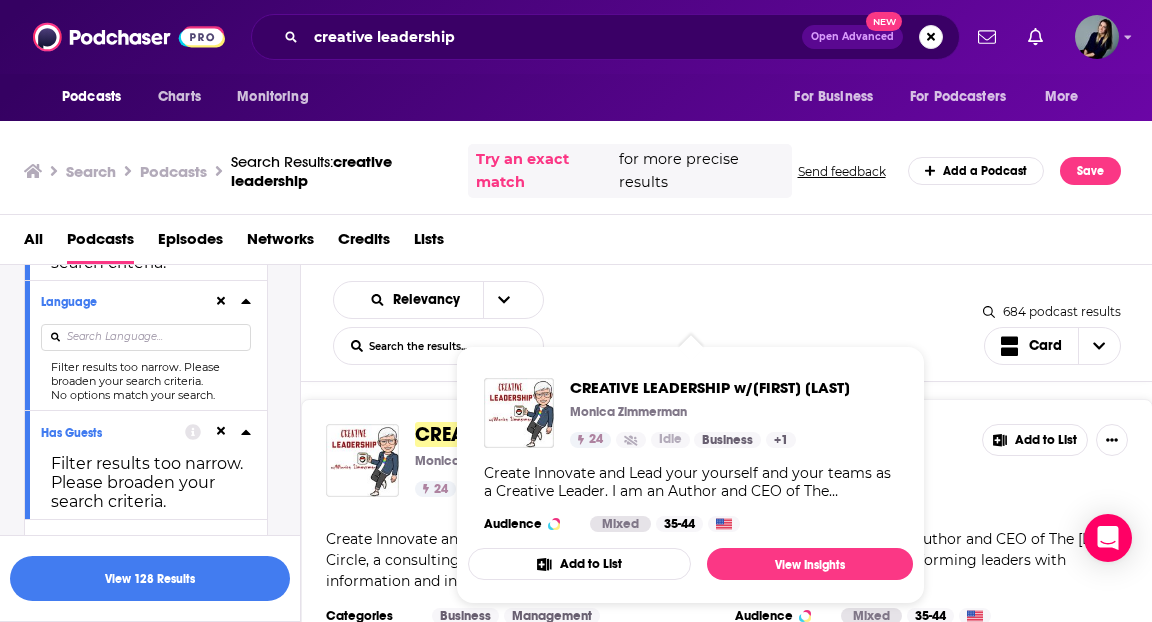 click on "Podcasts Charts Monitoring creative leadership Open Advanced New For Business For Podcasters More Podcasts Charts Monitoring For Business For Podcasters More Search Podcasts Search Results:   creative leadership Try an exact match for more precise results Send feedback Add a Podcast Save All Podcasts Episodes Networks Credits Lists Filters 3 Quick Filters Has Guests Active Podcast Details Category Business 392 Education 185 Entrepreneur 145 Management 107 Culture 103 Society 103 Arts 87 Careers 73 More Categories Active Status Filter results too narrow. Please broaden your search criteria. Language Filter results too narrow. Please broaden your search criteria. No options match your search. Has Guests Filter results too narrow. Please broaden your search criteria. Brand Safety & Suitability Political Skew Beta Show More Audience & Reach Power Score™ Reach (Monthly) Reach (Episode Average) Gender Age Income Show More Saved Searches Select View 128 Results Relevancy List Search Input Search the results..." at bounding box center [576, 311] 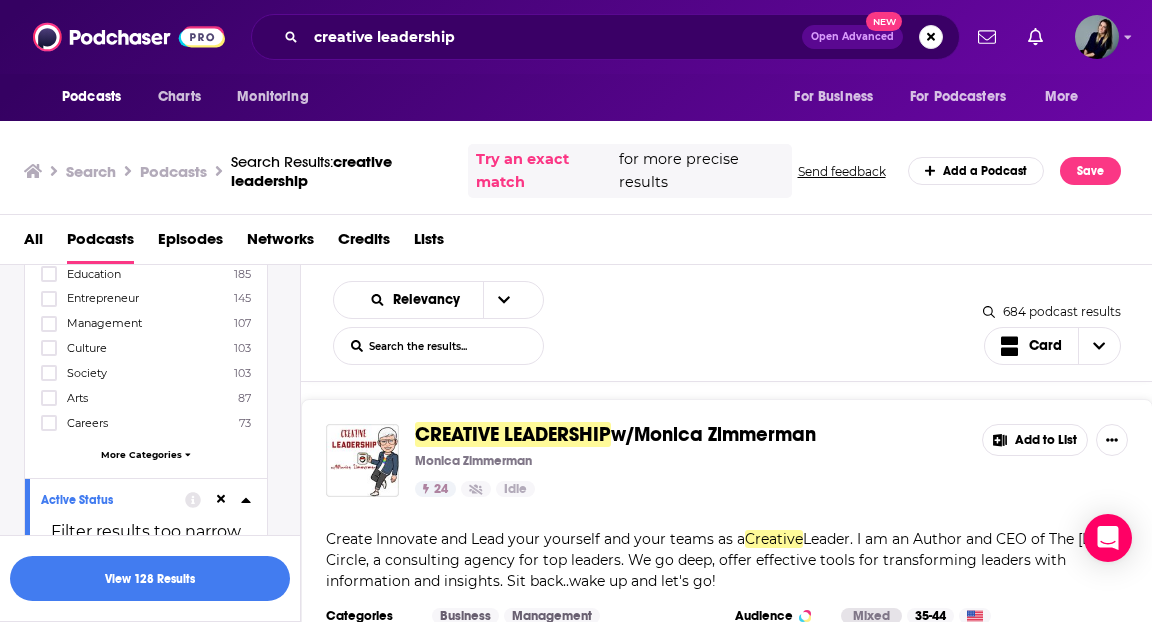 scroll, scrollTop: 606, scrollLeft: 0, axis: vertical 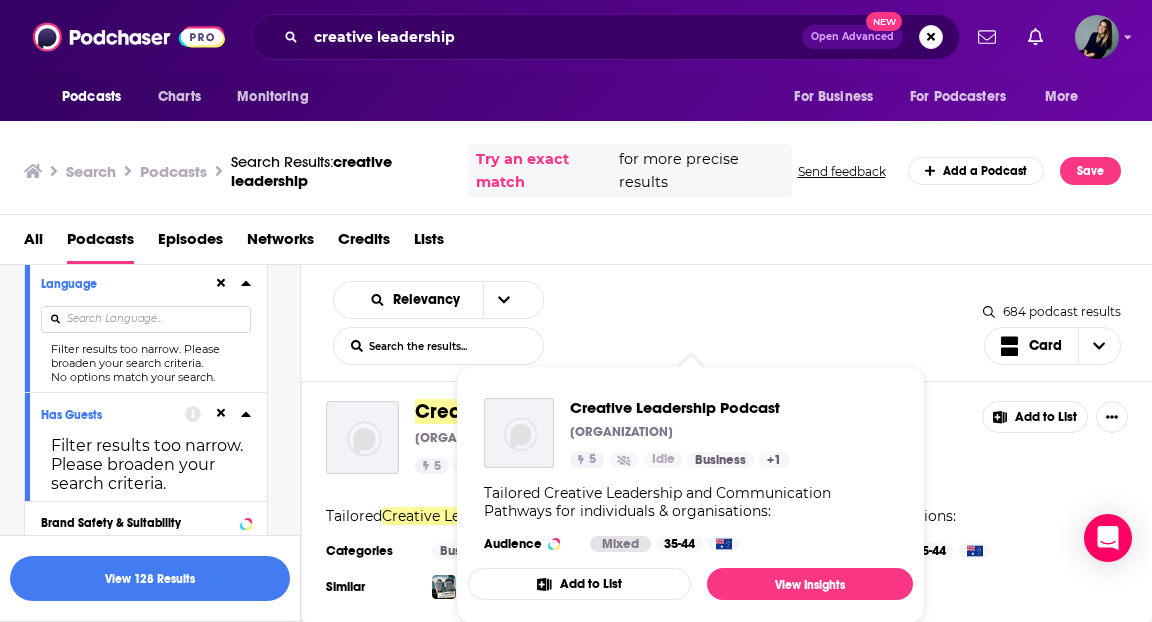 click on "Creative Leadership Podcast Stone Creative Group 5 Idle Business + 1 Tailored Creative Leadership and Communication Pathways for individuals & organisations: Audience Mixed 35-44 Add to List View Insights" at bounding box center [690, 495] 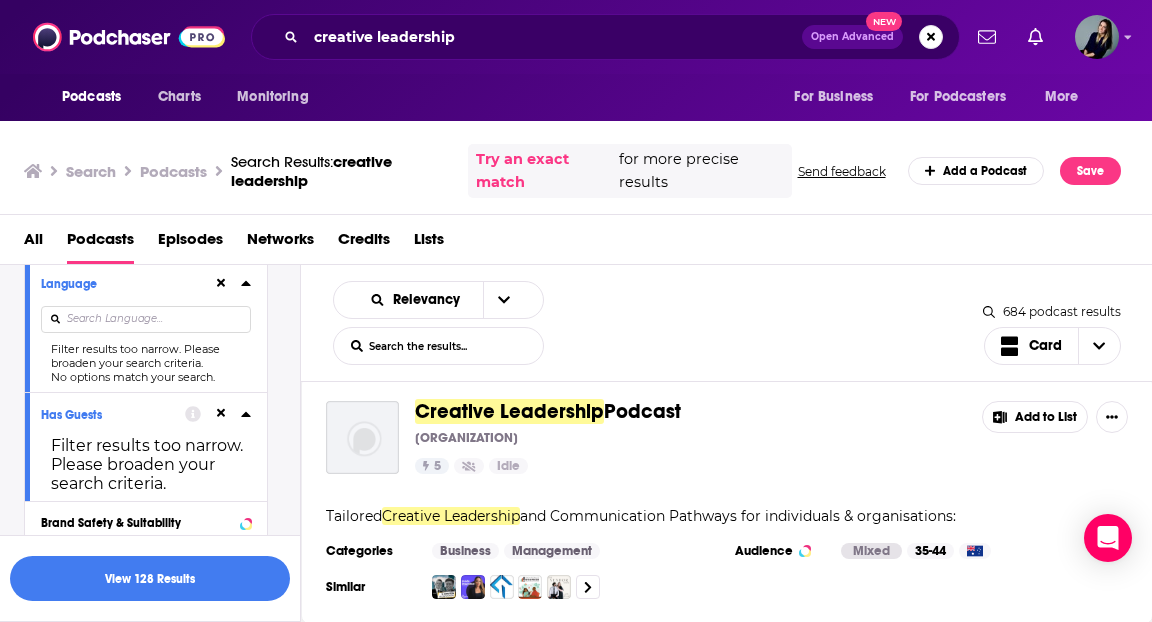 click on "Podcast Details Category Business 392 Education 185 Entrepreneur 145 Management 107 Culture 103 Society 103 Arts 87 Careers 73 More Categories Active Status Filter results too narrow. Please broaden your search criteria. Language Filter results too narrow. Please broaden your search criteria. No options match your search. Has Guests Filter results too narrow. Please broaden your search criteria. Brand Safety & Suitability Political Skew Beta Show More Audience & Reach Power Score™ Reach (Monthly) Reach (Episode Average) Gender Age Income Show More" at bounding box center [162, 410] 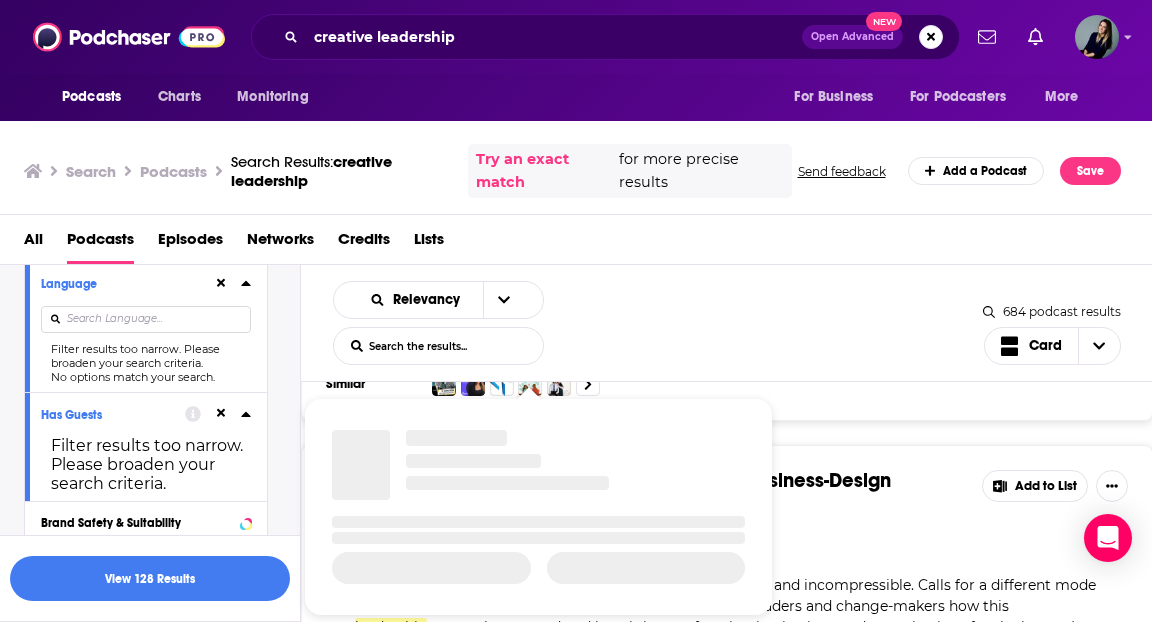 scroll, scrollTop: 1192, scrollLeft: 0, axis: vertical 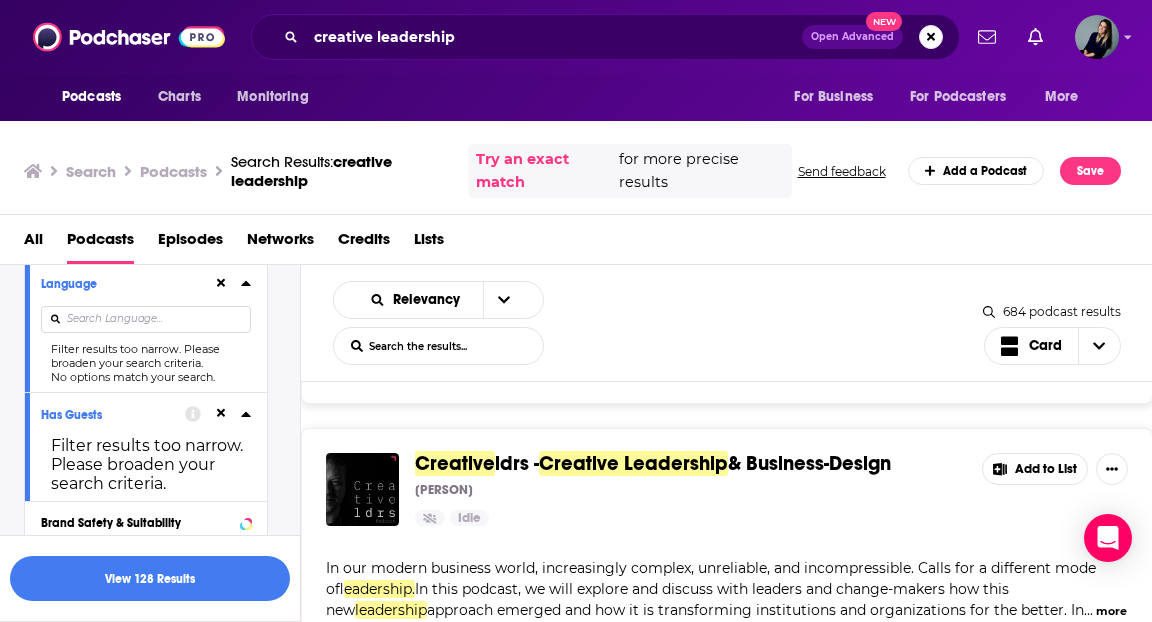 click on "Fearless  Creative Leadership Charles Day 28 Idle Add to List We talk to leaders of the world’s most disruptive companies about how they are jumping into the fire, crossing the chasm and blowing up the status quo. Leaders who’ve mastered the art of turning the impossible into the profitable. Categories Business Management Marketing Audience Male 25-34 Similar Recent Guests Wendy Clark, Mindy Grossman Add to List The Future of In-House  Creative Leadership Inside Out® Community 33 Active Add to List Welcome to The Future of In-House  Creative Leadership  hosted by Emma Sexton, a podcast brought to you by the Inside Out® Community, the professional home for in-house  creative  leaders. In our 2024 report we outlined why I believe we are in the beginnings of a fourth wave of in-housing creativity. Download the report f ... more Categories Business Careers Audience Female 35-44 Similar Add to List CREATIVE LEADERSHIP  w/Monica Zimmerman Monica Zimmerman 24 Idle Add to List Creative Categories Business Mixed" at bounding box center [727, 2124] 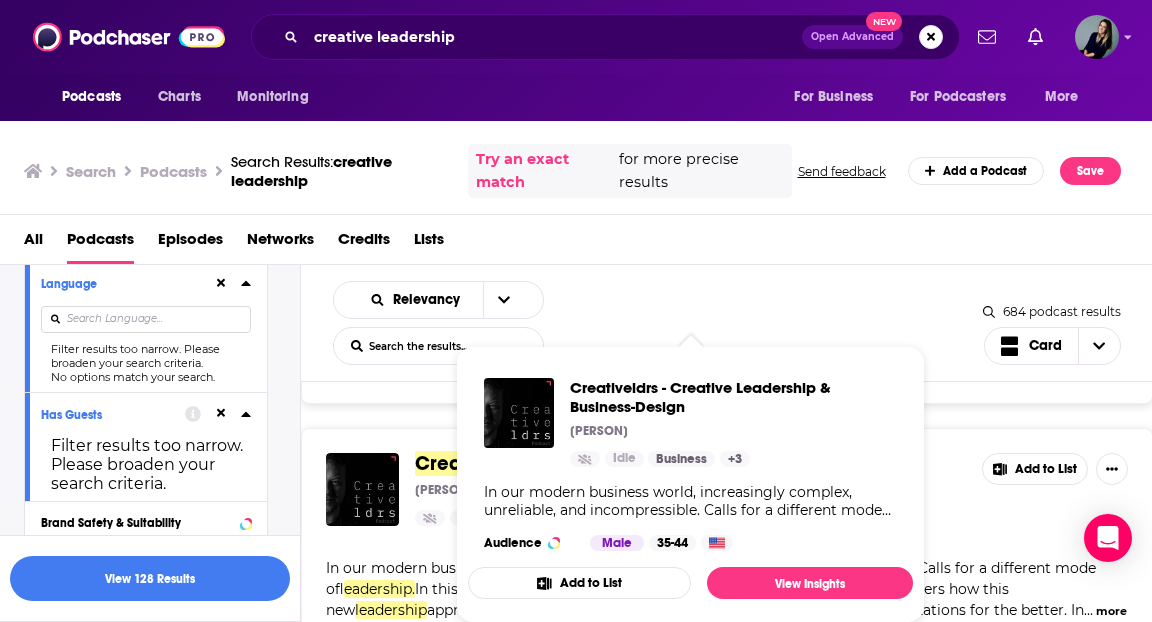 click on "Fearless  Creative Leadership Charles Day 28 Idle Add to List We talk to leaders of the world’s most disruptive companies about how they are jumping into the fire, crossing the chasm and blowing up the status quo. Leaders who’ve mastered the art of turning the impossible into the profitable. Categories Business Management Marketing Audience Male 25-34 Similar Recent Guests Wendy Clark, Mindy Grossman Add to List The Future of In-House  Creative Leadership Inside Out® Community 33 Active Add to List Welcome to The Future of In-House  Creative Leadership  hosted by Emma Sexton, a podcast brought to you by the Inside Out® Community, the professional home for in-house  creative  leaders. In our 2024 report we outlined why I believe we are in the beginnings of a fourth wave of in-housing creativity. Download the report f ... more Categories Business Careers Audience Female 35-44 Similar Add to List CREATIVE LEADERSHIP  w/Monica Zimmerman Monica Zimmerman 24 Idle Add to List Creative Categories Business Mixed" at bounding box center [727, 2124] 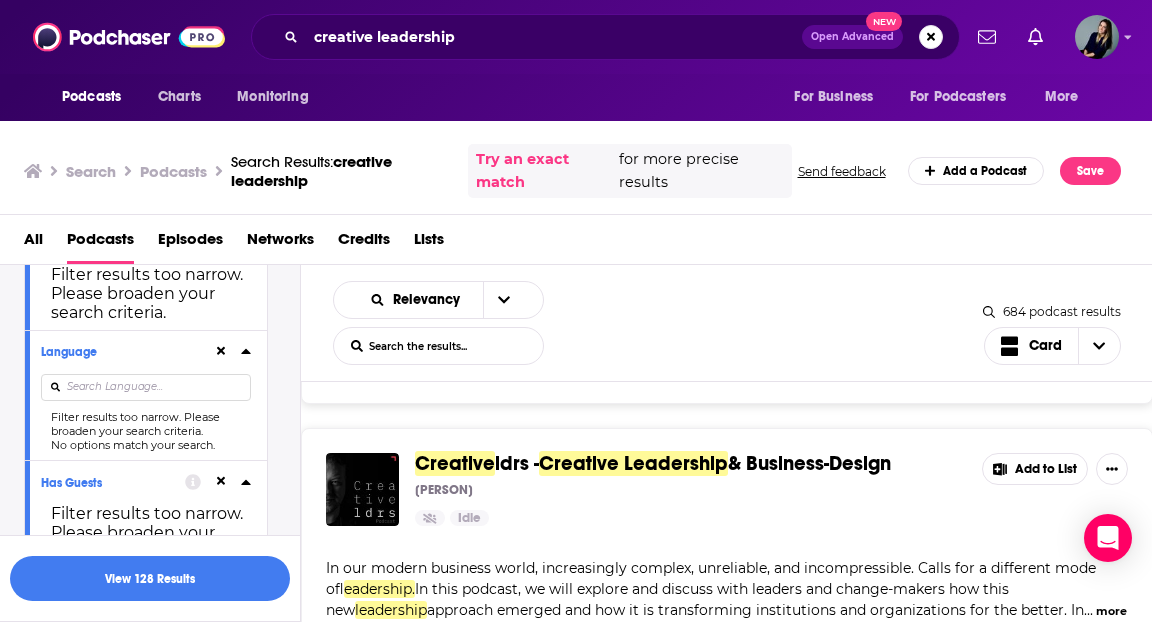 scroll, scrollTop: 519, scrollLeft: 0, axis: vertical 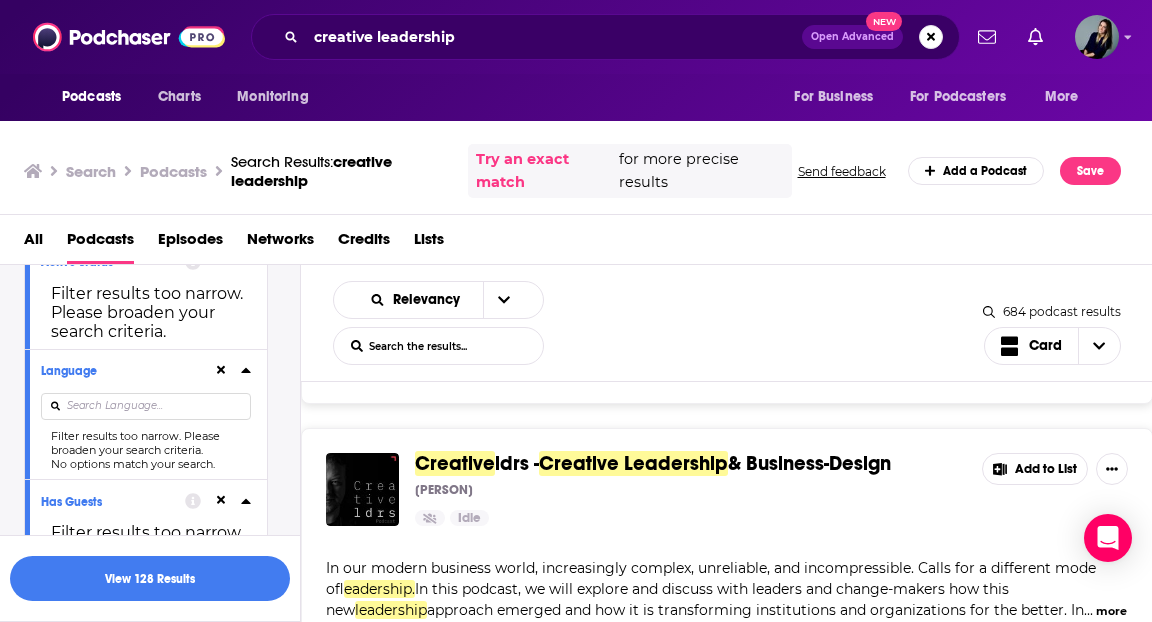 click at bounding box center (232, 370) 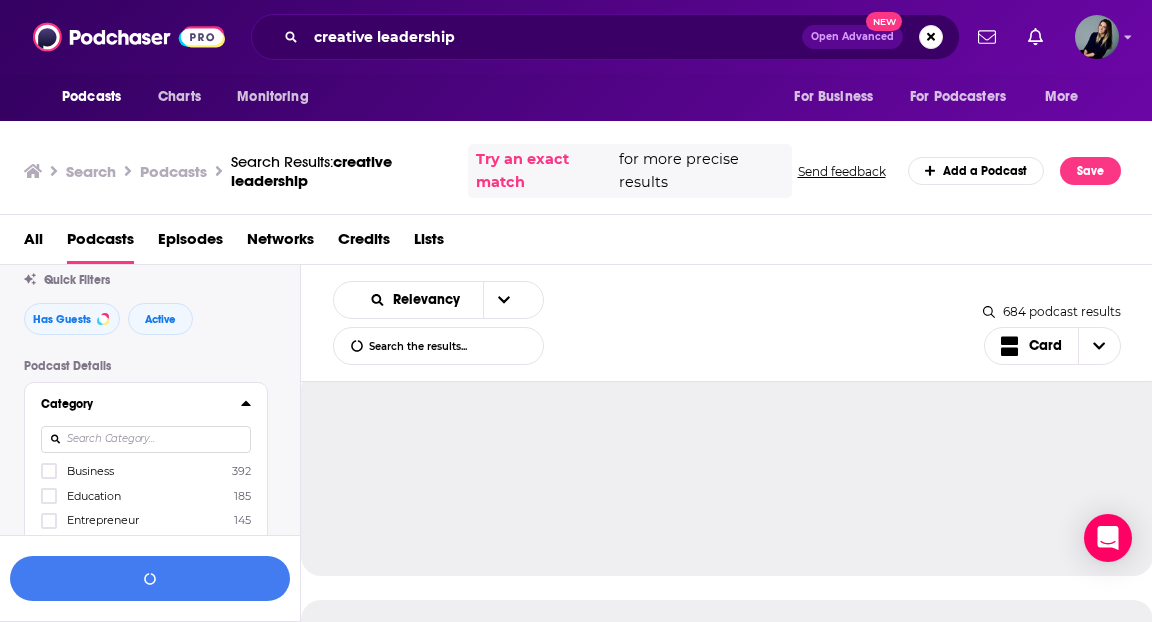 scroll, scrollTop: 0, scrollLeft: 0, axis: both 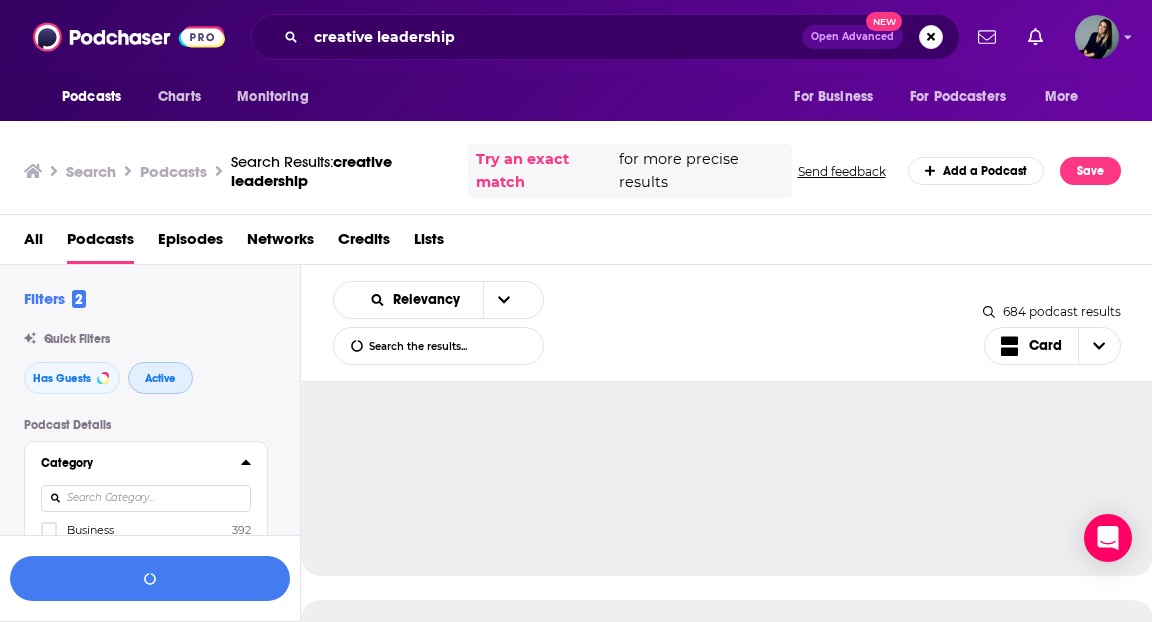 click on "Active" at bounding box center (160, 378) 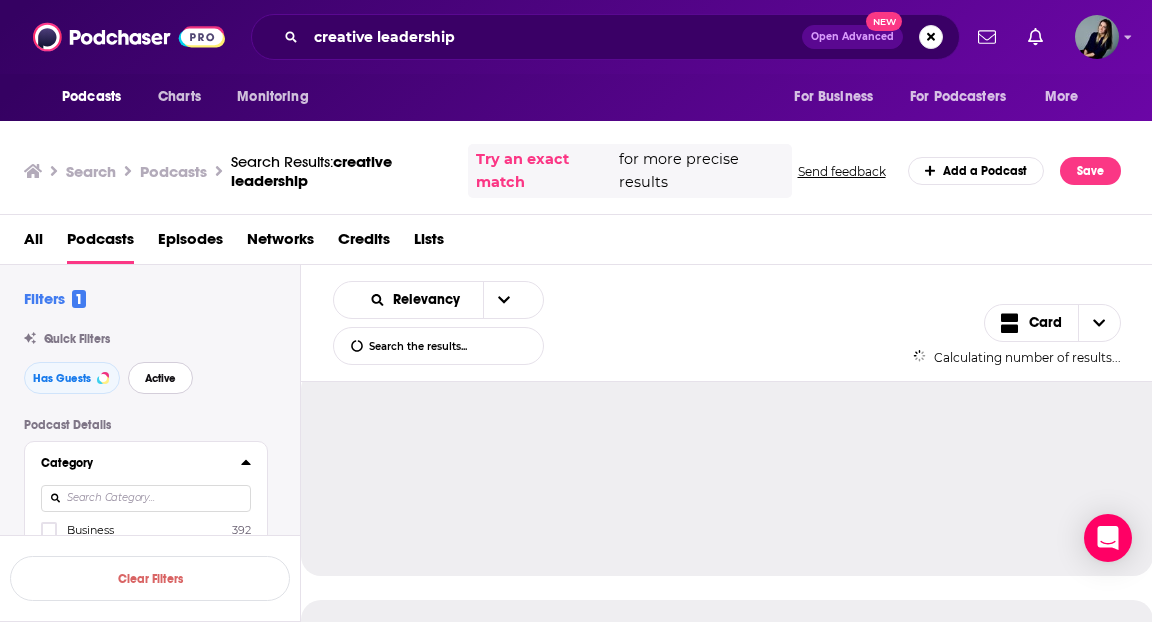 click on "Active" at bounding box center (160, 378) 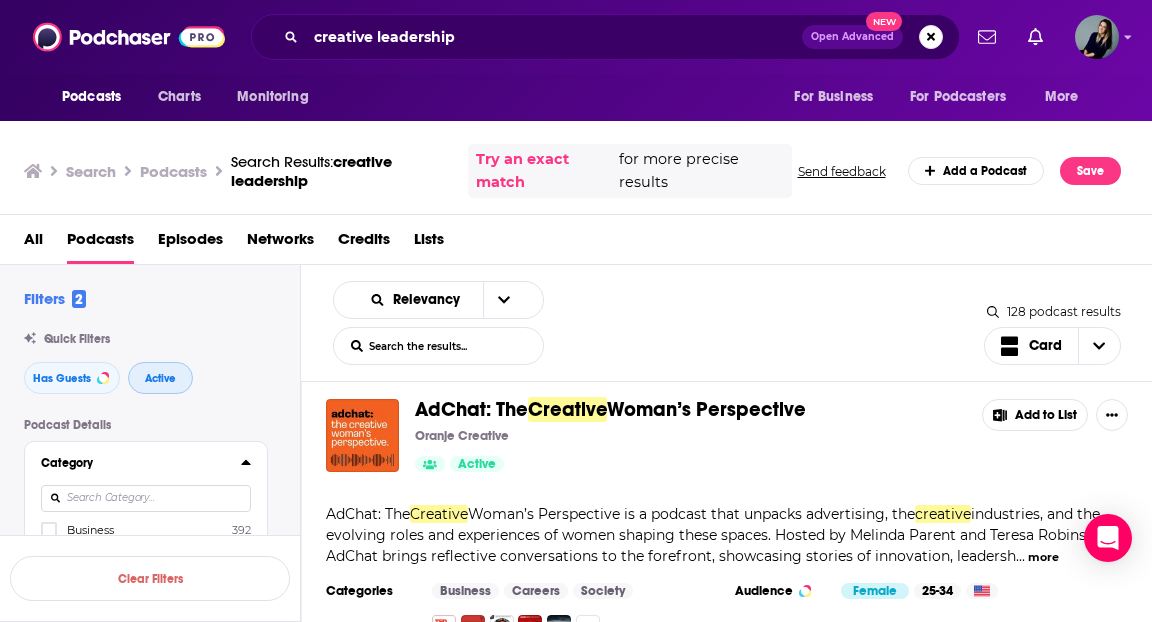 scroll, scrollTop: 2554, scrollLeft: 0, axis: vertical 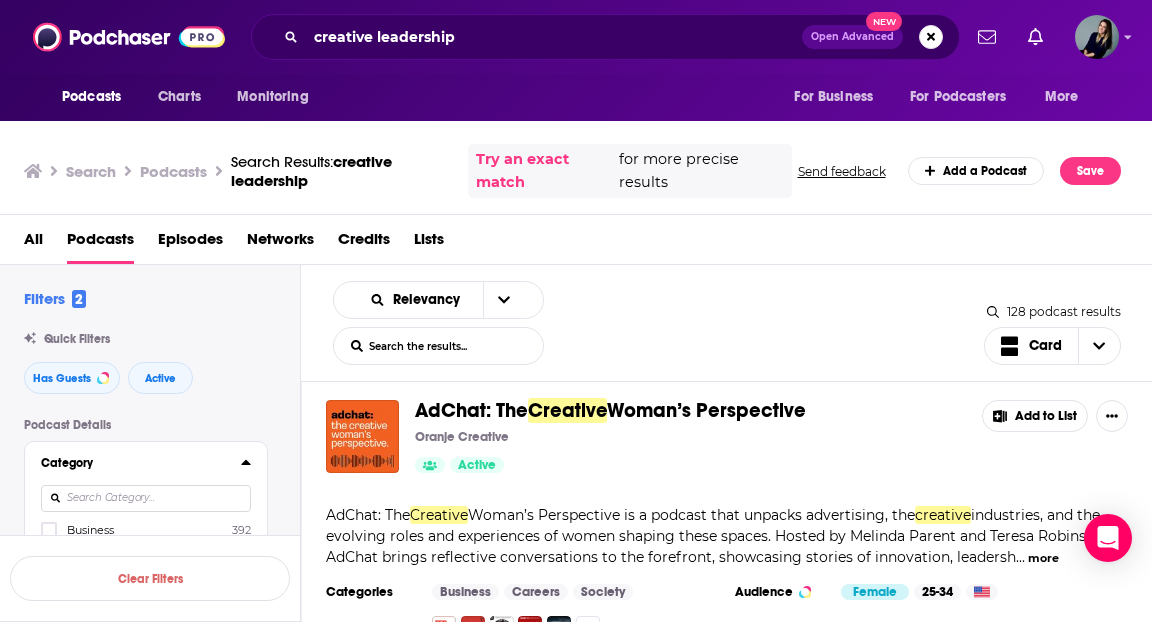 click on "Relevancy List Search Input Search the results... Card 128   podcast   results List Search Input Search the results... Card" at bounding box center [727, 323] 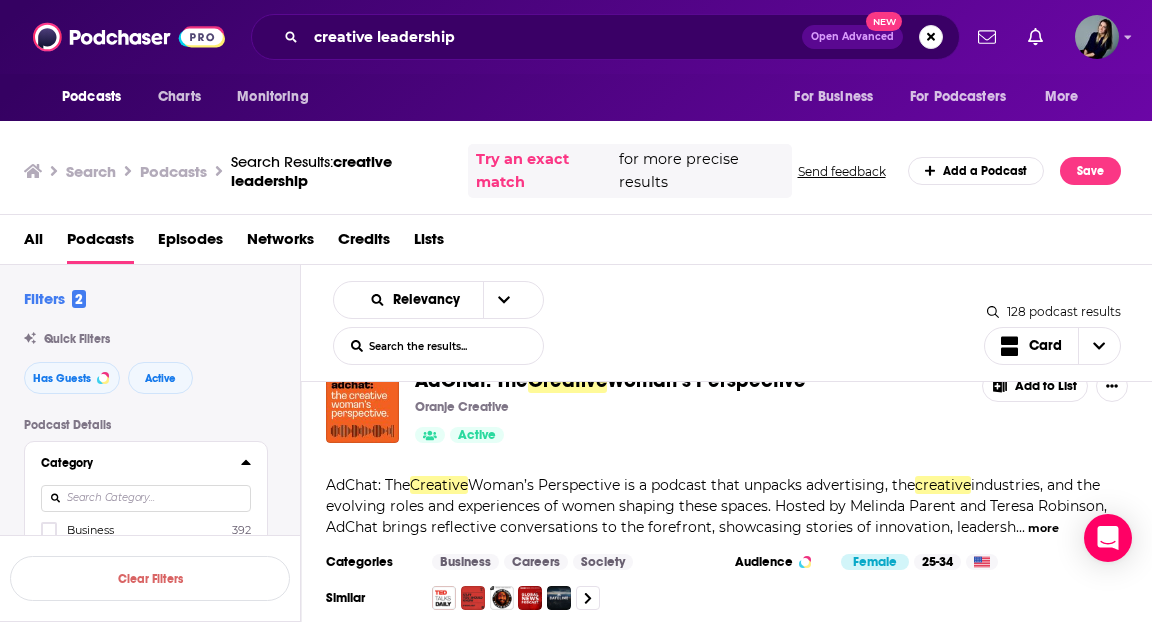 scroll, scrollTop: 2568, scrollLeft: 0, axis: vertical 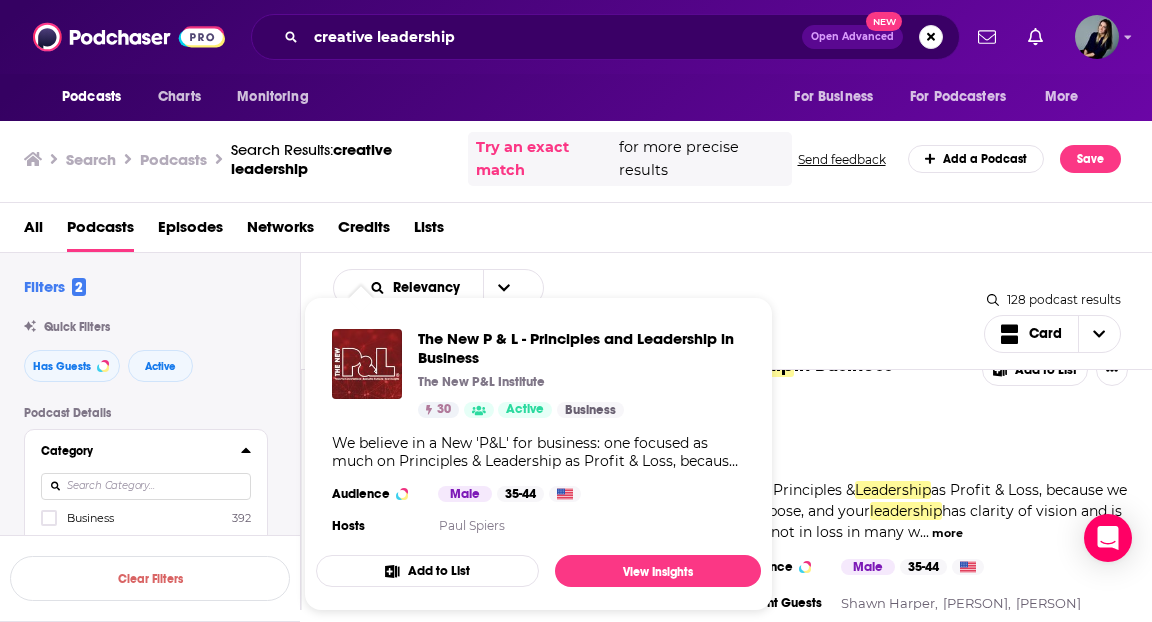 click on "The New P & L - Principles and Leadership in Business The New P&L Institute 30 Active Business We believe in a New 'P&L' for business: one focused as much on Principles & Leadership as Profit & Loss, because we know that if your principles are right and aligned with your purpose, and your leadership has clarity of vision and is strong and empathetic, then your business will be in profit and not in loss in many ways.
Each week we interview entrepreneurs and business people to understand their views on the importance of Principles and Leadership, and how to work together to build more productive, collaborative, creative and ultimately successful businesses. www.principlesandleadership.com Audience Male 35-44 Hosts   Paul Spiers Add to List View Insights" at bounding box center [538, 454] 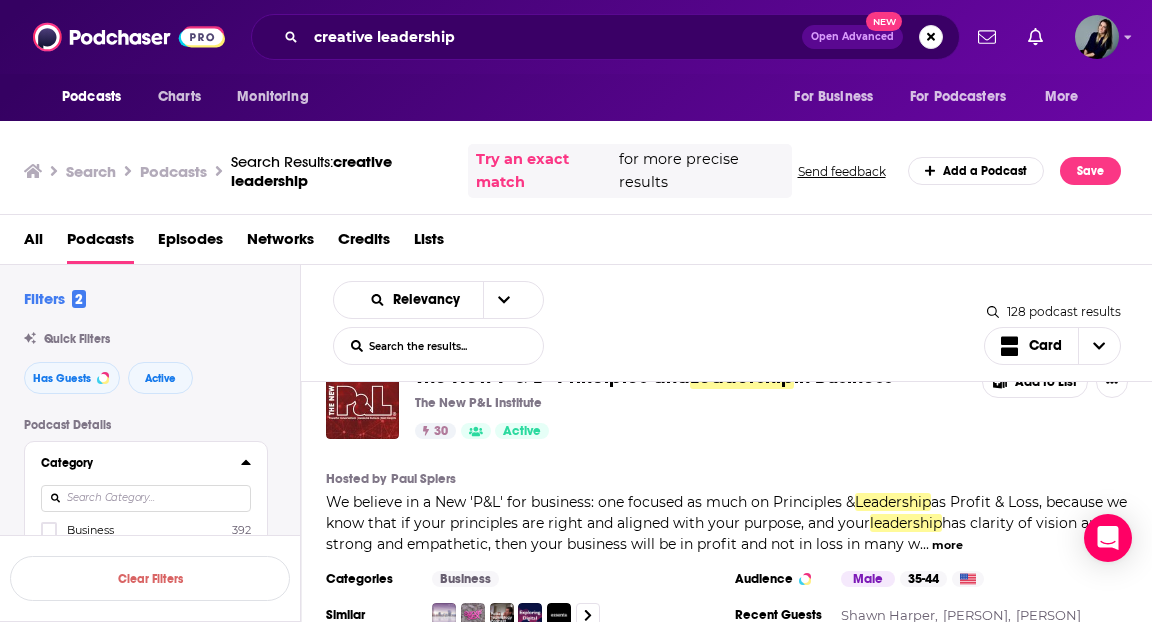 scroll, scrollTop: 0, scrollLeft: 0, axis: both 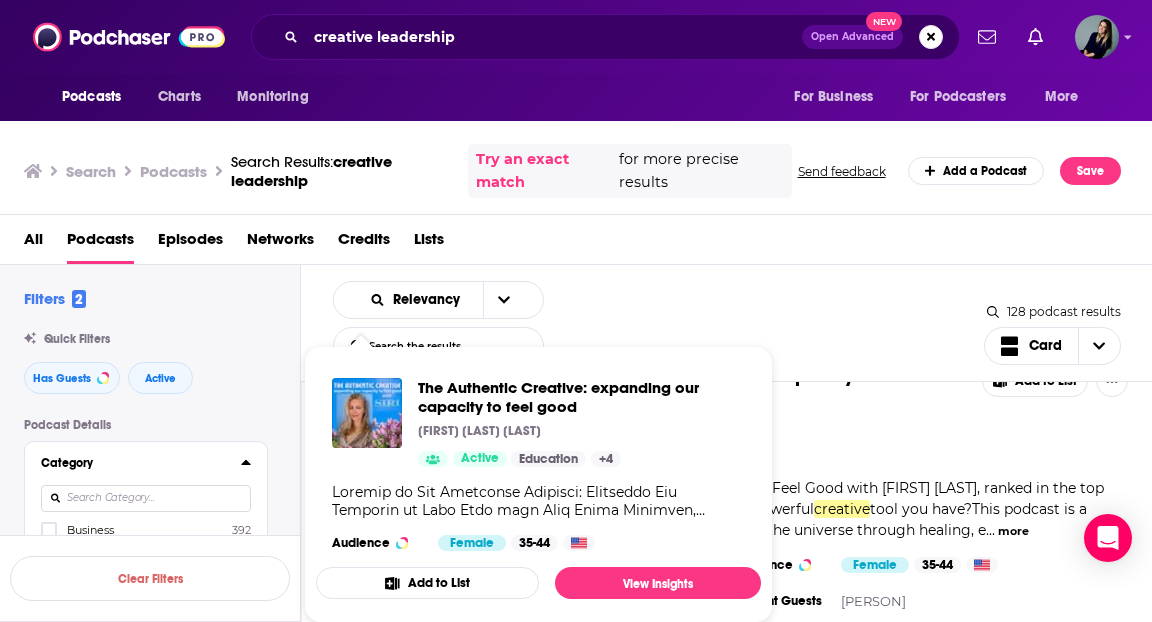 click on "Relevancy List Search Input Search the results... Card" at bounding box center (658, 323) 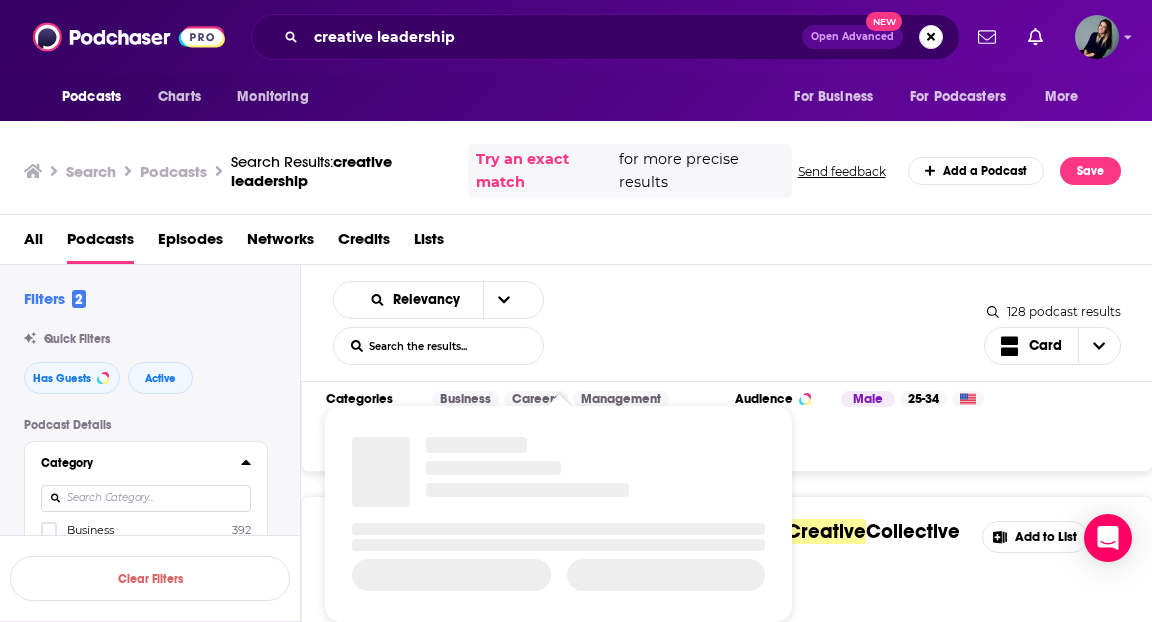 scroll, scrollTop: 4166, scrollLeft: 0, axis: vertical 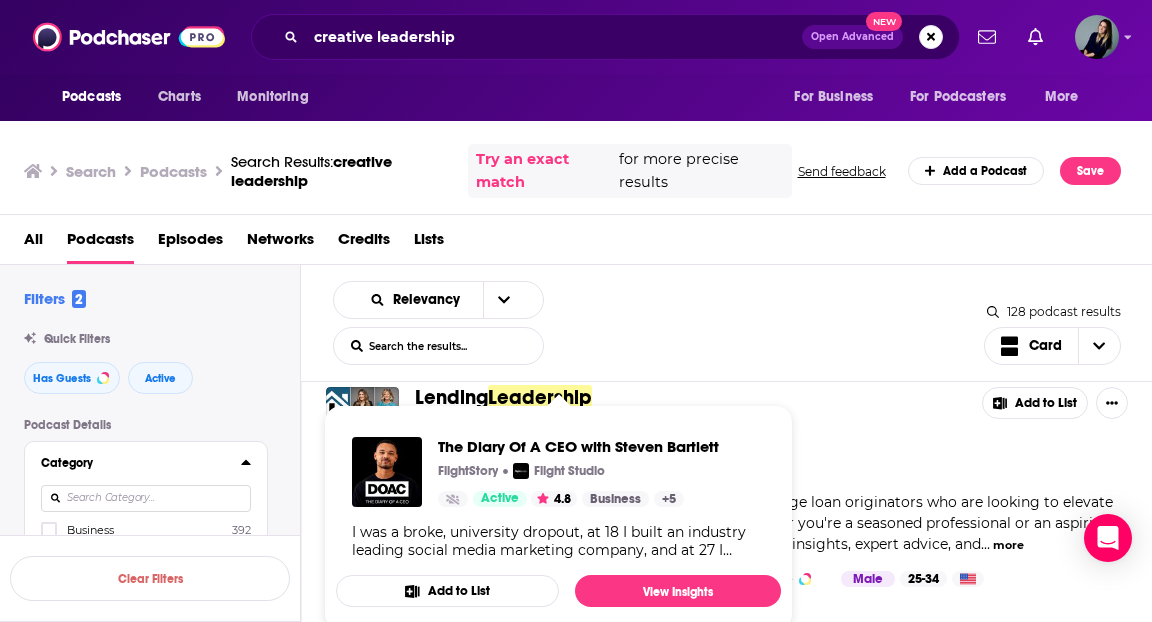 click on "Relevancy List Search Input Search the results... Card 128   podcast   results List Search Input Search the results... Card" at bounding box center [727, 323] 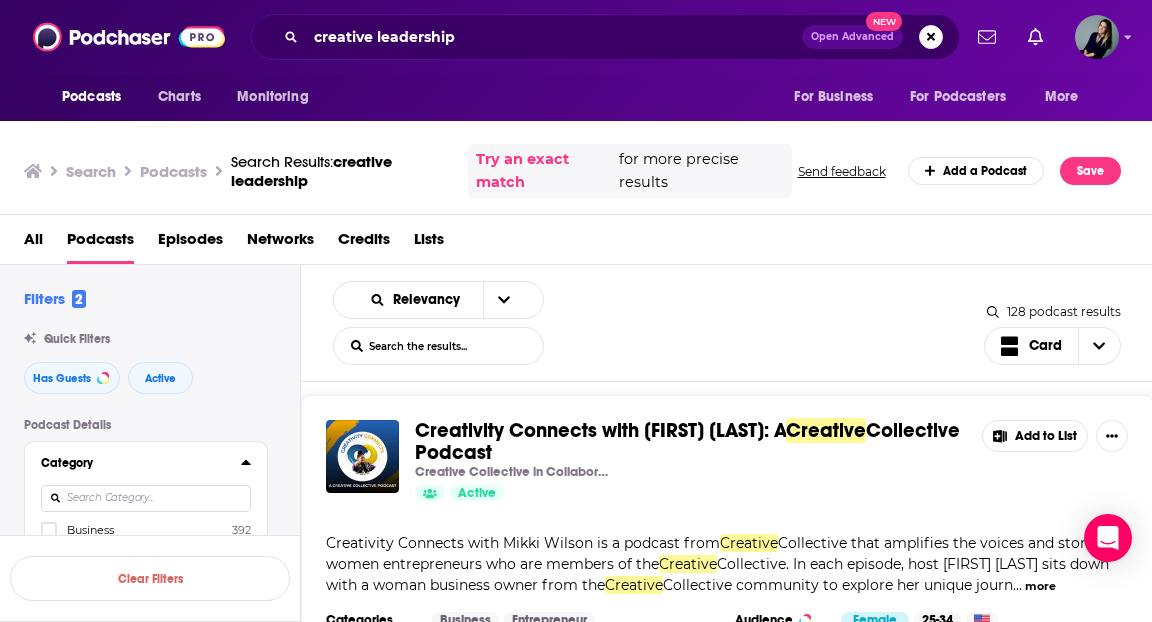 scroll, scrollTop: 4448, scrollLeft: 0, axis: vertical 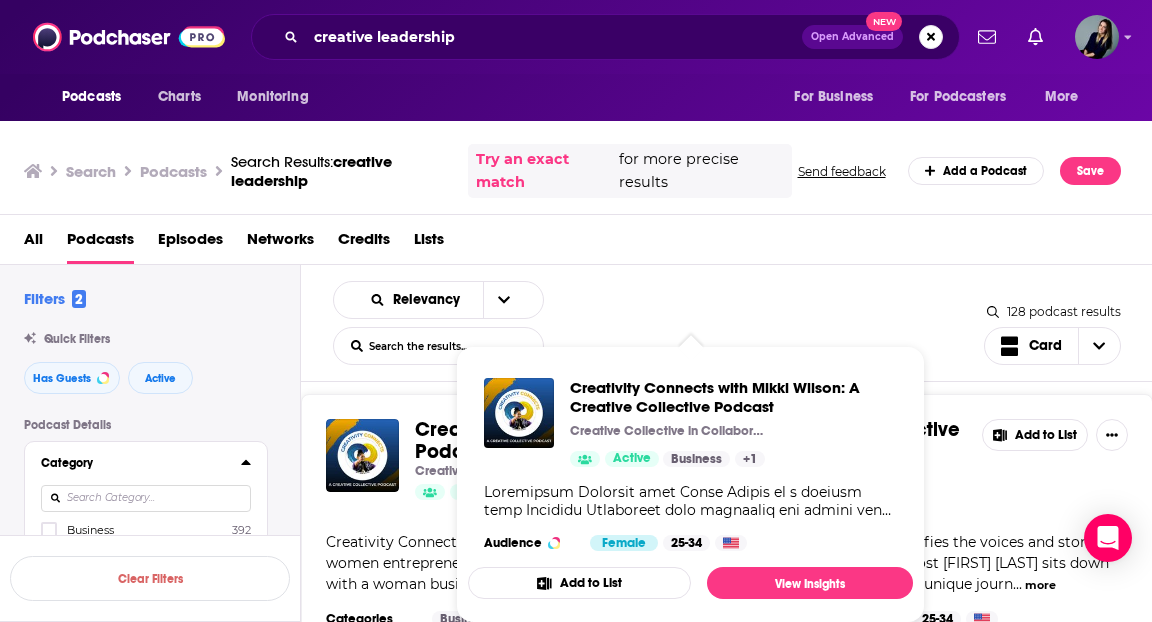 click on "The Future of In-House  Creative Leadership Inside Out® Community 33 Active Add to List Welcome to The Future of In-House  Creative Leadership  hosted by Emma Sexton, a podcast brought to you by the Inside Out® Community, the professional home for in-house  creative  leaders. In our 2024 report we outlined why I believe we are in the beginnings of a fourth wave of in-housing creativity. Download the report f ... more Categories Business Careers Audience Female 35-44 Similar Add to List Creative Leadership  With Heart Rico Nasol Active Add to List " Creative Leadership  With Heart," is where we take a journey into the world of  creative leadership.  Join Rico Nasol as we dive deep into the inspiring stories of  creative  leaders who've conquered self-doubt, shaped vibrant work cultures, and put people at the forefront. Discover the strategies and heart-centered princi ... more Categories Education Audience Female 35-44 Add to List Renaissance  Creative Leadership  Podcast Renaissance Canada Active Creative 1" at bounding box center (727, -693) 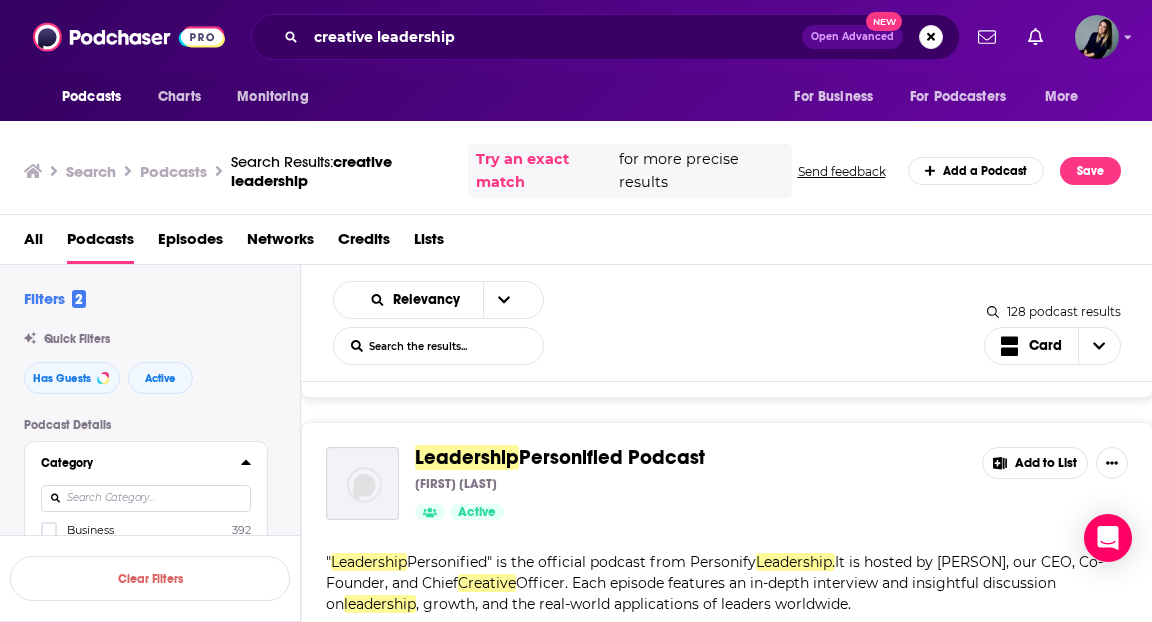 scroll, scrollTop: 5060, scrollLeft: 0, axis: vertical 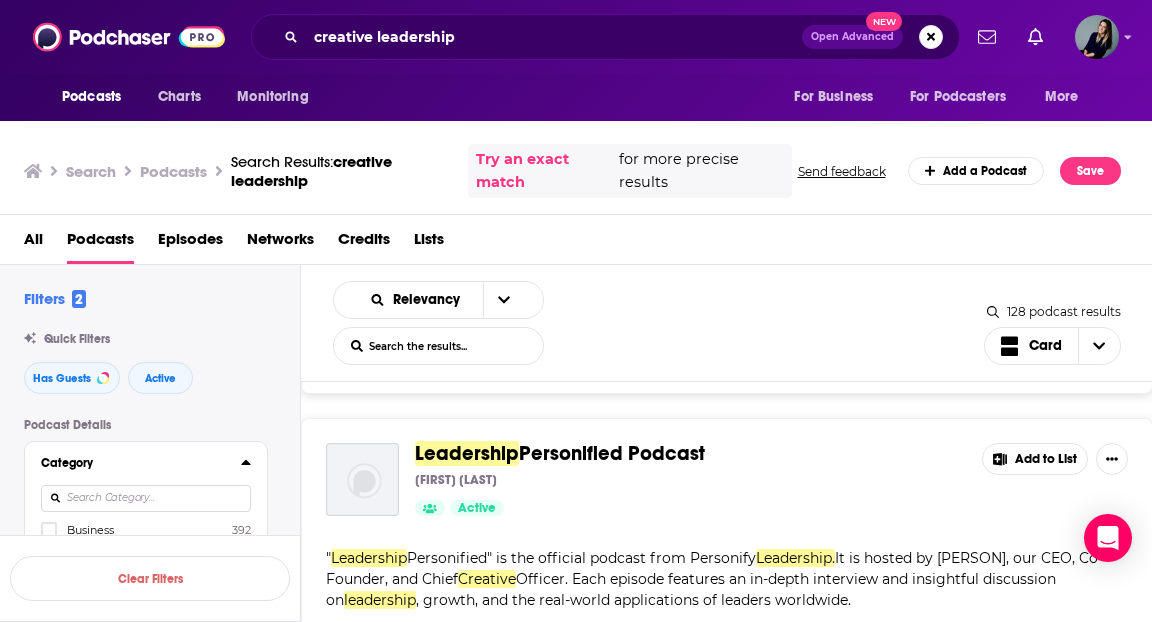 click on "Leadership  Personified Podcast Michelle Cummings Active Add to List  " Leadership  Personified" is the official podcast from Personify  Leadership.  It is hosted by Michelle Cummings, our CEO, Co-Founder, and Chief  Creative  Officer. Each episode features an in-depth interview and insightful discussion on  leadership , growth, and the real-world applications of leaders worldwide.  Audience Mixed 35-44 Add to List" at bounding box center (727, 550) 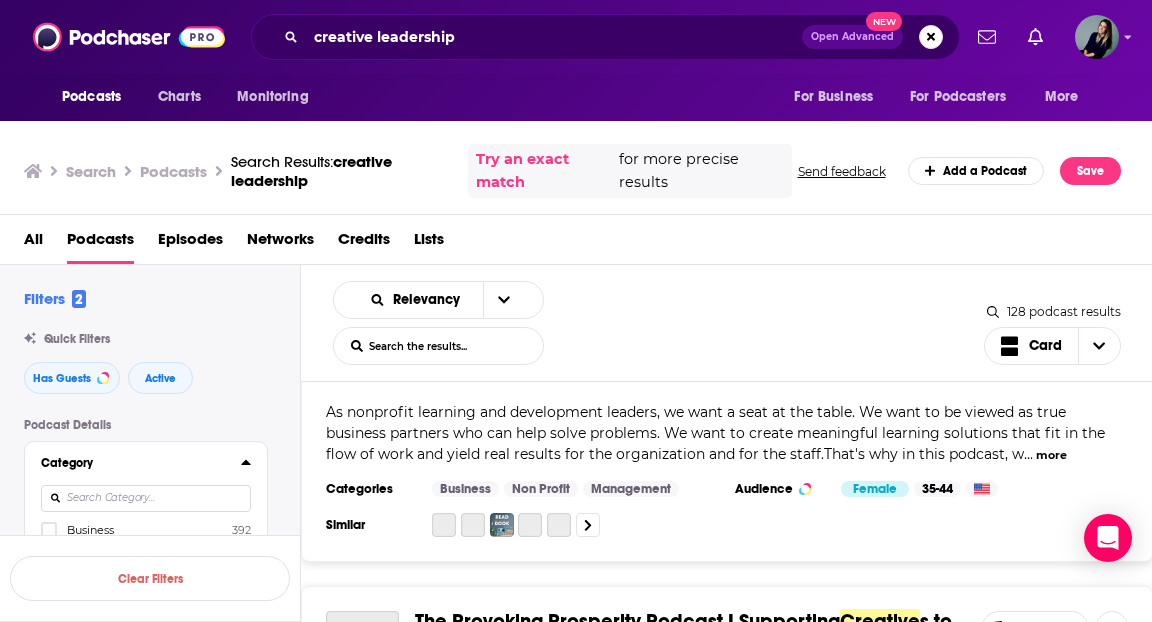 scroll, scrollTop: 5729, scrollLeft: 0, axis: vertical 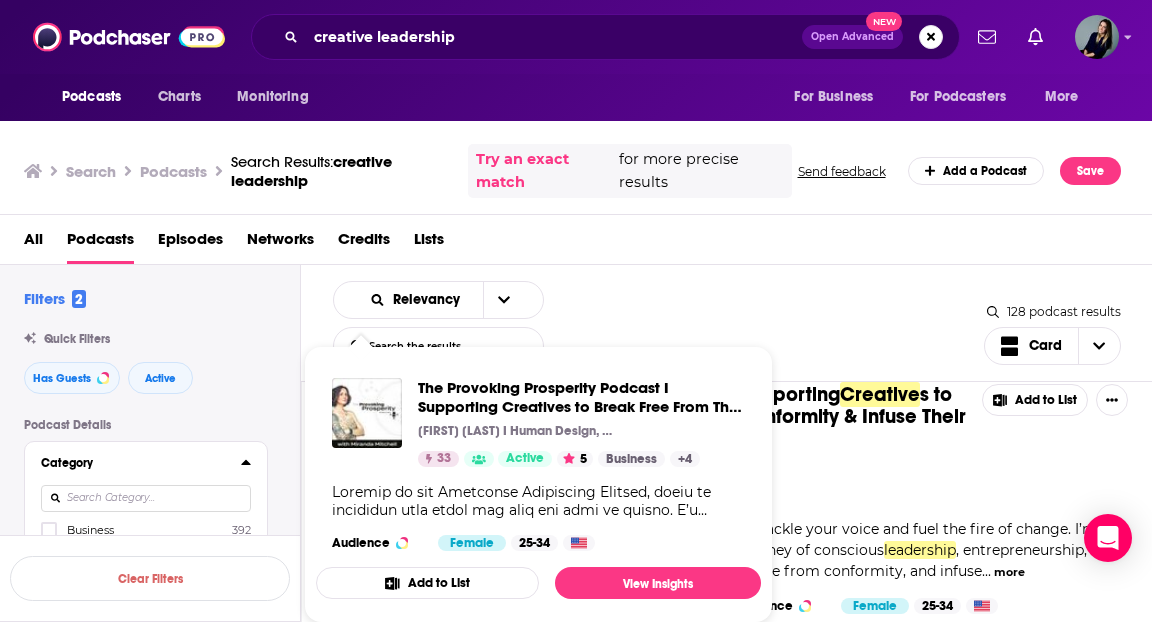 click on "Relevancy List Search Input Search the results... Card" at bounding box center (658, 323) 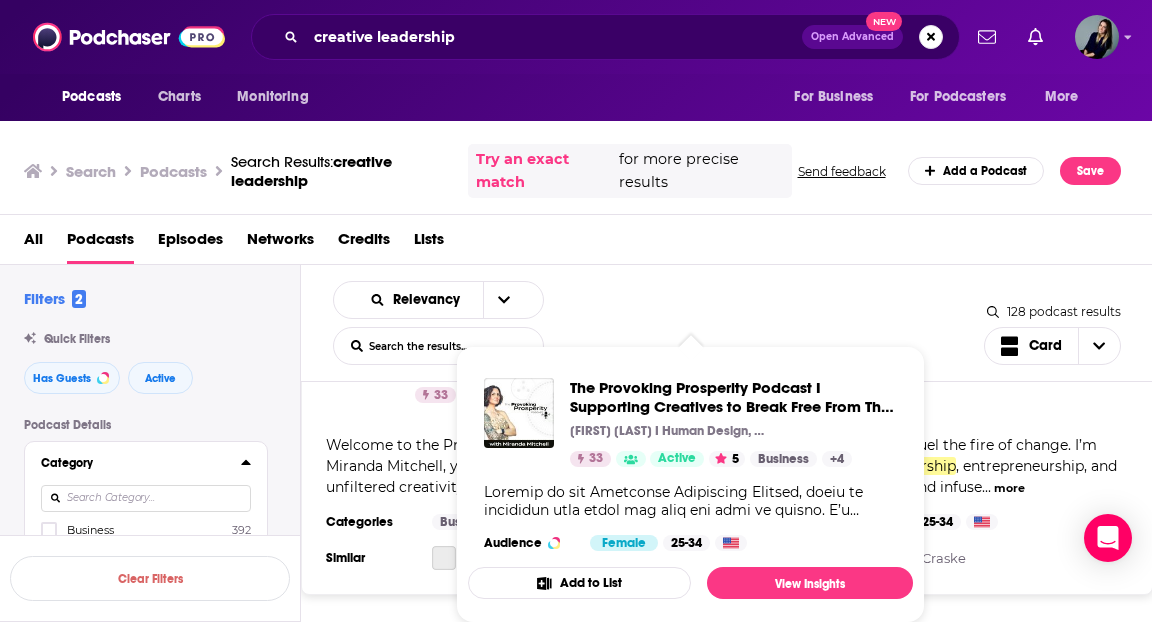 scroll, scrollTop: 5827, scrollLeft: 0, axis: vertical 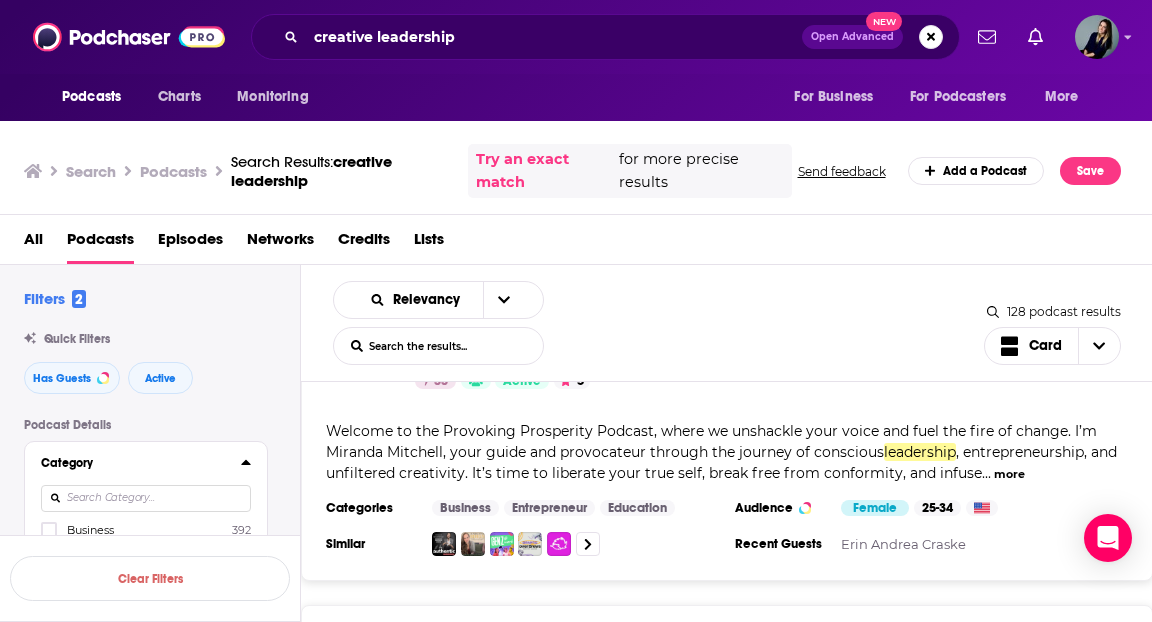 click on "Has Guests Active" at bounding box center (162, 378) 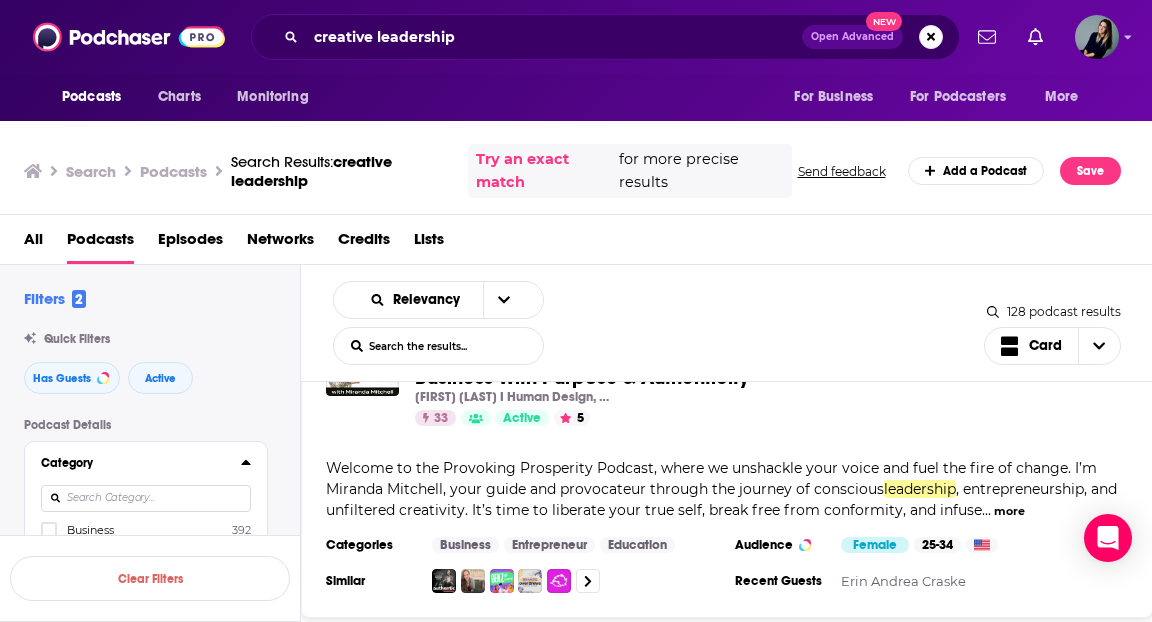 scroll, scrollTop: 5742, scrollLeft: 0, axis: vertical 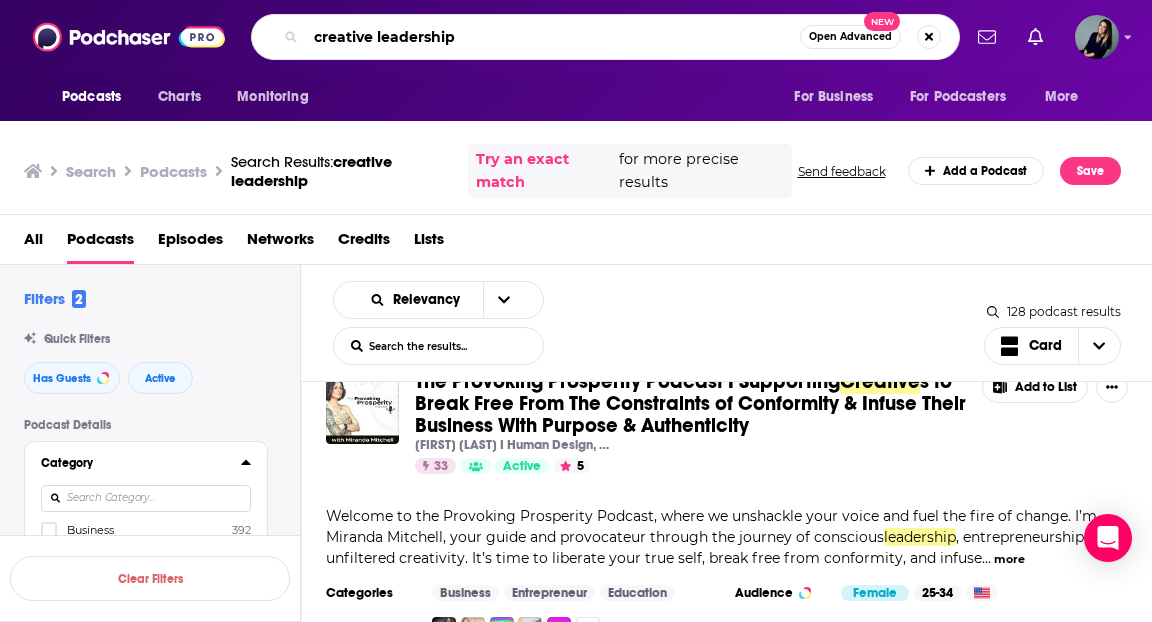 click on "creative leadership" at bounding box center [553, 37] 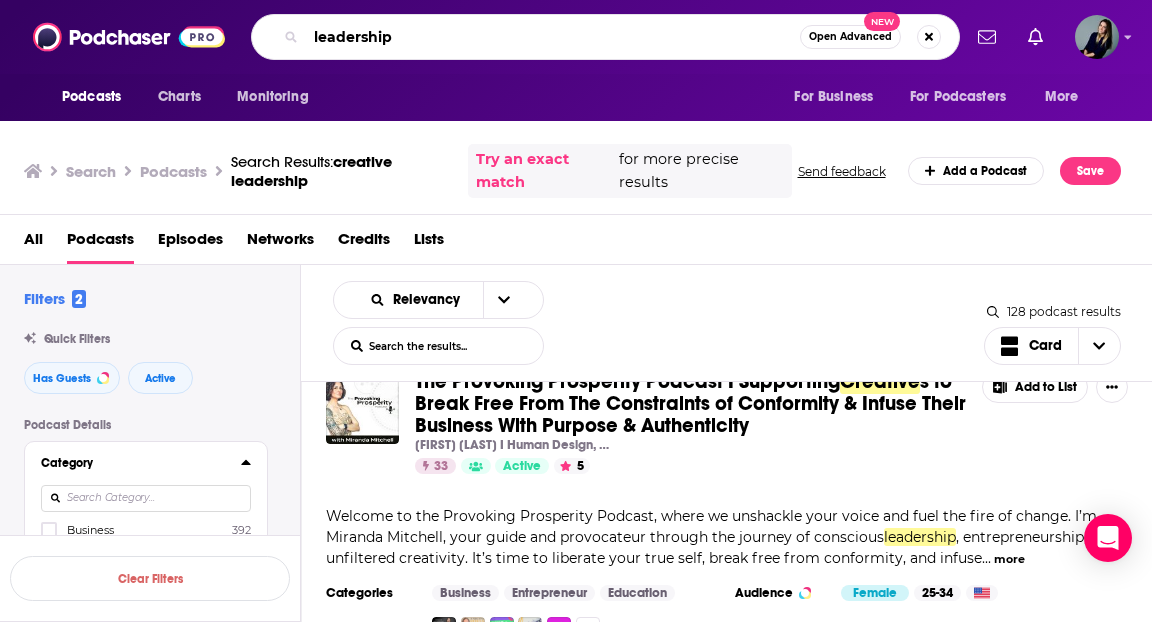 type on "leadership" 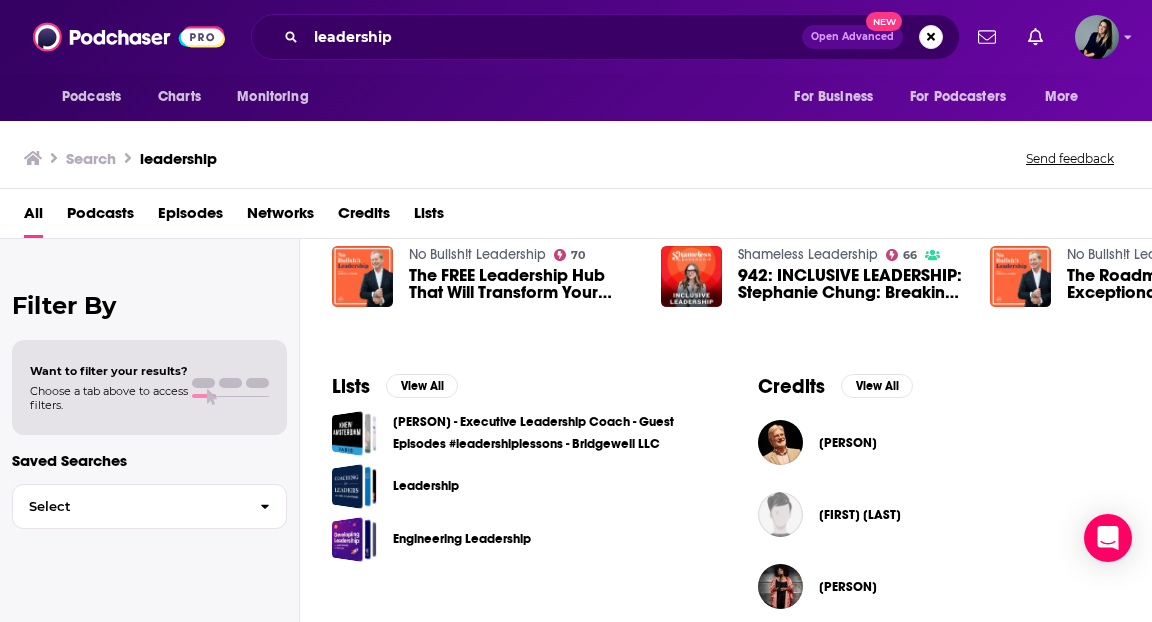 scroll, scrollTop: 643, scrollLeft: 0, axis: vertical 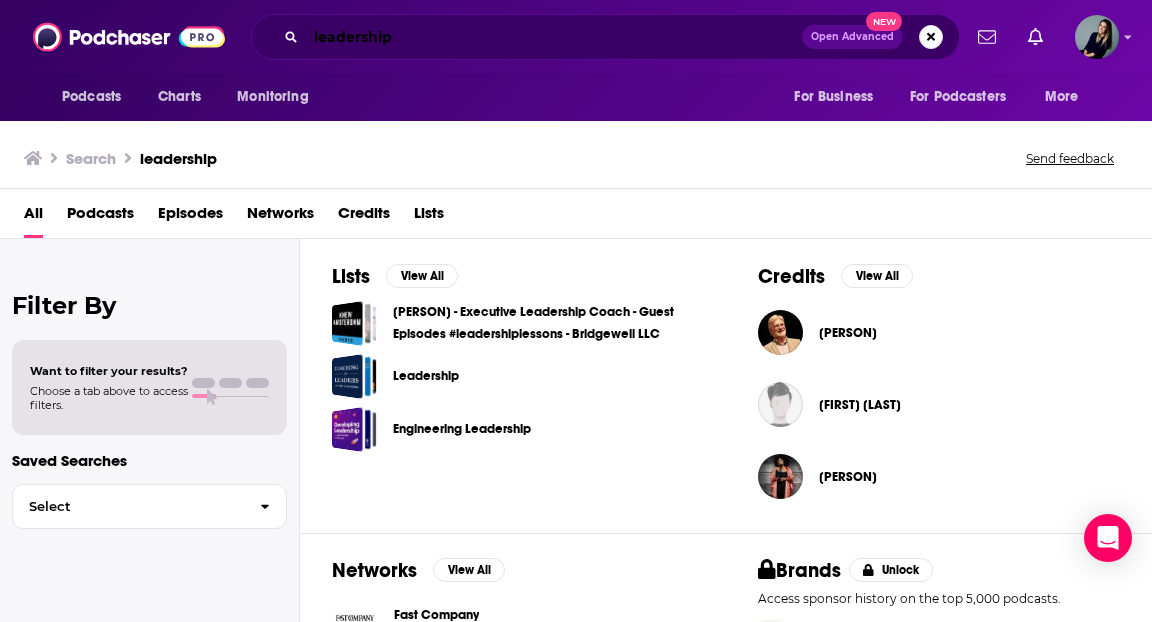 click on "leadership" at bounding box center (554, 37) 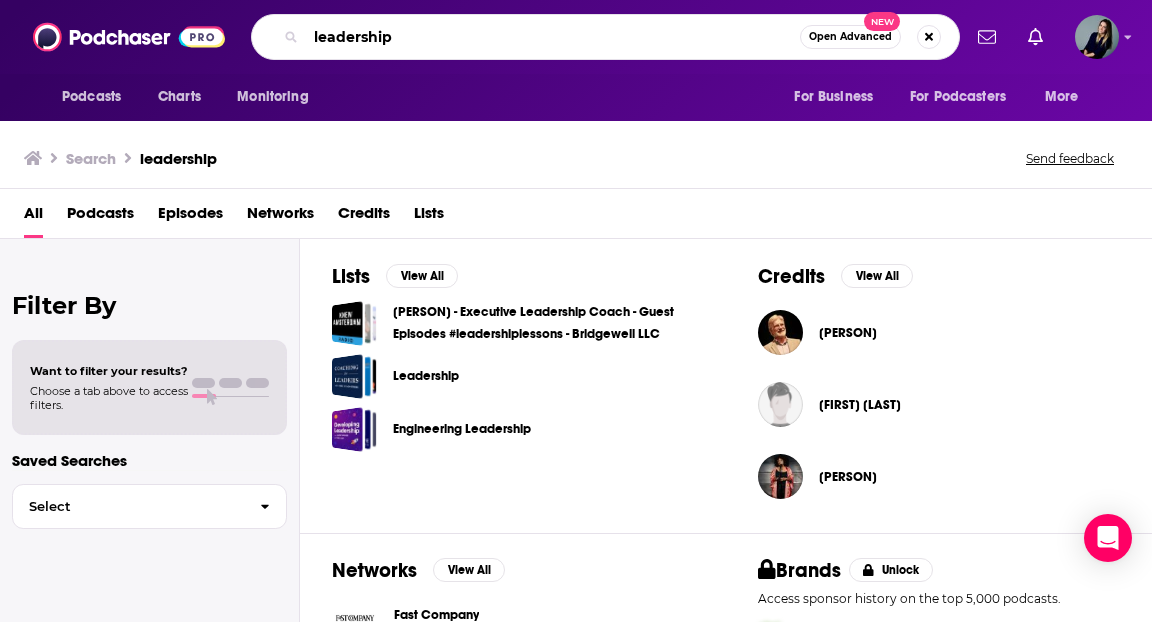 click on "leadership" at bounding box center (553, 37) 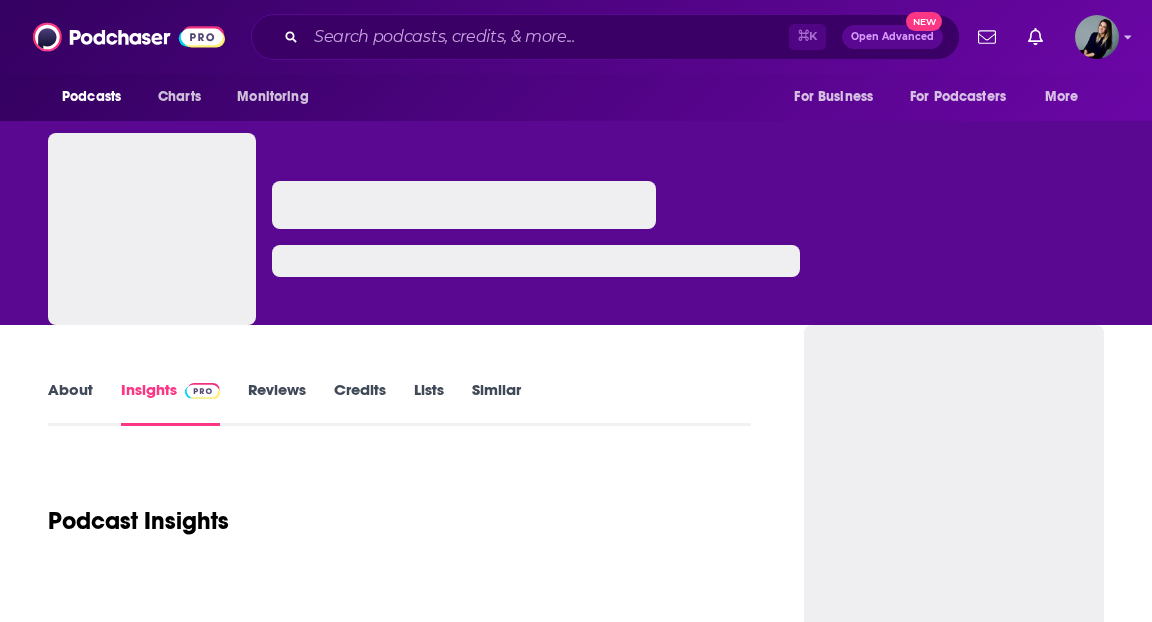 scroll, scrollTop: 0, scrollLeft: 0, axis: both 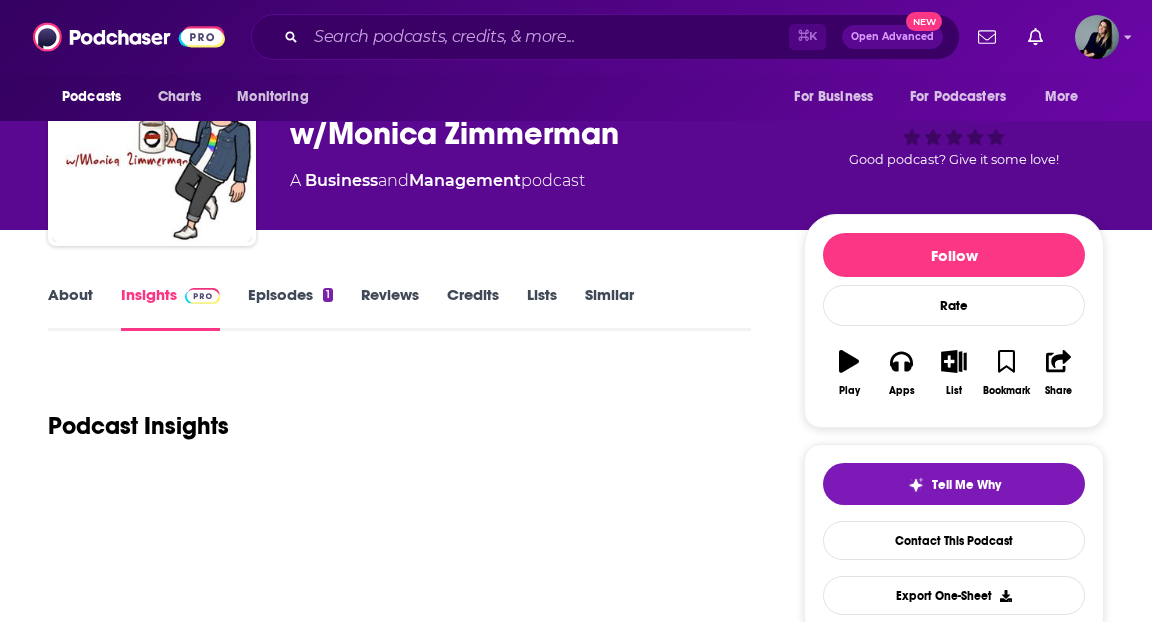 click on "Episodes 1" at bounding box center (290, 308) 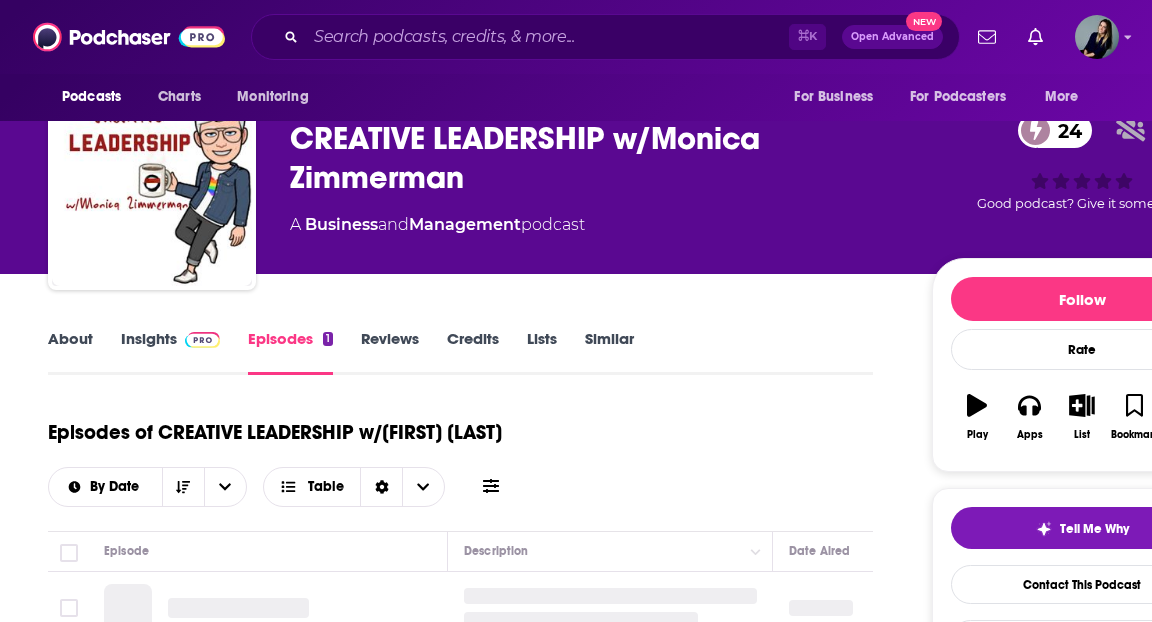 scroll, scrollTop: 280, scrollLeft: 0, axis: vertical 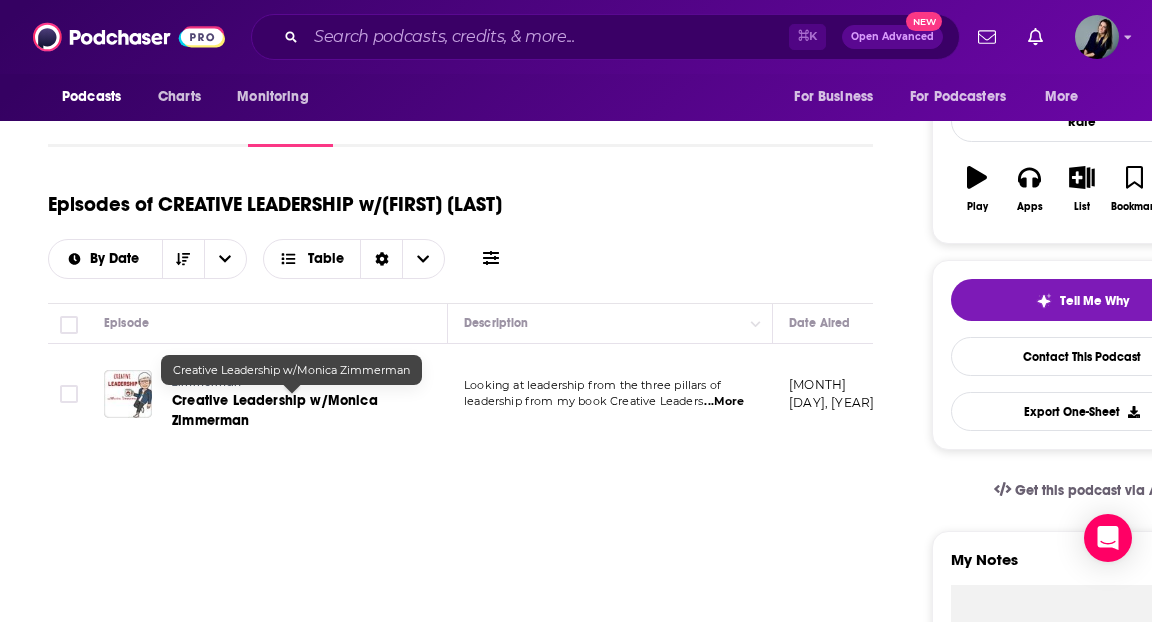 click on "Creative Leadership w/Monica Zimmerman" at bounding box center [275, 410] 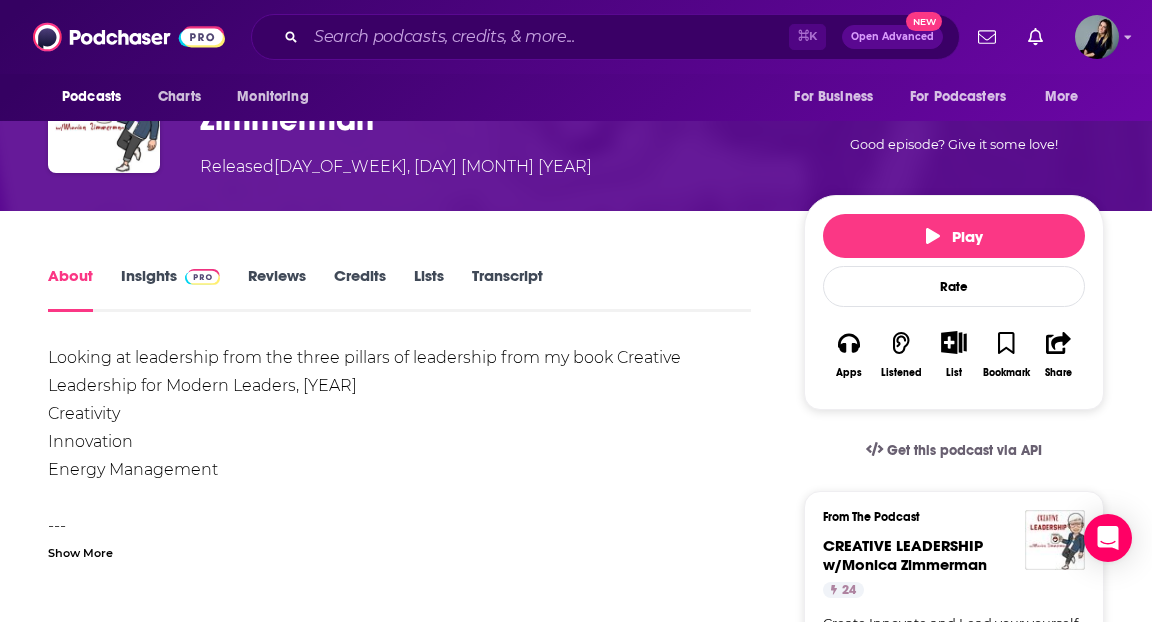 scroll, scrollTop: 144, scrollLeft: 0, axis: vertical 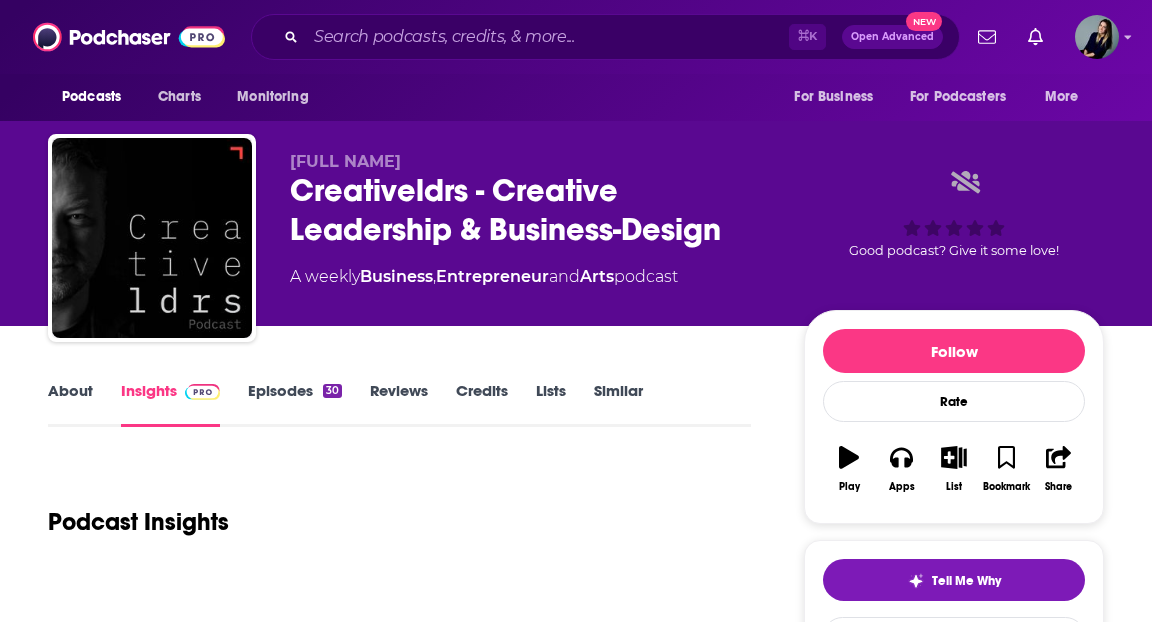 click on "Episodes 30" at bounding box center (295, 404) 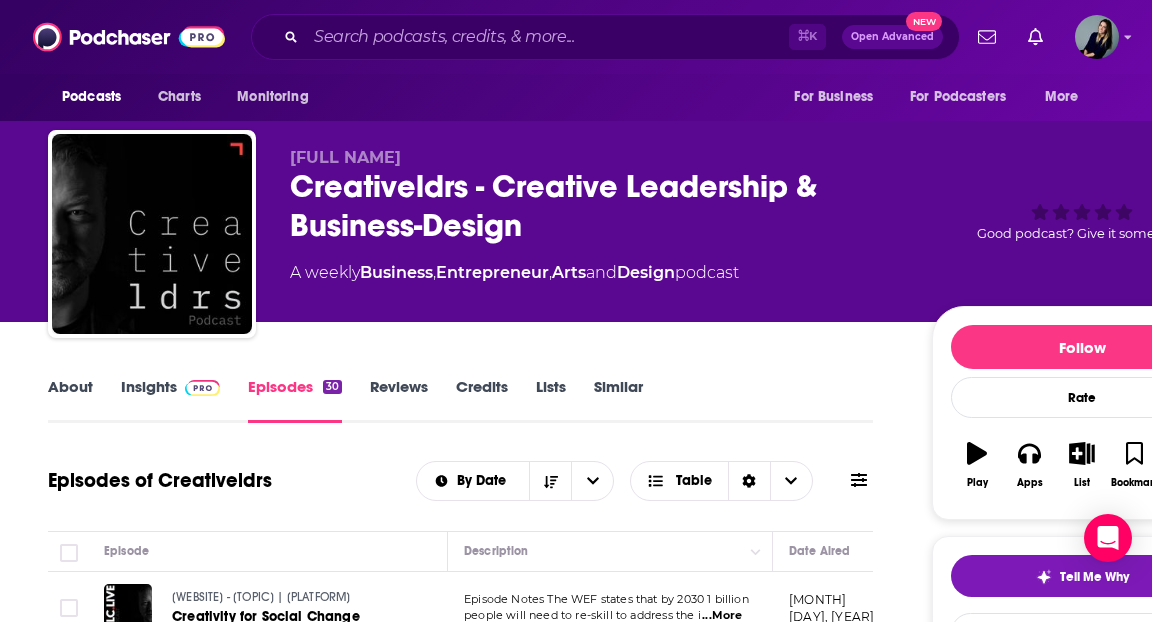 scroll, scrollTop: 0, scrollLeft: 0, axis: both 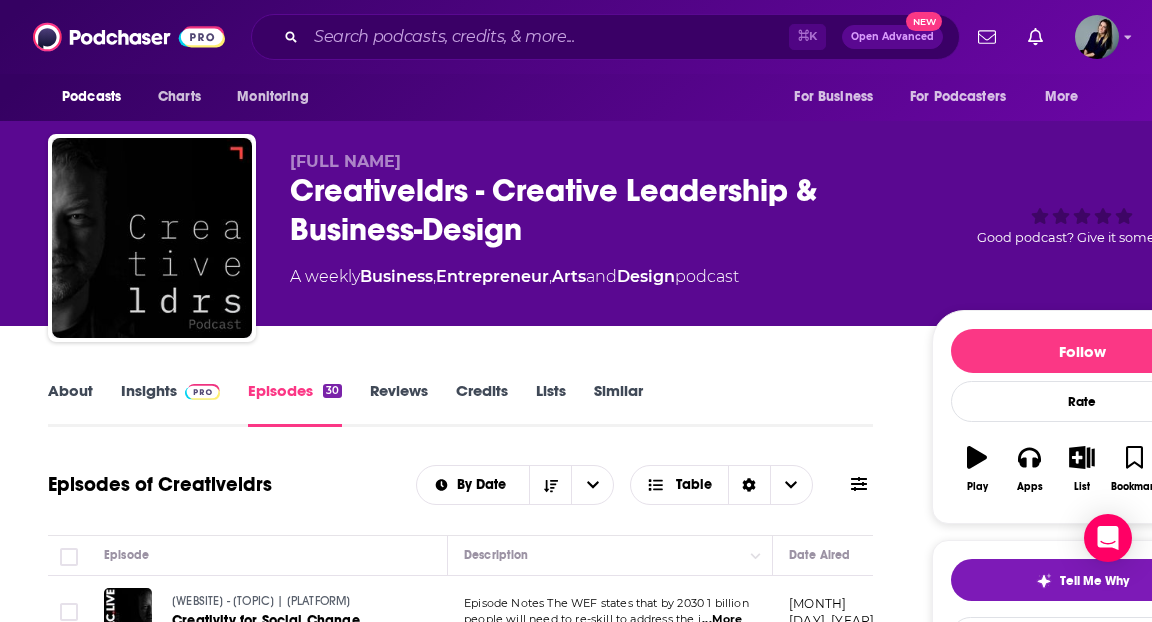 click on "Similar" at bounding box center [618, 404] 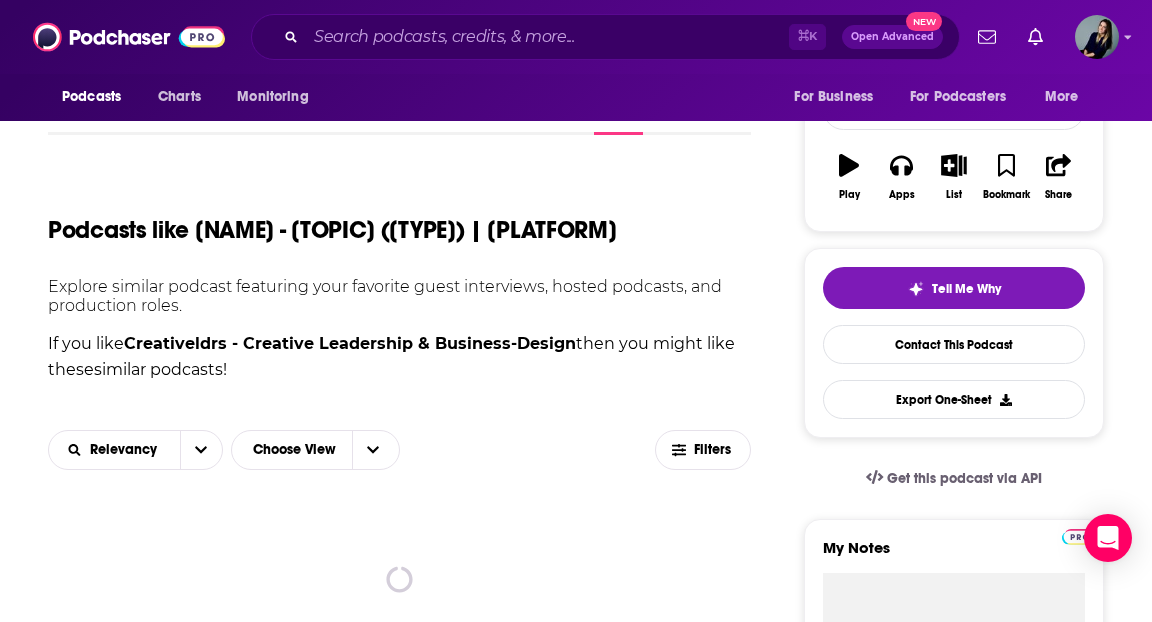 scroll, scrollTop: 306, scrollLeft: 0, axis: vertical 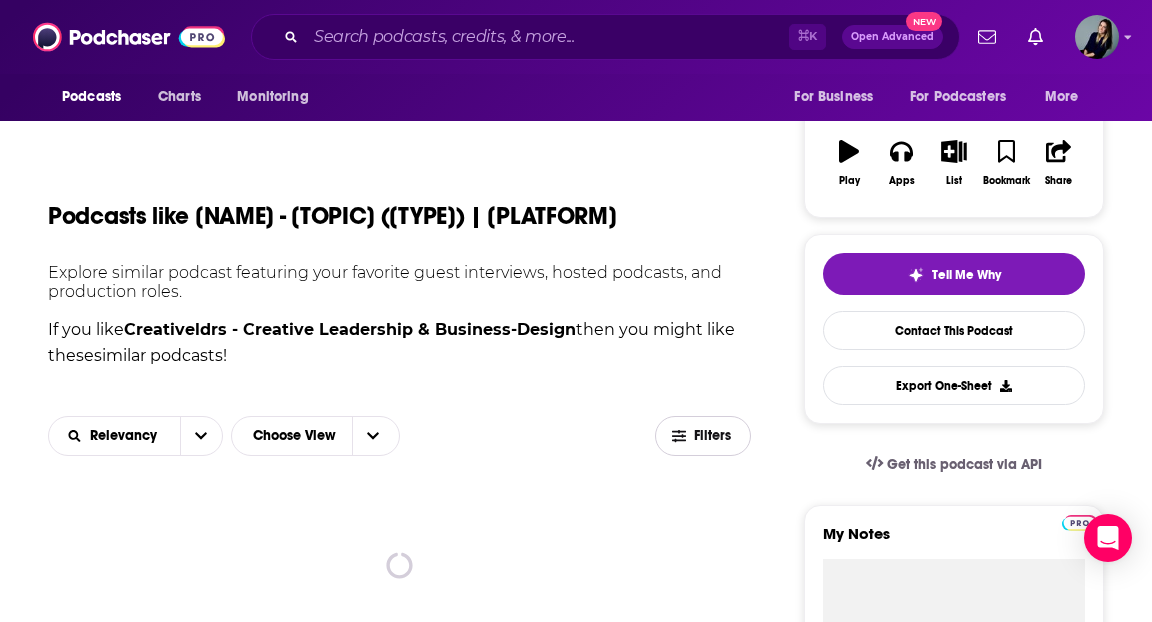 click on "Filters" at bounding box center (714, 436) 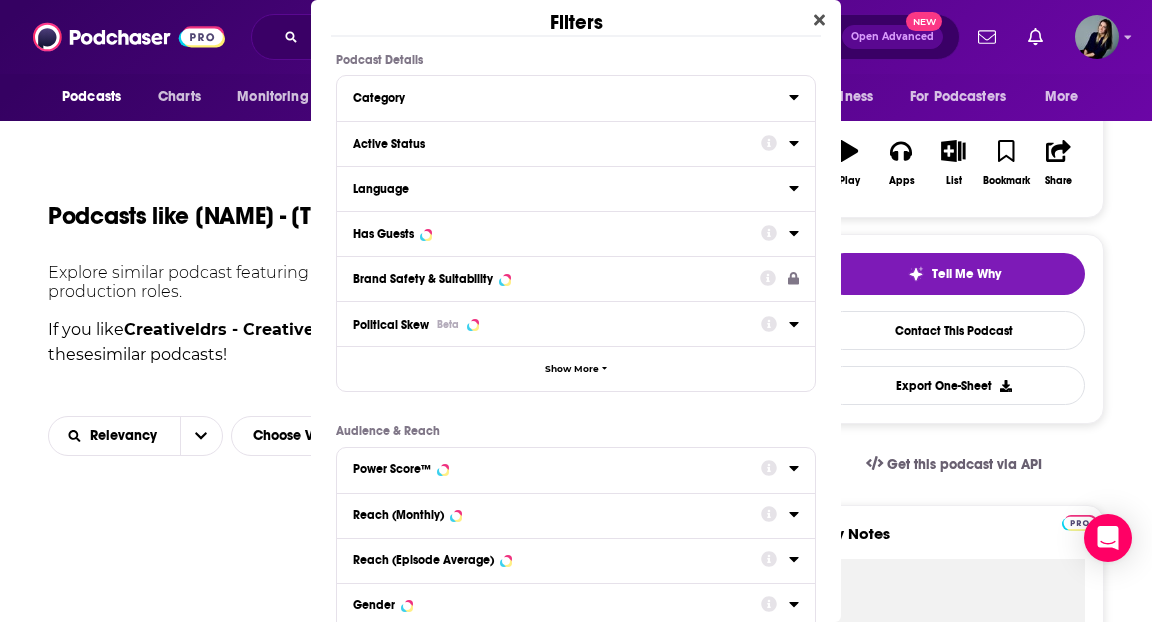 scroll, scrollTop: 0, scrollLeft: 0, axis: both 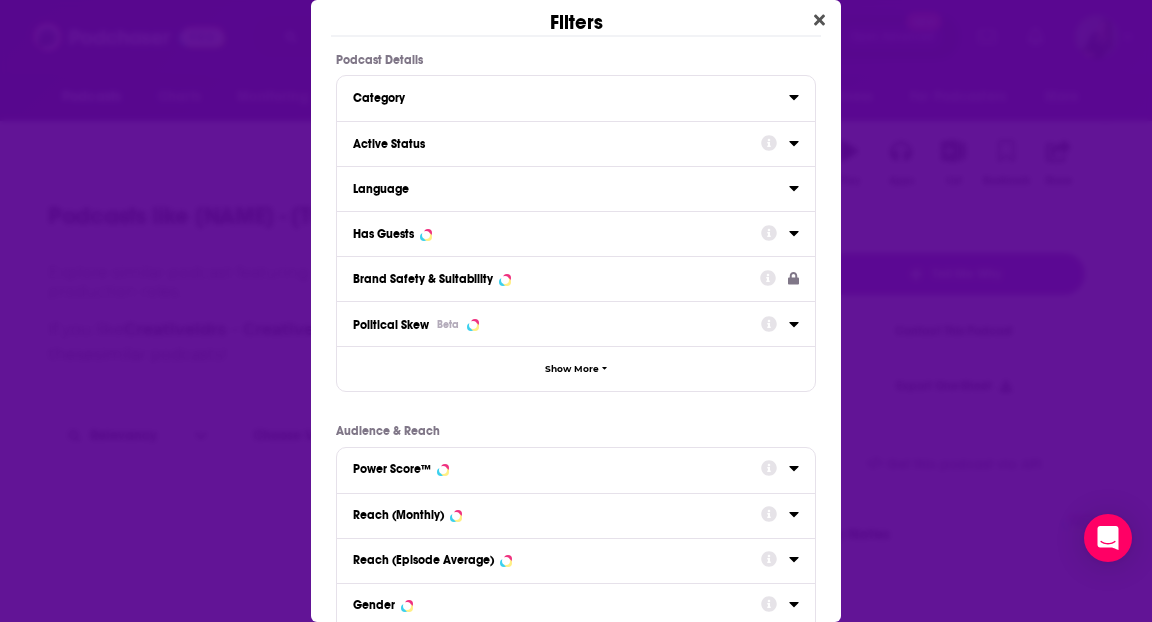 click on "Active Status" at bounding box center [550, 144] 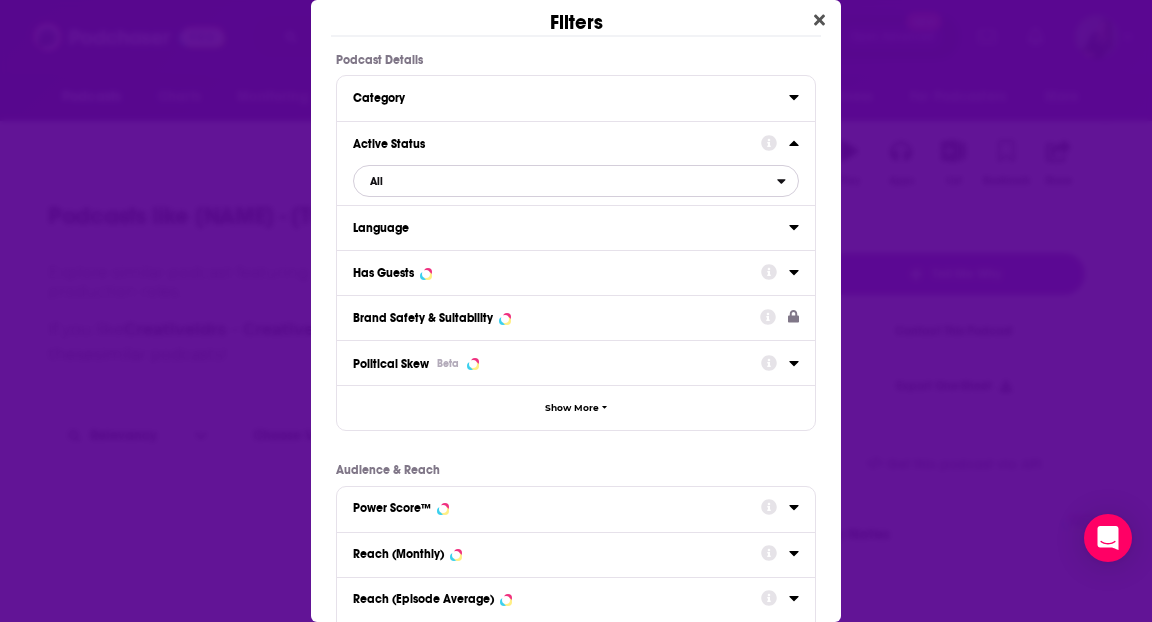 click on "All" at bounding box center (565, 181) 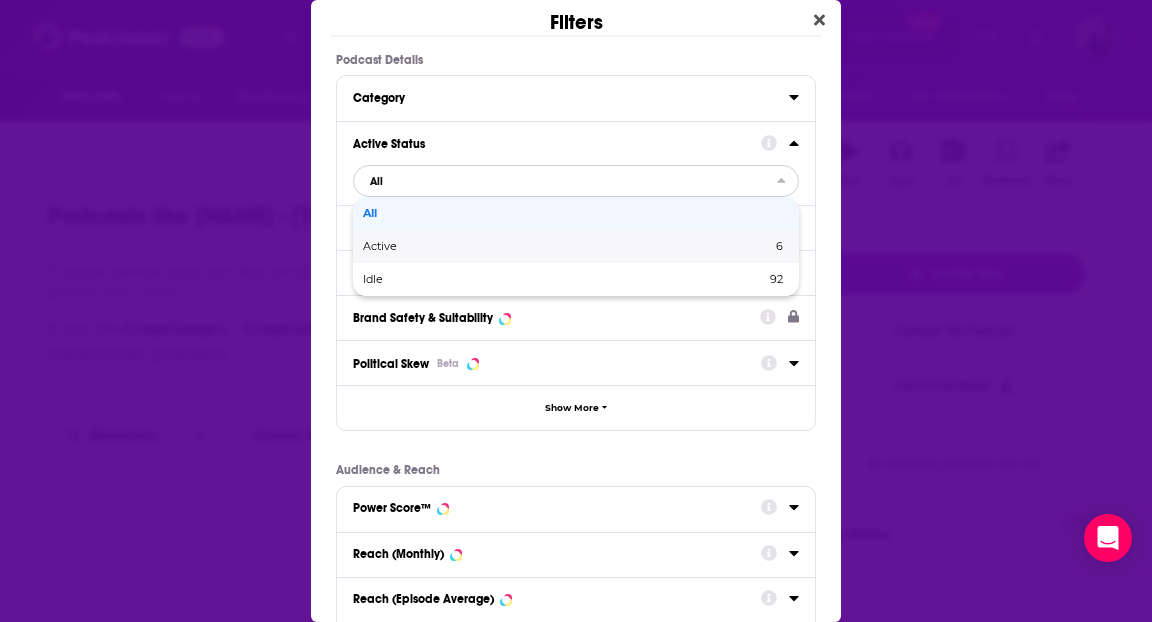 click on "Active" at bounding box center [473, 246] 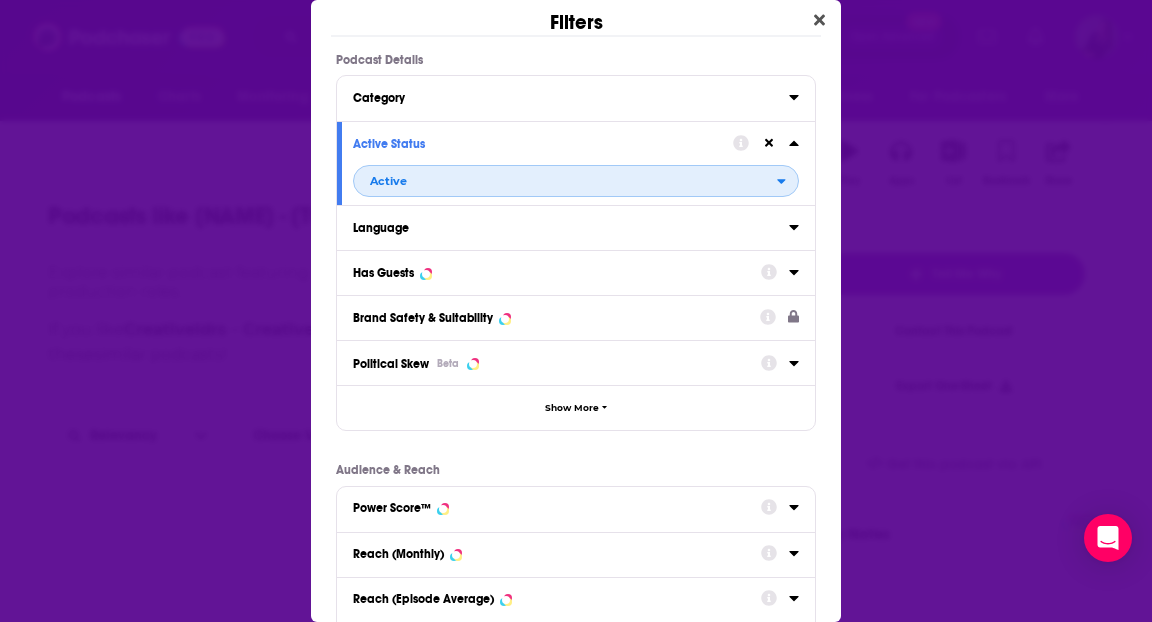 scroll, scrollTop: 296, scrollLeft: 0, axis: vertical 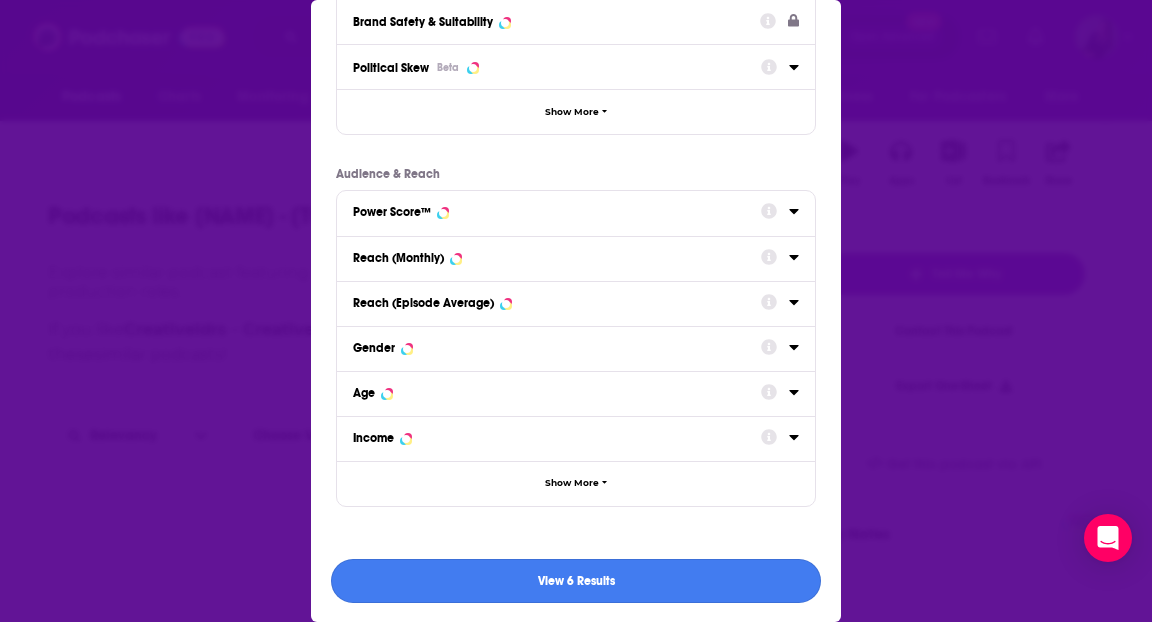 click on "View 6 Results" at bounding box center [576, 581] 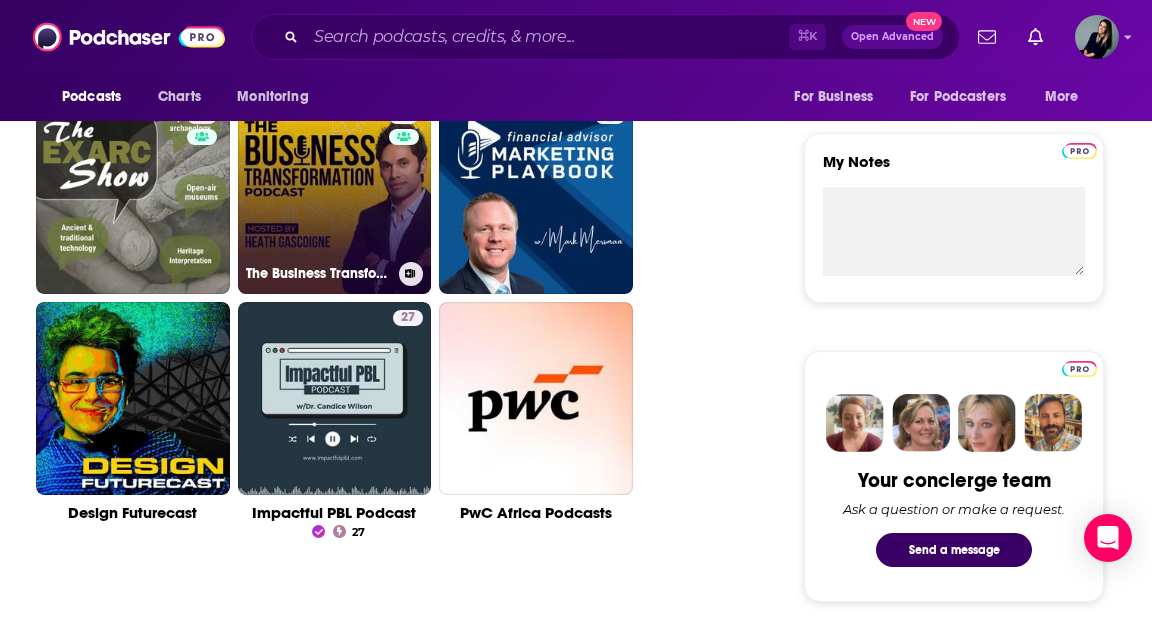 scroll, scrollTop: 751, scrollLeft: 0, axis: vertical 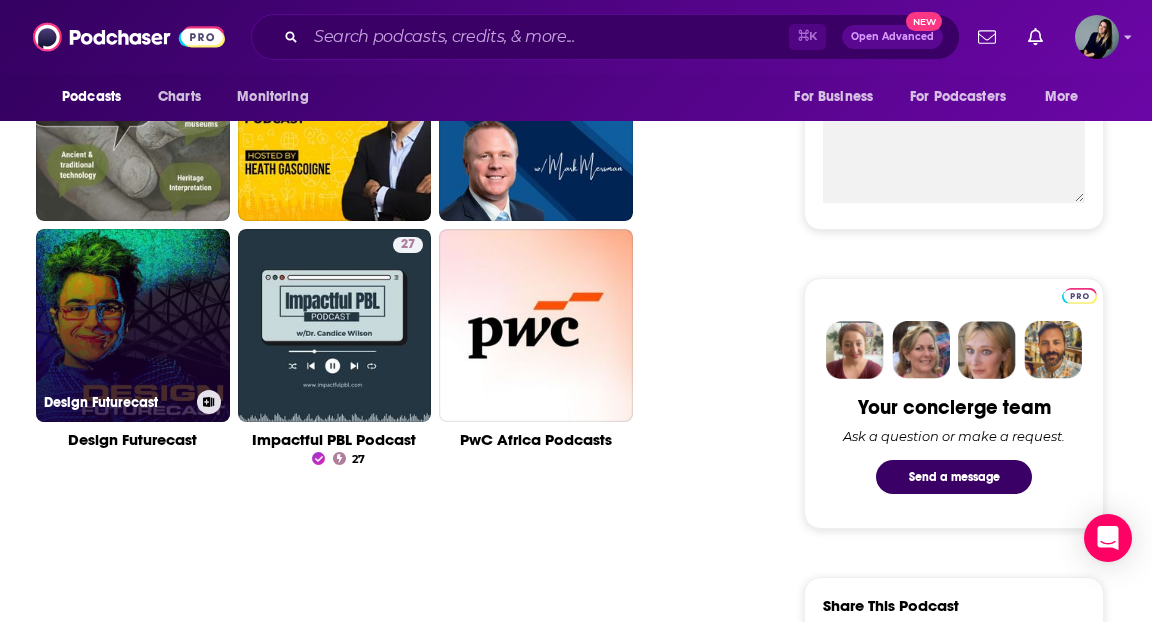 click on "Design Futurecast" at bounding box center (133, 326) 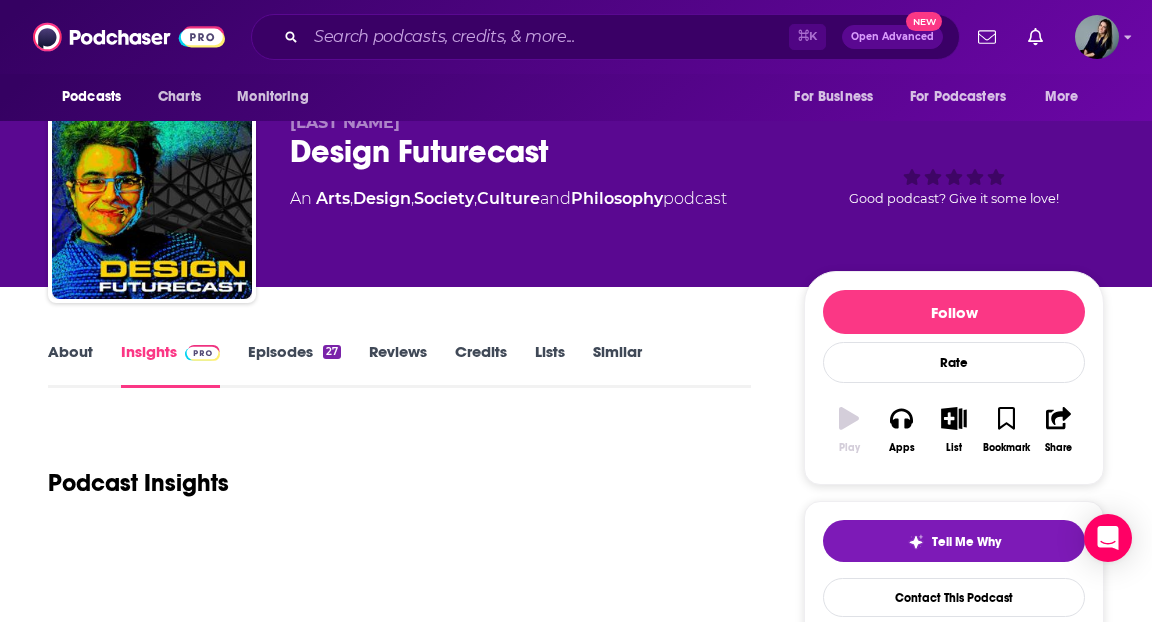 scroll, scrollTop: 40, scrollLeft: 0, axis: vertical 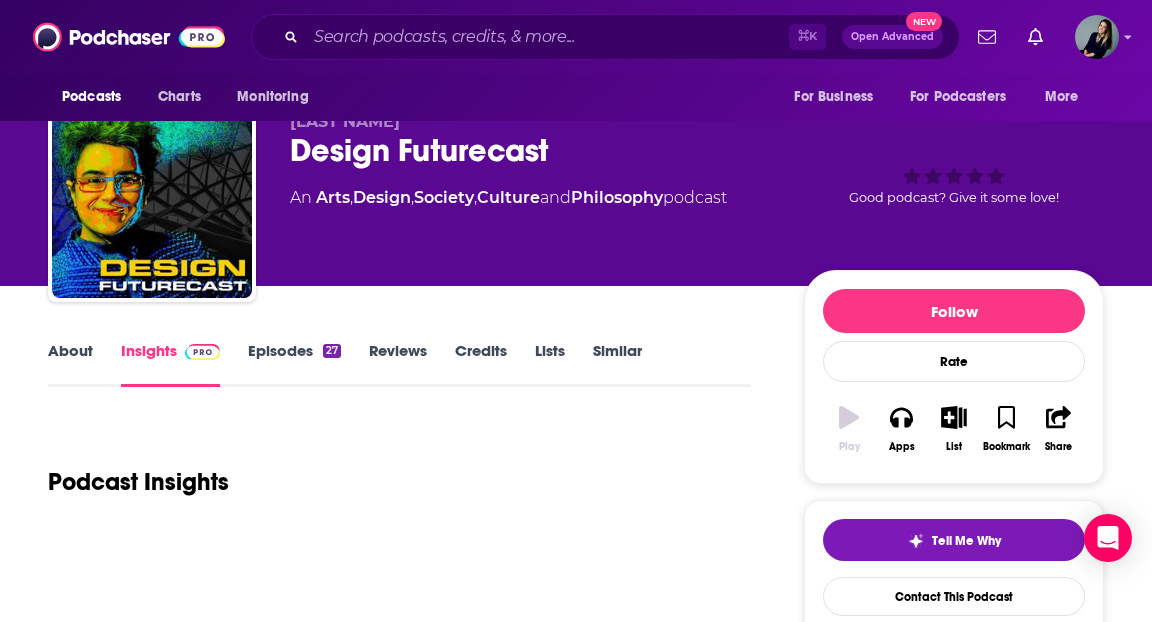 click on "About Insights Episodes 27 Reviews Credits Lists Similar" at bounding box center [399, 362] 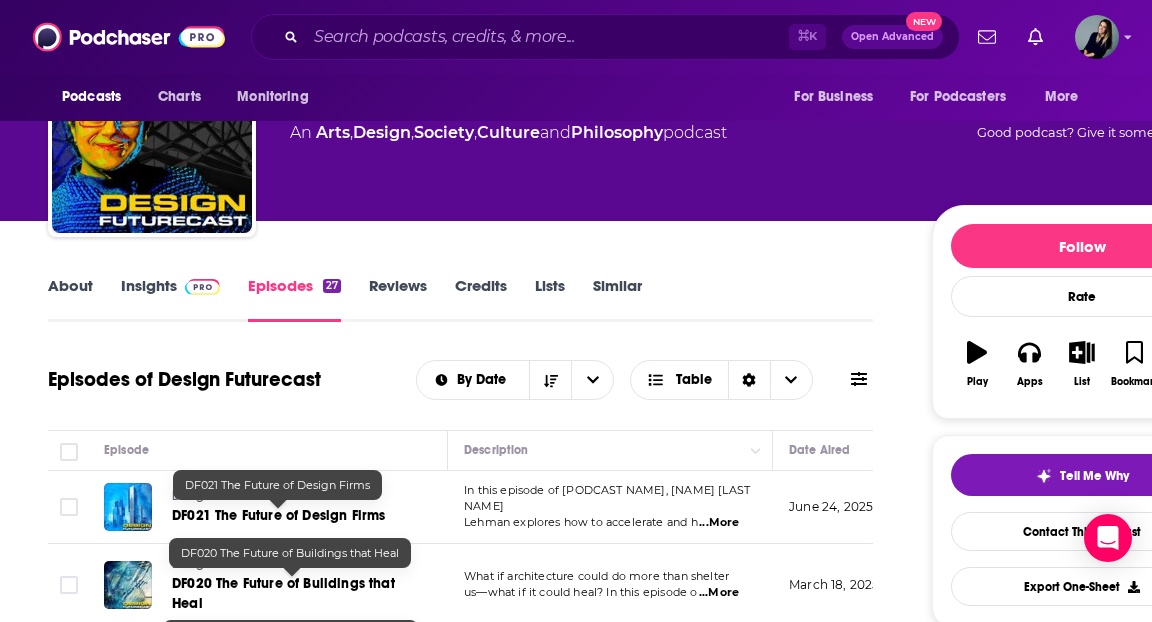 scroll, scrollTop: 0, scrollLeft: 0, axis: both 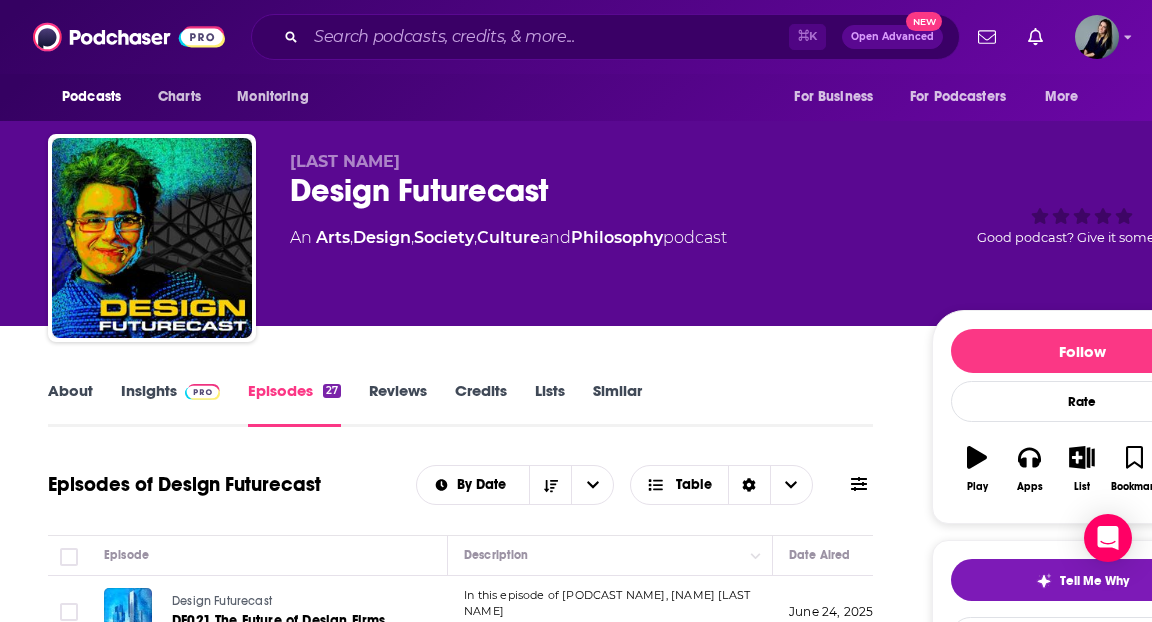 click on "Insights" at bounding box center (170, 404) 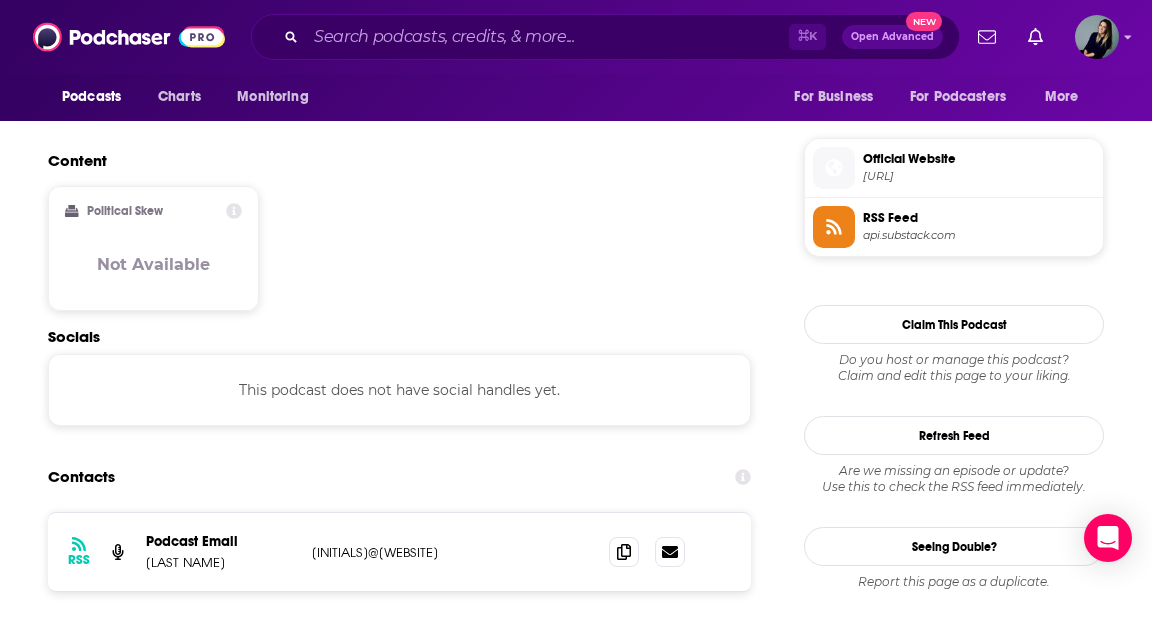 scroll, scrollTop: 1673, scrollLeft: 0, axis: vertical 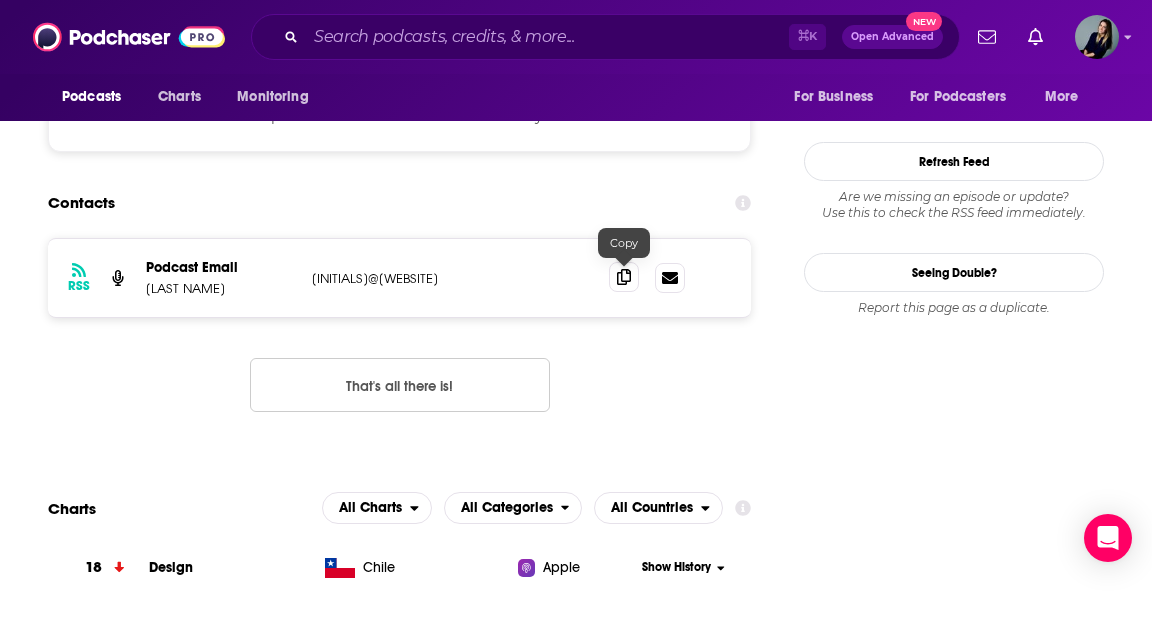 click 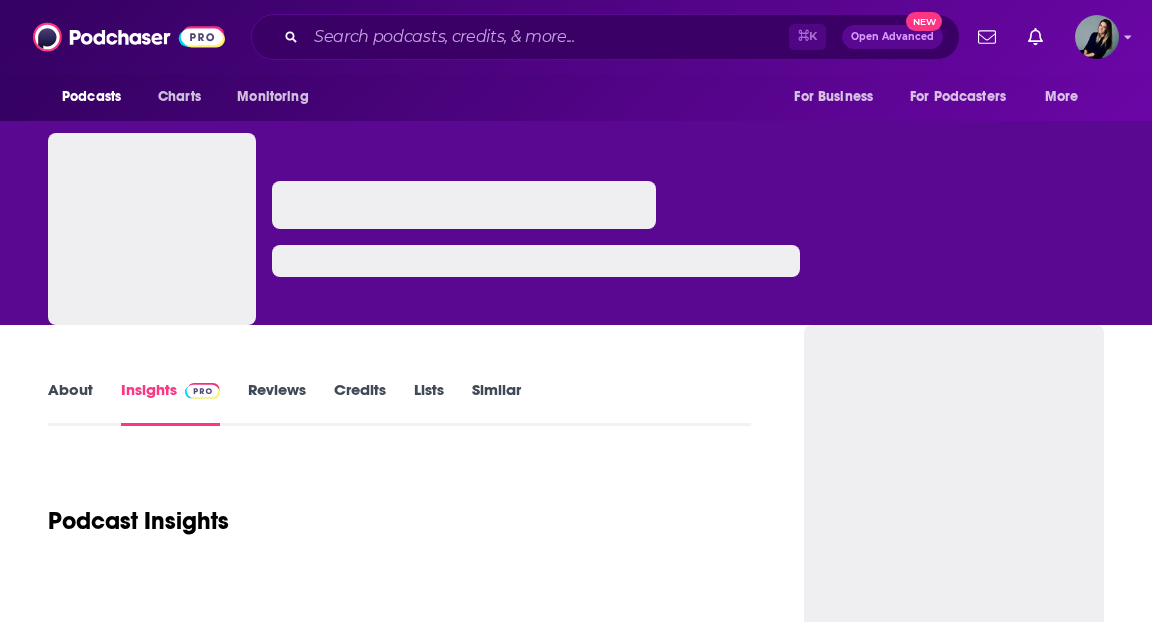 scroll, scrollTop: 0, scrollLeft: 0, axis: both 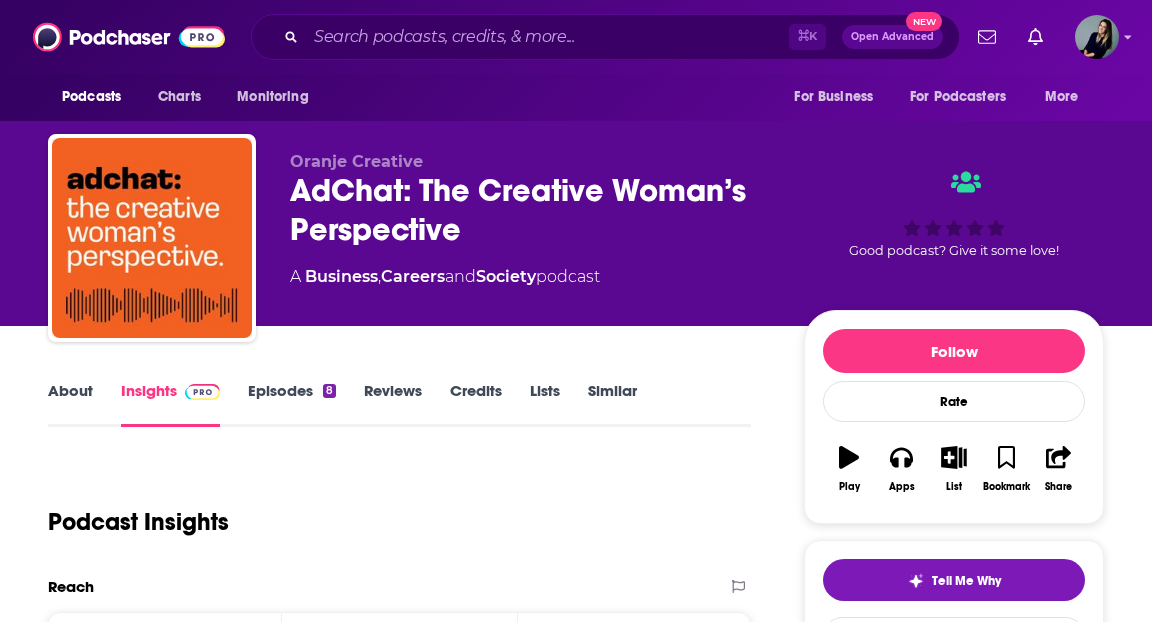 click on "About Insights Episodes 8 Reviews Credits Lists Similar Podcast Insights Reach & Audience Content Social Contacts Charts Rate Card Sponsors Details Similar Contact Podcast Open Website  Reach Power Score™ -- Total Monthly Listens Under 1k New Episode Listens Under 1k Export One-Sheet Audience Demographics Gender Female Age 33 yo Parental Status Parents Countries 1 United States 2 Australia 3 United Kingdom 4 India Education Level Mostly  Higher Education Content Political Skew Low Left Socials This podcast does not have social handles yet. Contacts   RSS   Podcast Email Oranje Creative scott@oranjecreative.com scott@oranjecreative.com That's all there is! Charts All Charts All Categories All Countries 112 Careers   Australia Apple Show History Estimated Rate Card Placement Cost Pre -roll Ads played  before an episode . $ 1  -  $ 100 Mid -roll Ads played  during an episode . $ 1  -  $ 100 Post -roll Ads played  after an episode . $ 1  -  $ 100 Recent Sponsors of  AdChat: The Creative Woman’s Perspective No" at bounding box center [576, 2632] 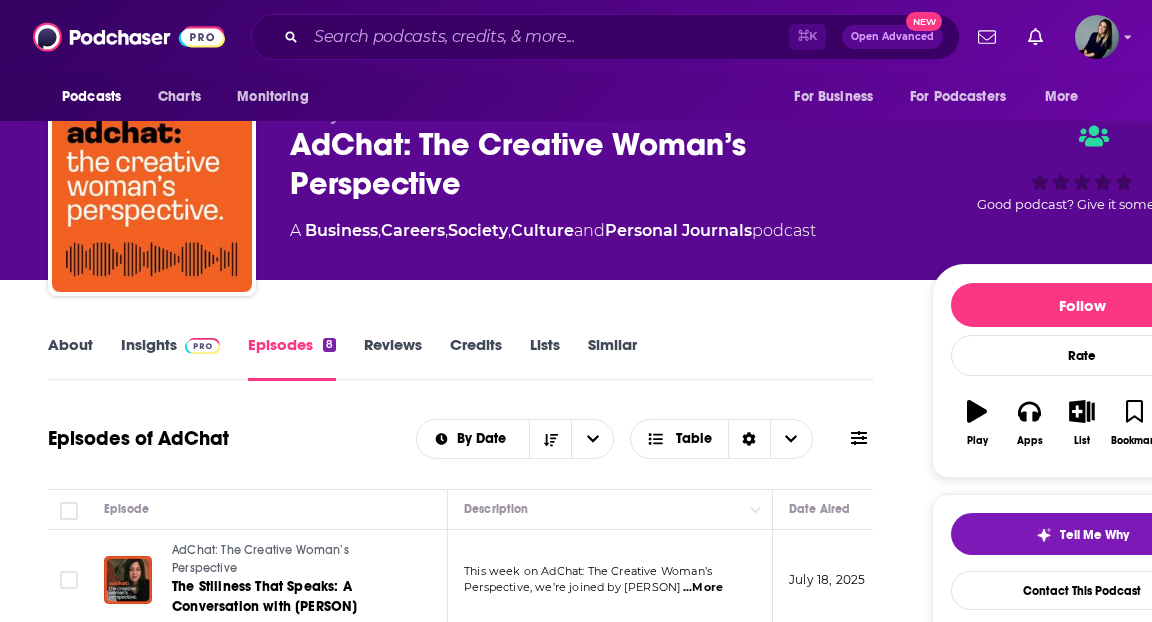 scroll, scrollTop: 0, scrollLeft: 0, axis: both 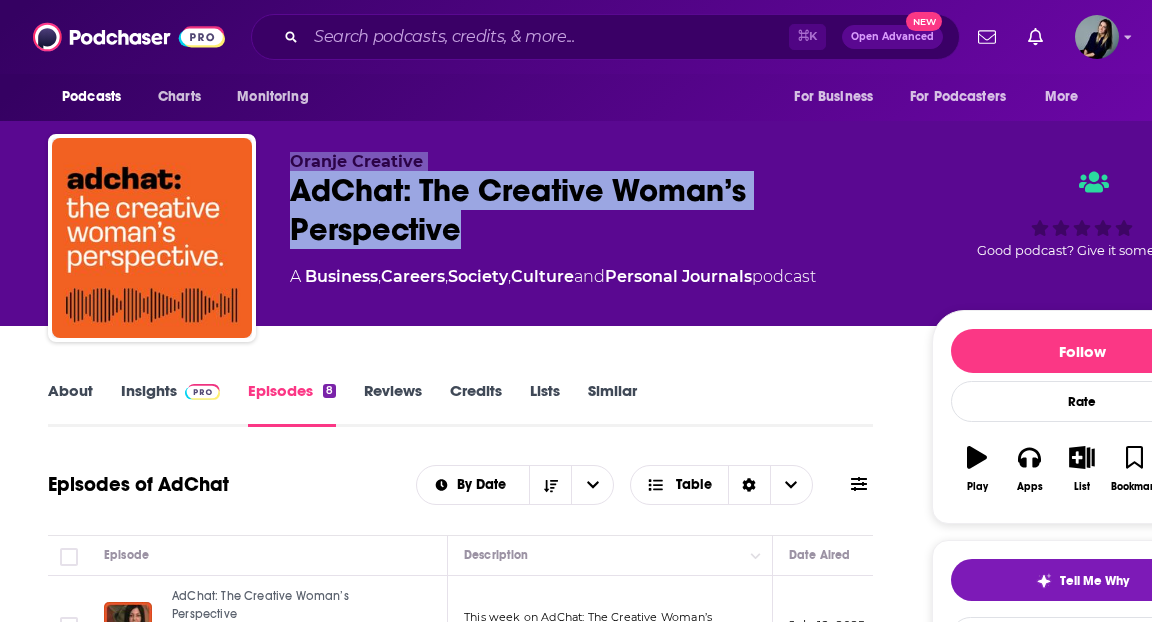 drag, startPoint x: 482, startPoint y: 223, endPoint x: 257, endPoint y: 202, distance: 225.97787 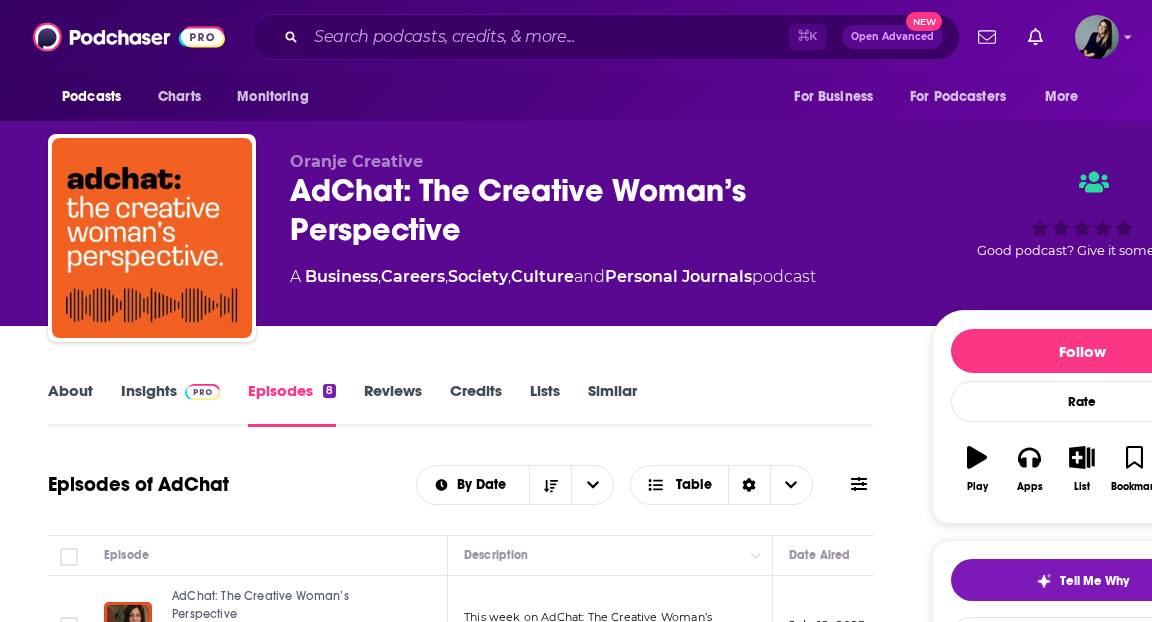 click on "Oranje Creative   AdChat: The Creative Woman’s Perspective A   Business ,  Careers ,  Society ,  Culture  and  Personal Journals  podcast Good podcast? Give it some love!" at bounding box center [640, 242] 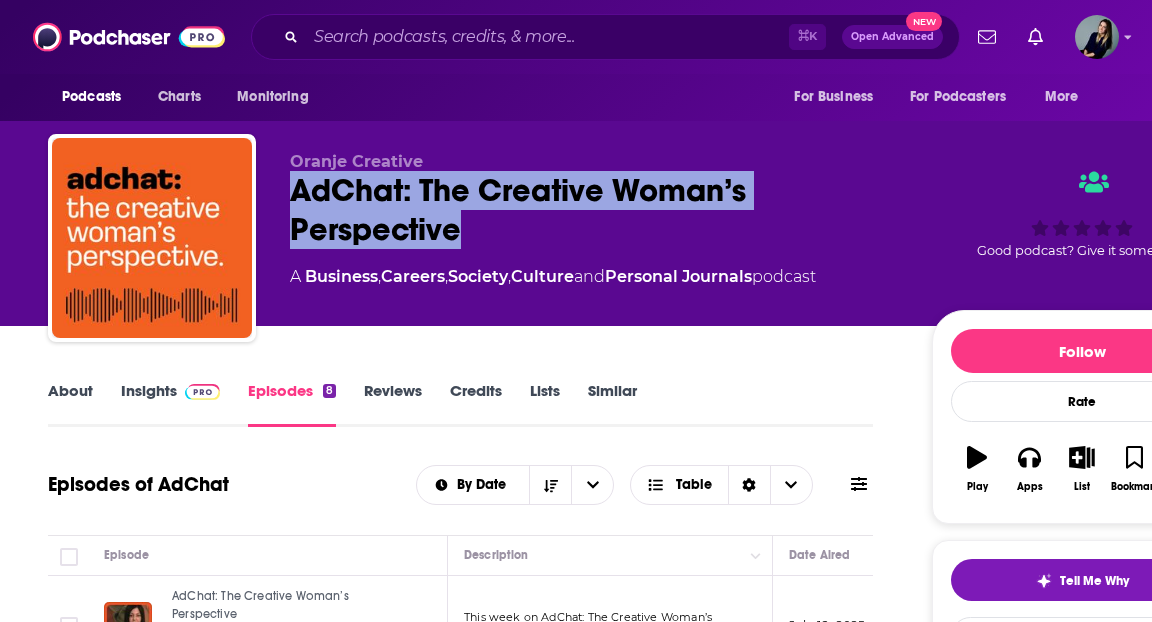 drag, startPoint x: 483, startPoint y: 231, endPoint x: 291, endPoint y: 196, distance: 195.16403 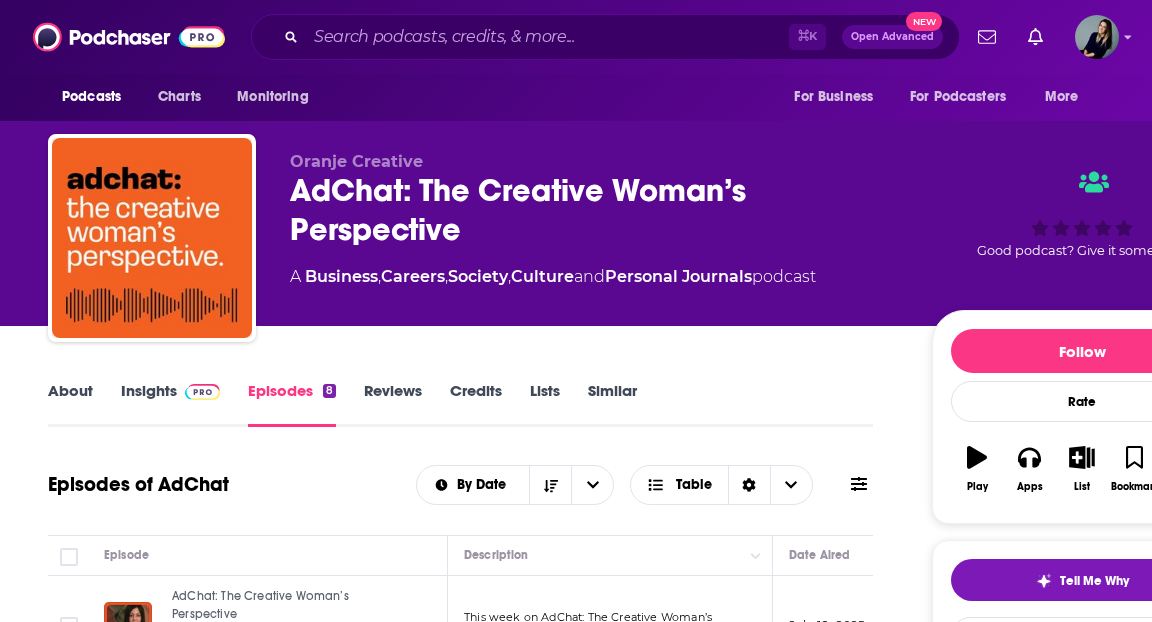 click on "AdChat: The Creative Woman’s Perspective" at bounding box center [595, 210] 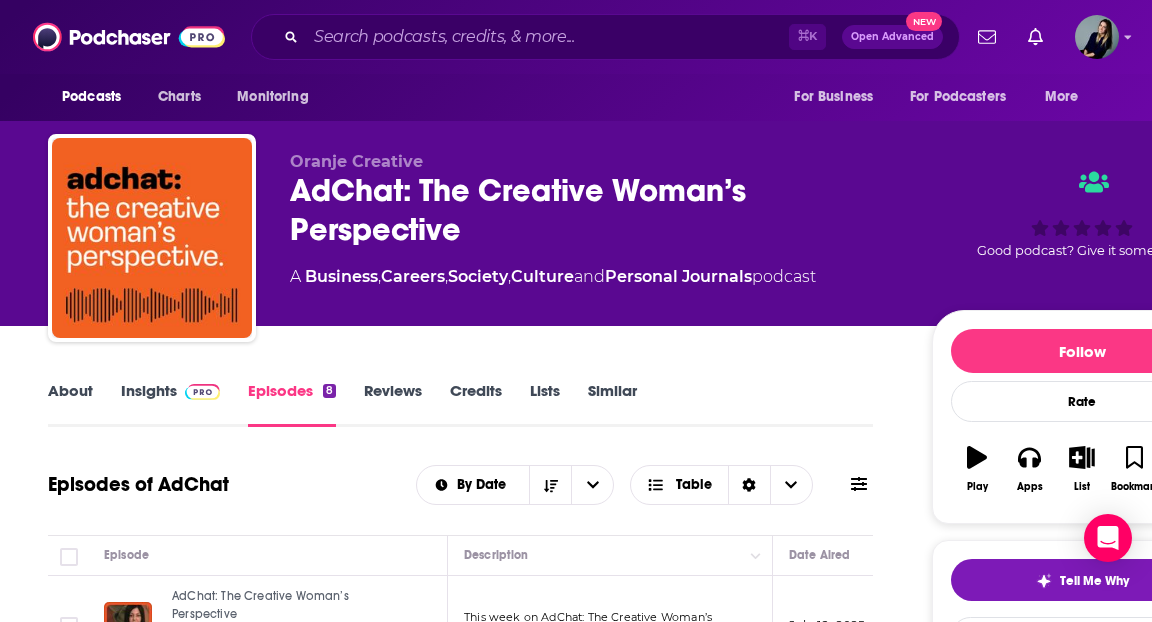 click at bounding box center [198, 390] 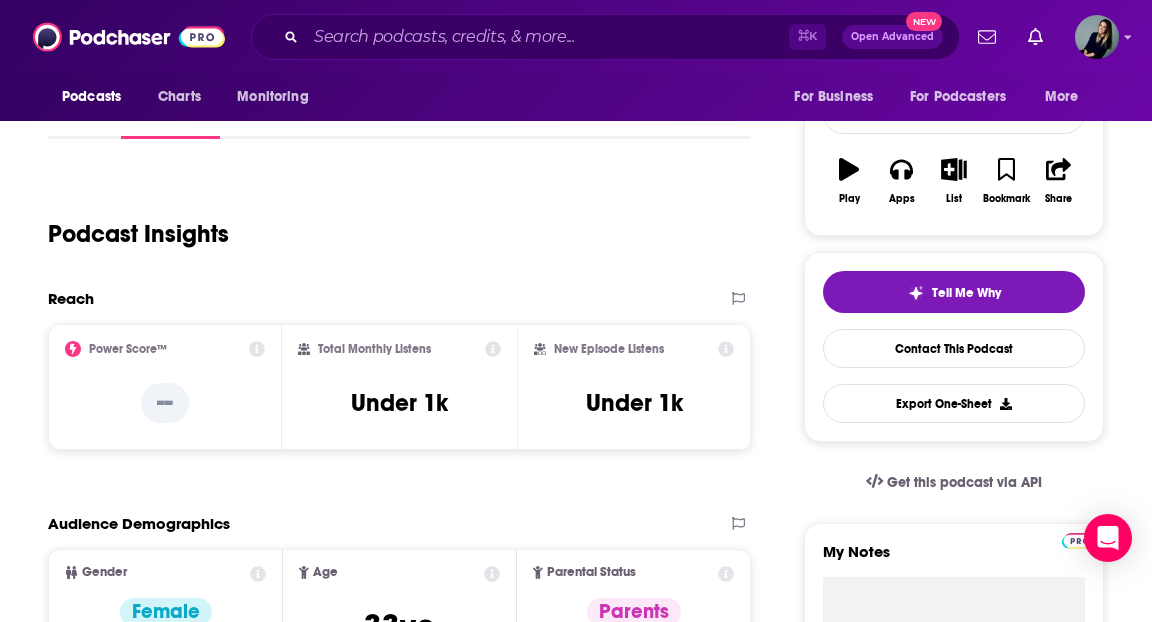 scroll, scrollTop: 132, scrollLeft: 0, axis: vertical 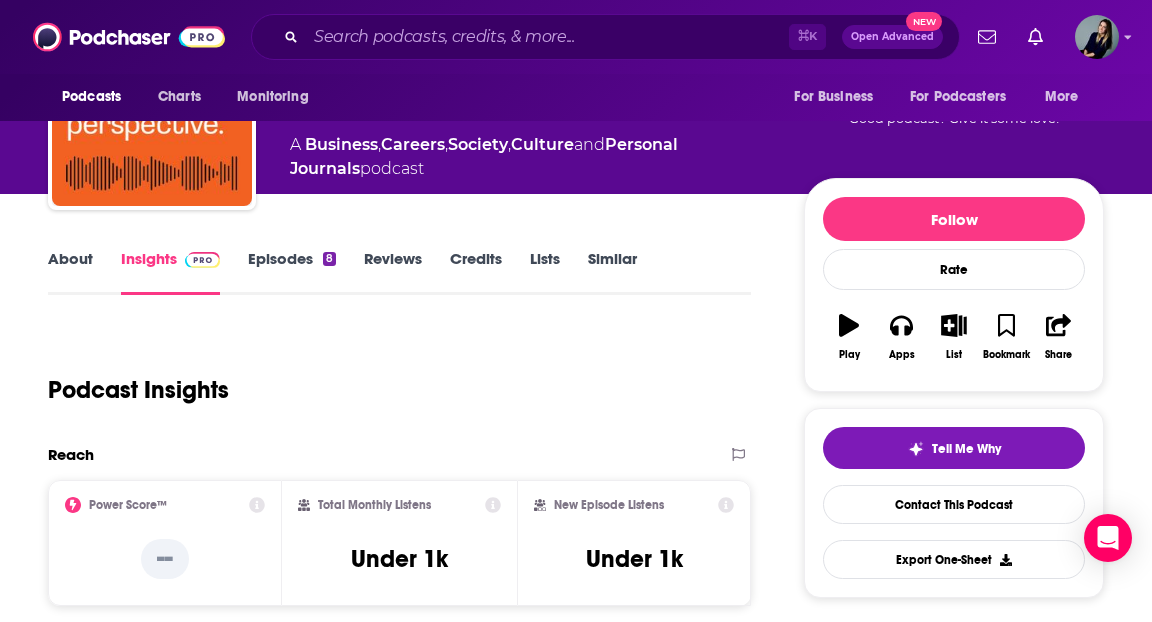 click on "Episodes 8" at bounding box center [292, 272] 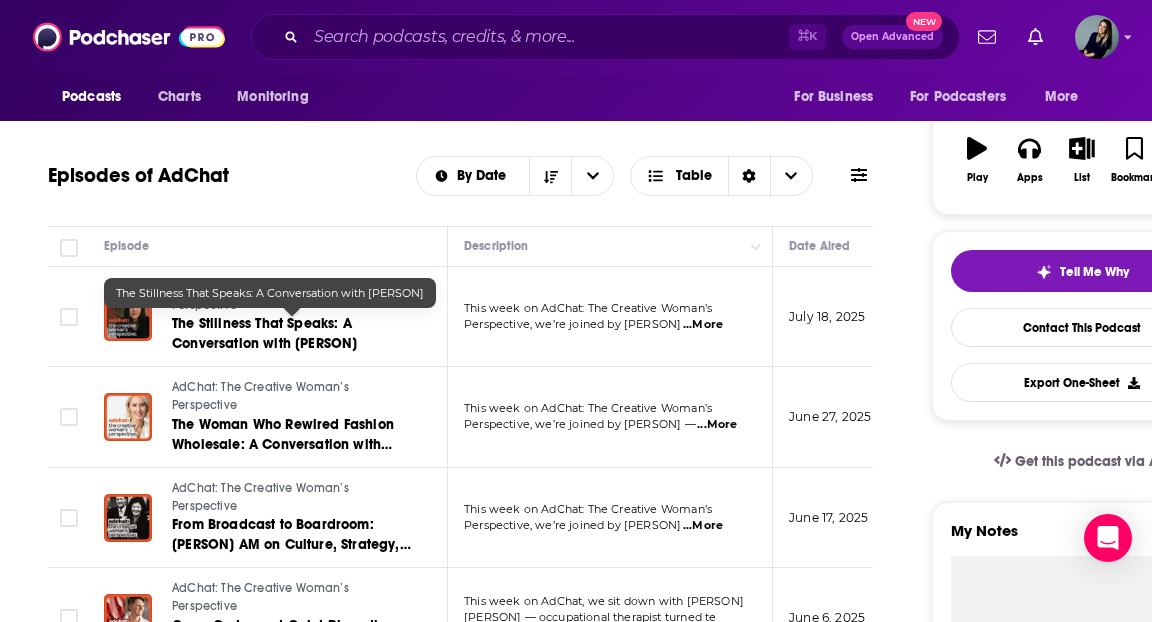 scroll, scrollTop: 316, scrollLeft: 0, axis: vertical 